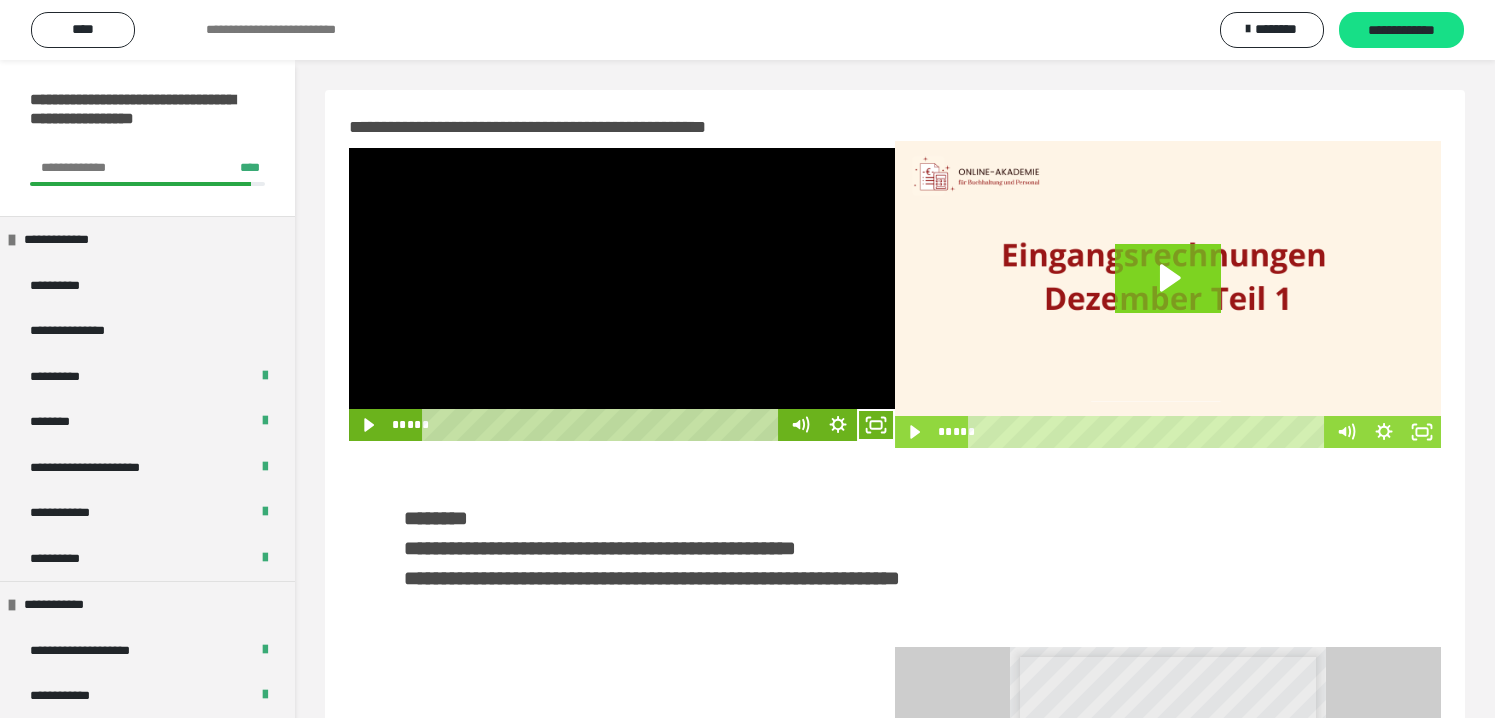 scroll, scrollTop: 0, scrollLeft: 0, axis: both 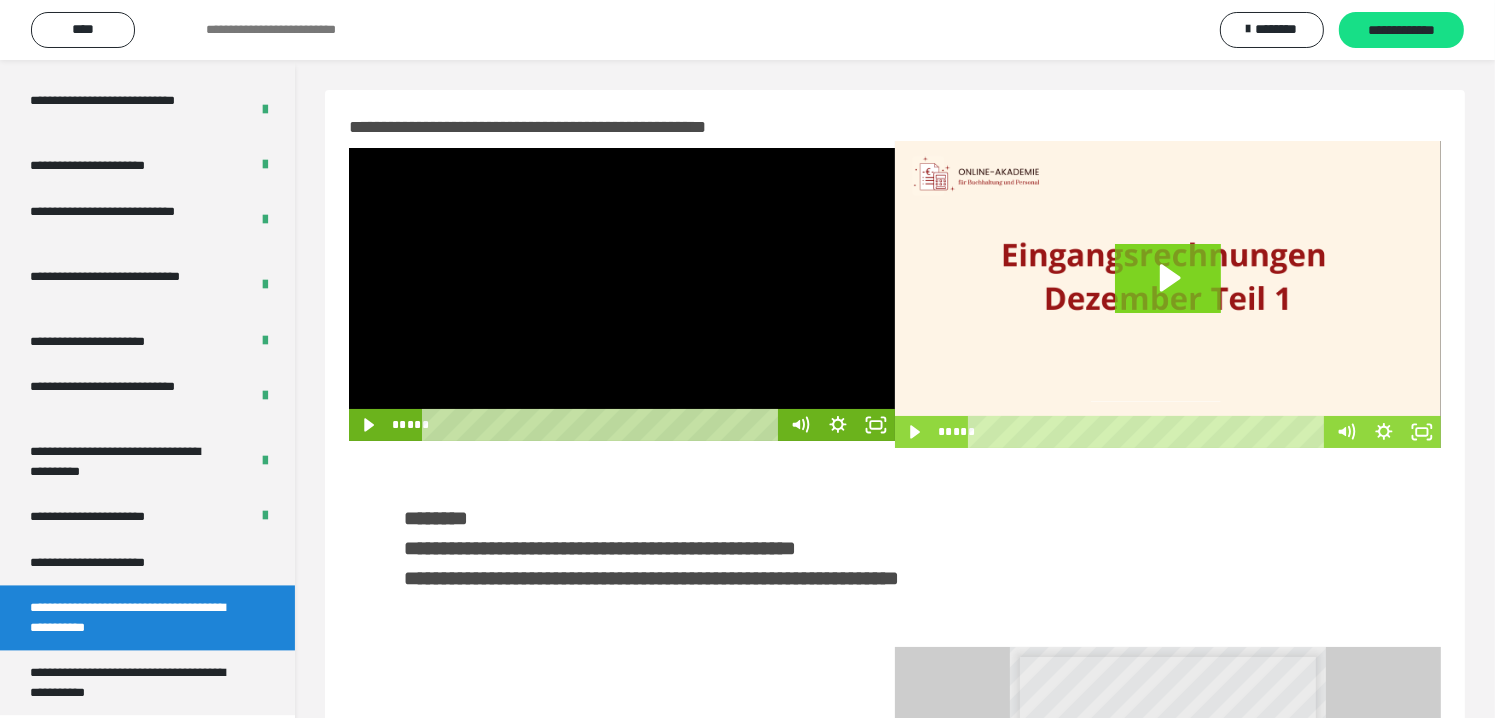 click at bounding box center [622, 295] 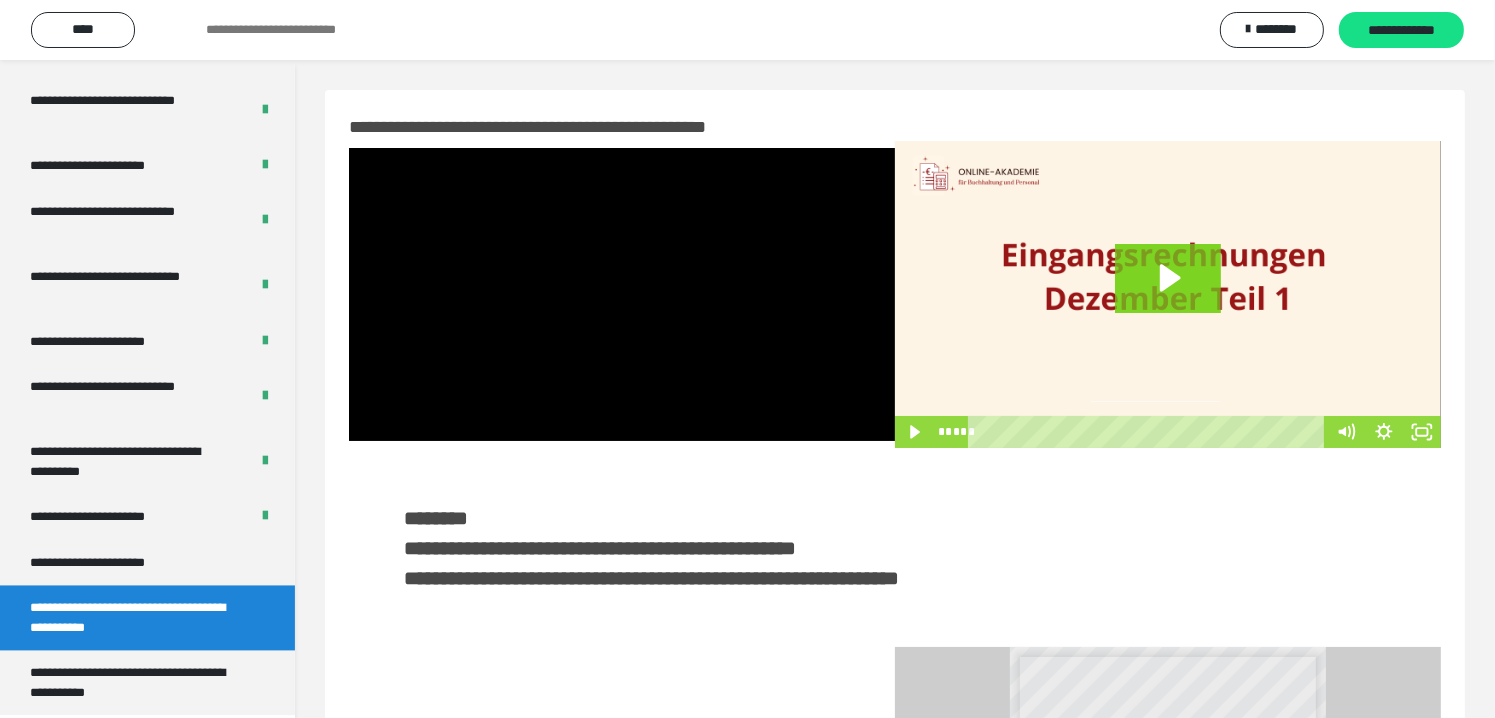 click at bounding box center [1168, 294] 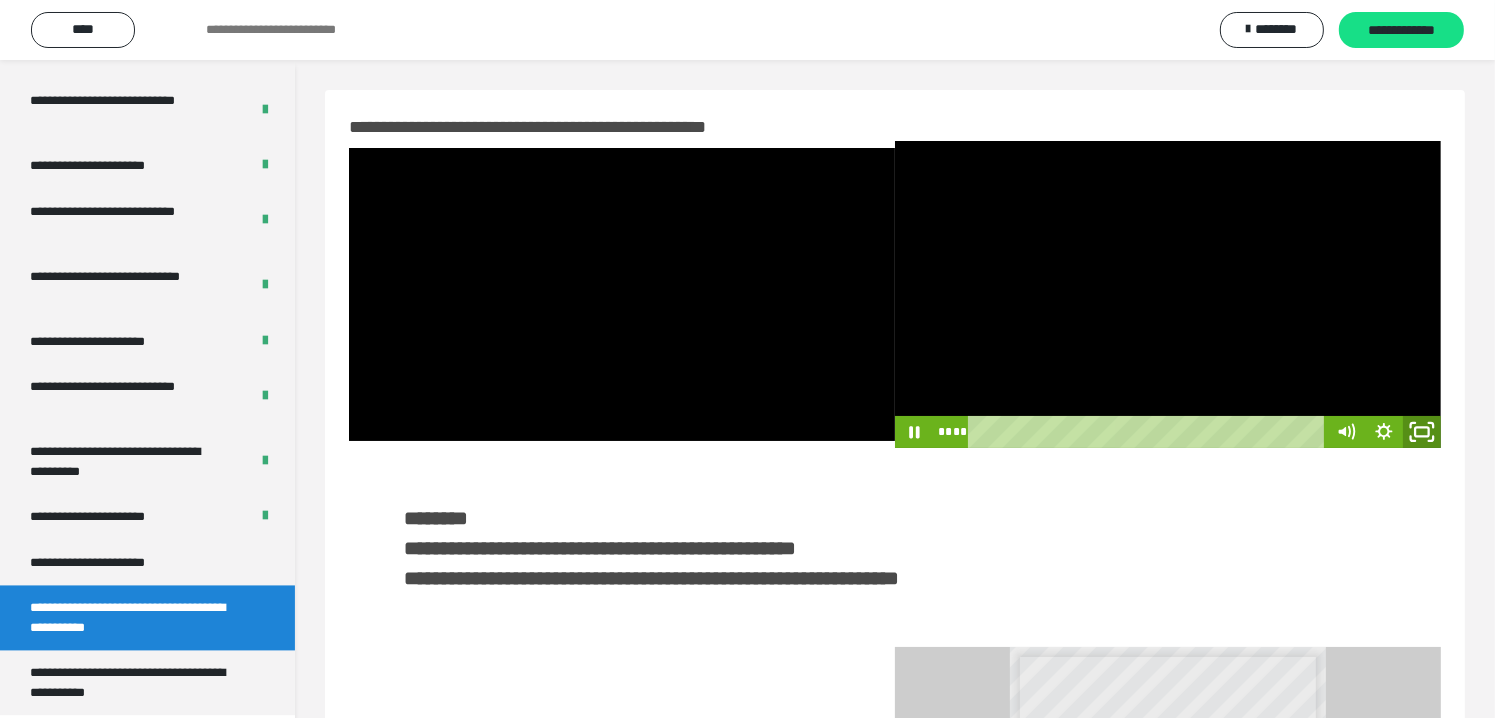 drag, startPoint x: 1422, startPoint y: 441, endPoint x: 1425, endPoint y: 523, distance: 82.05486 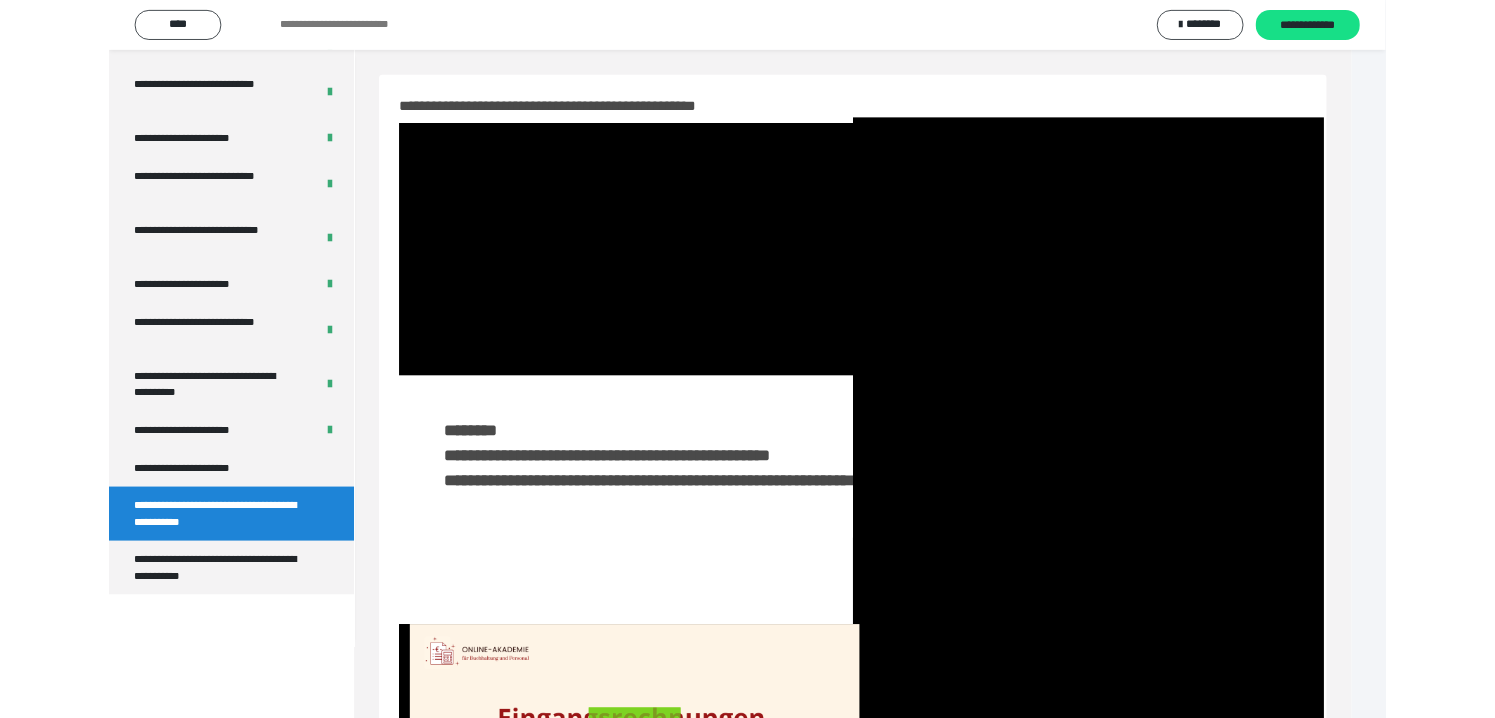 scroll, scrollTop: 3693, scrollLeft: 0, axis: vertical 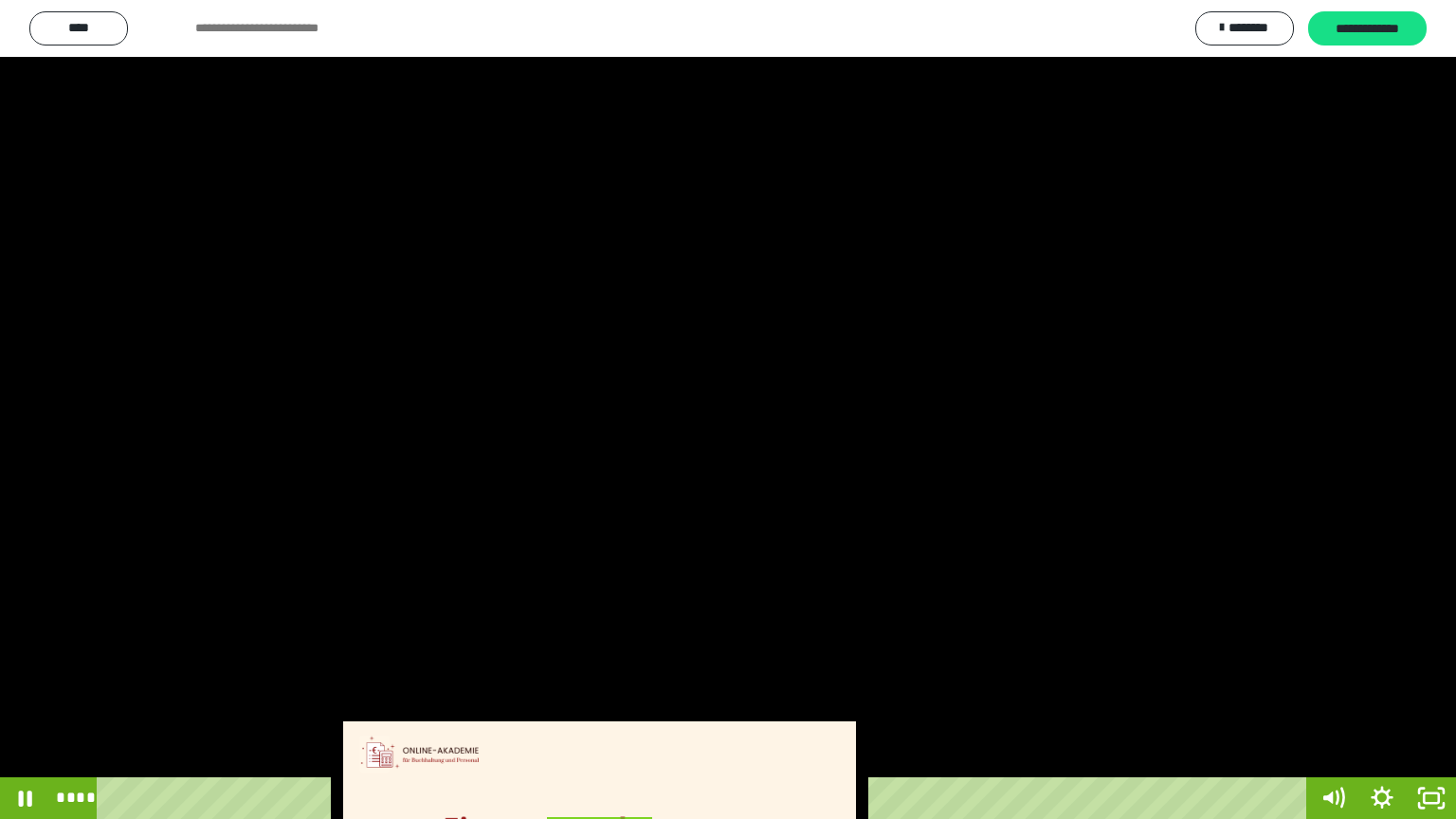 click at bounding box center [728, 410] 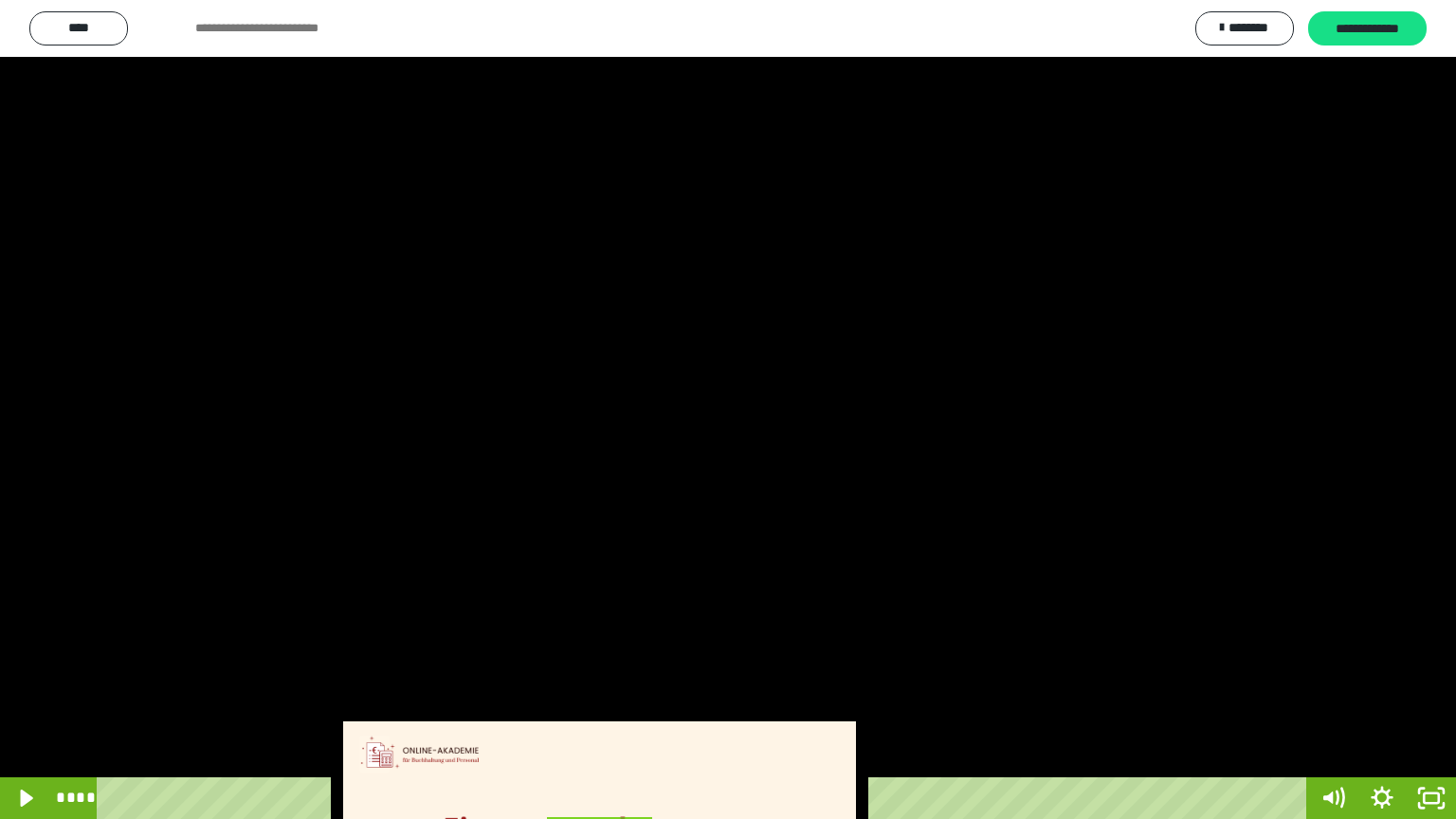 click at bounding box center (728, 410) 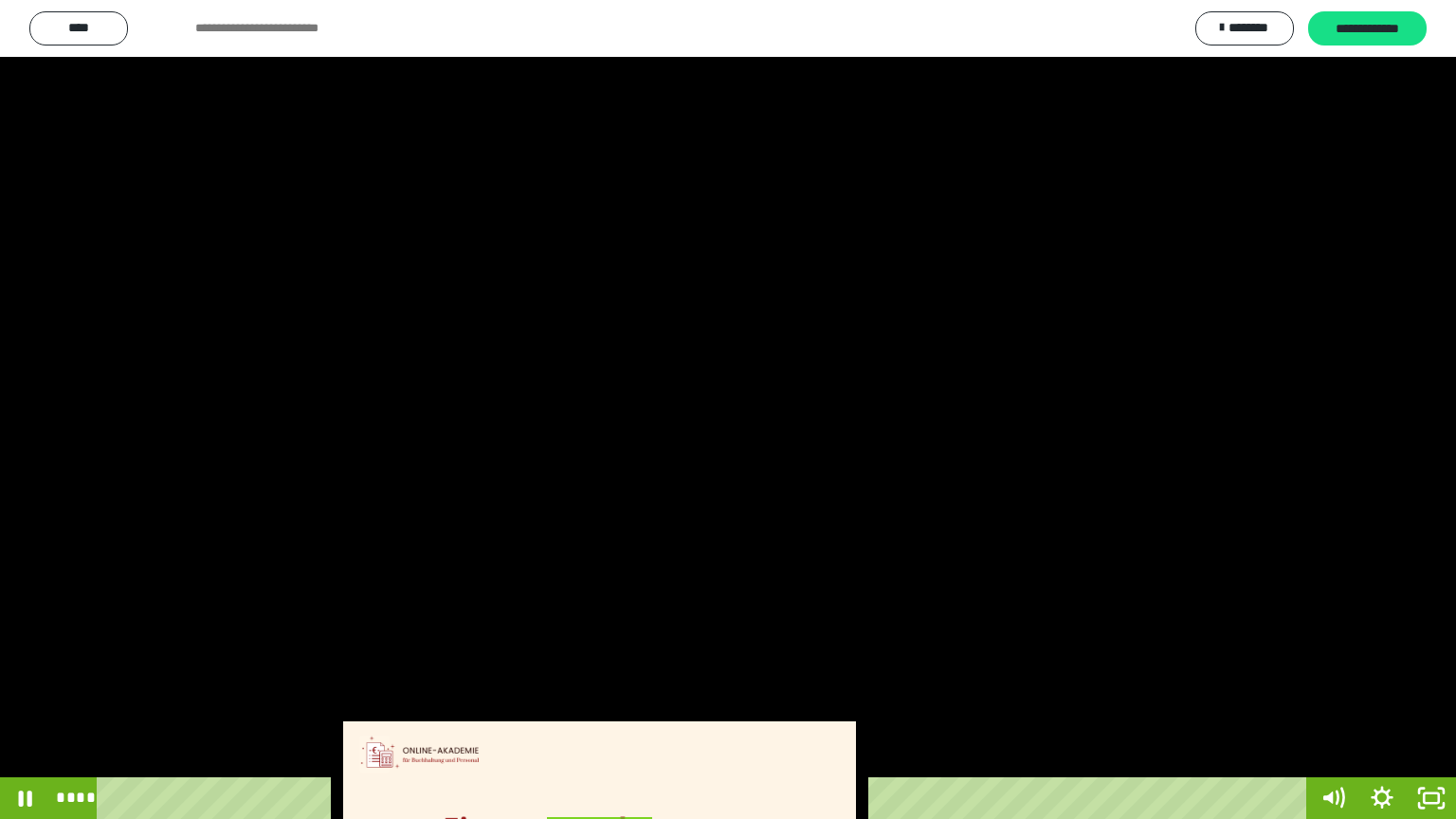 click at bounding box center (728, 410) 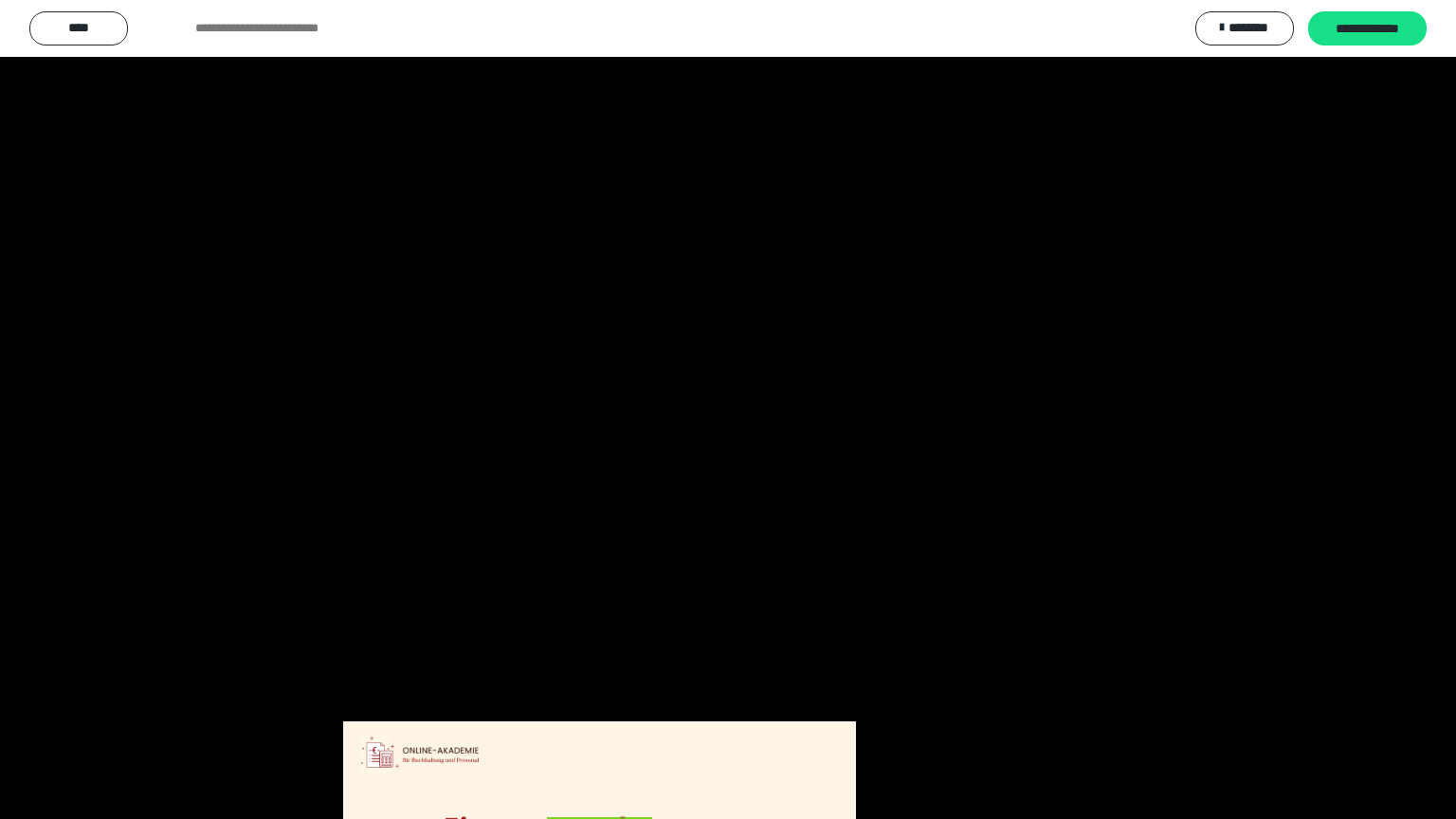 click at bounding box center (728, 410) 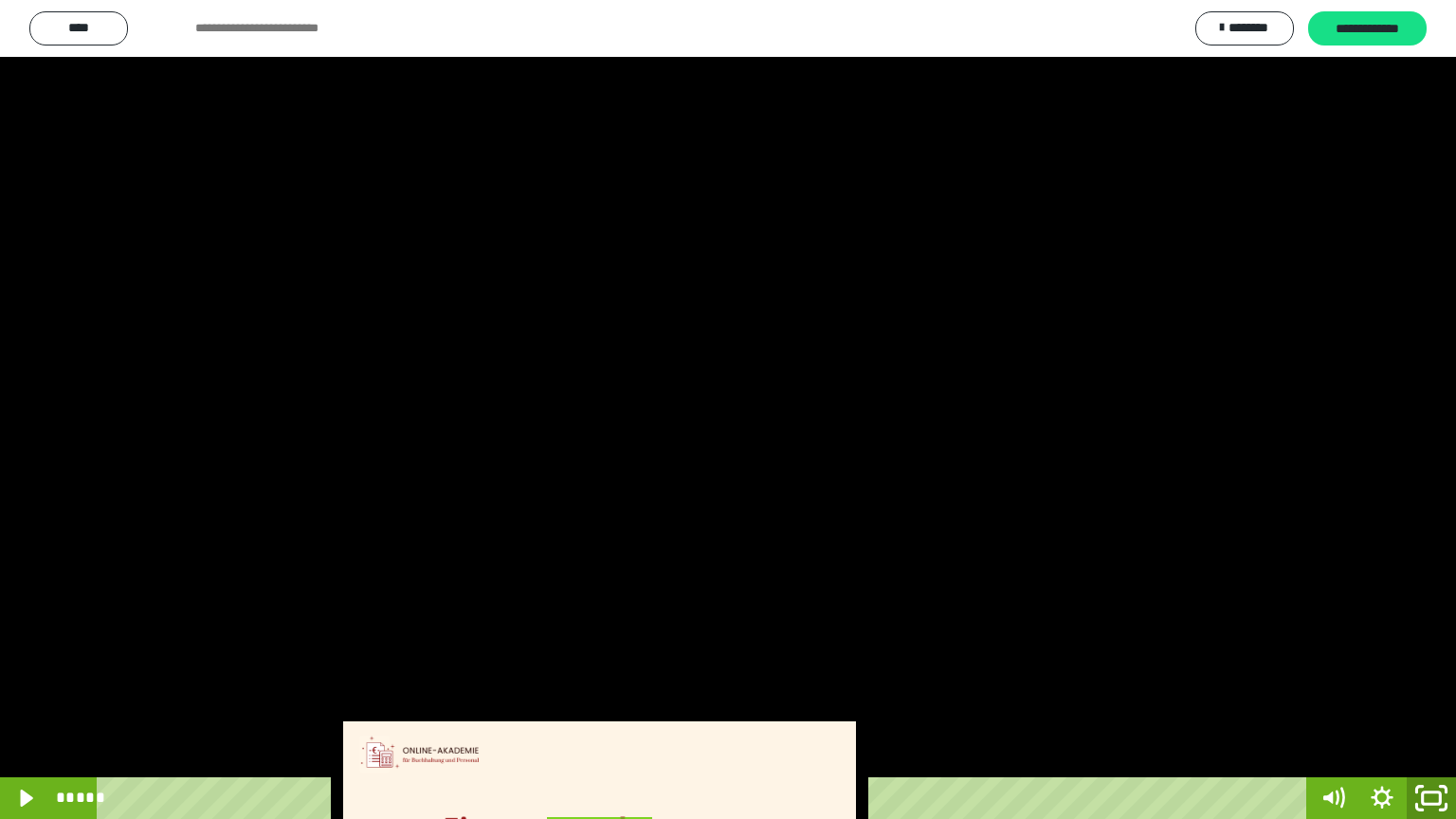 click 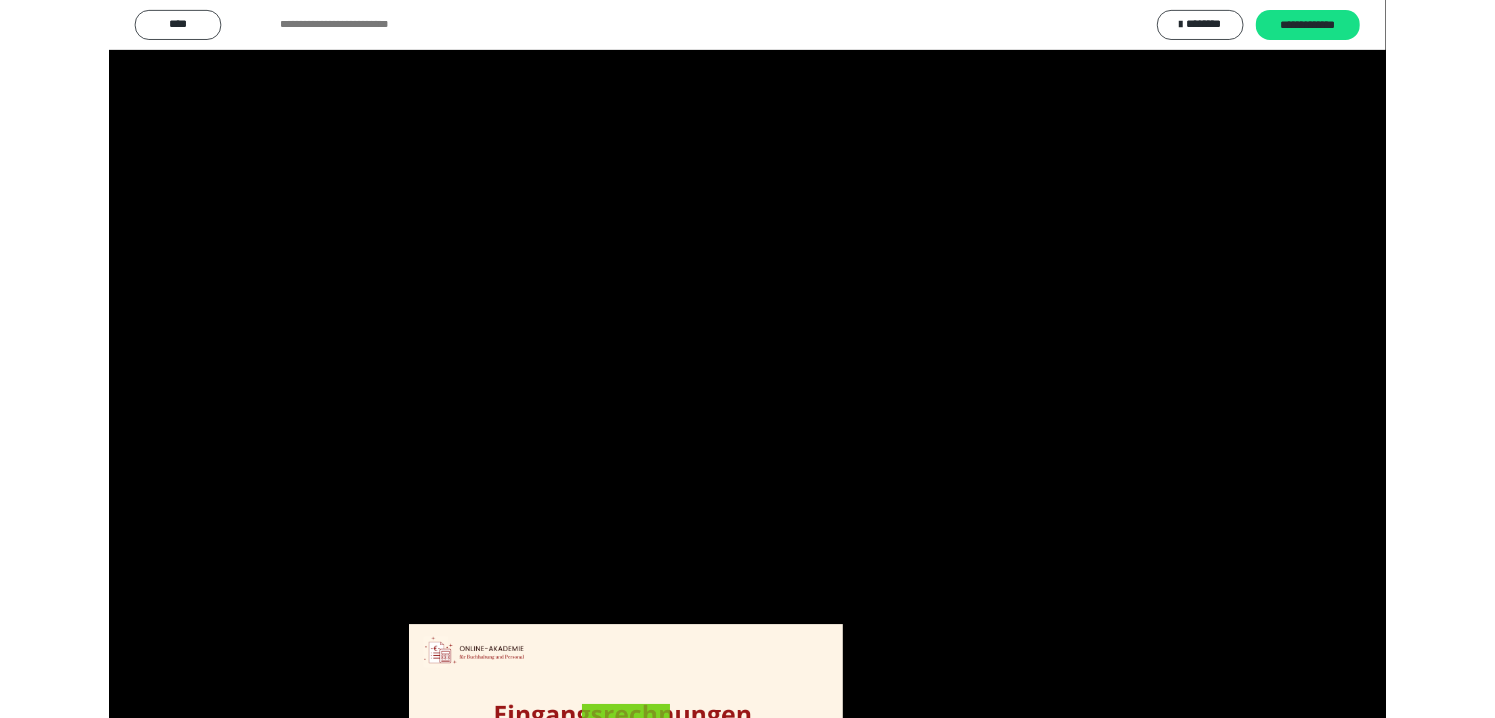 scroll, scrollTop: 3839, scrollLeft: 0, axis: vertical 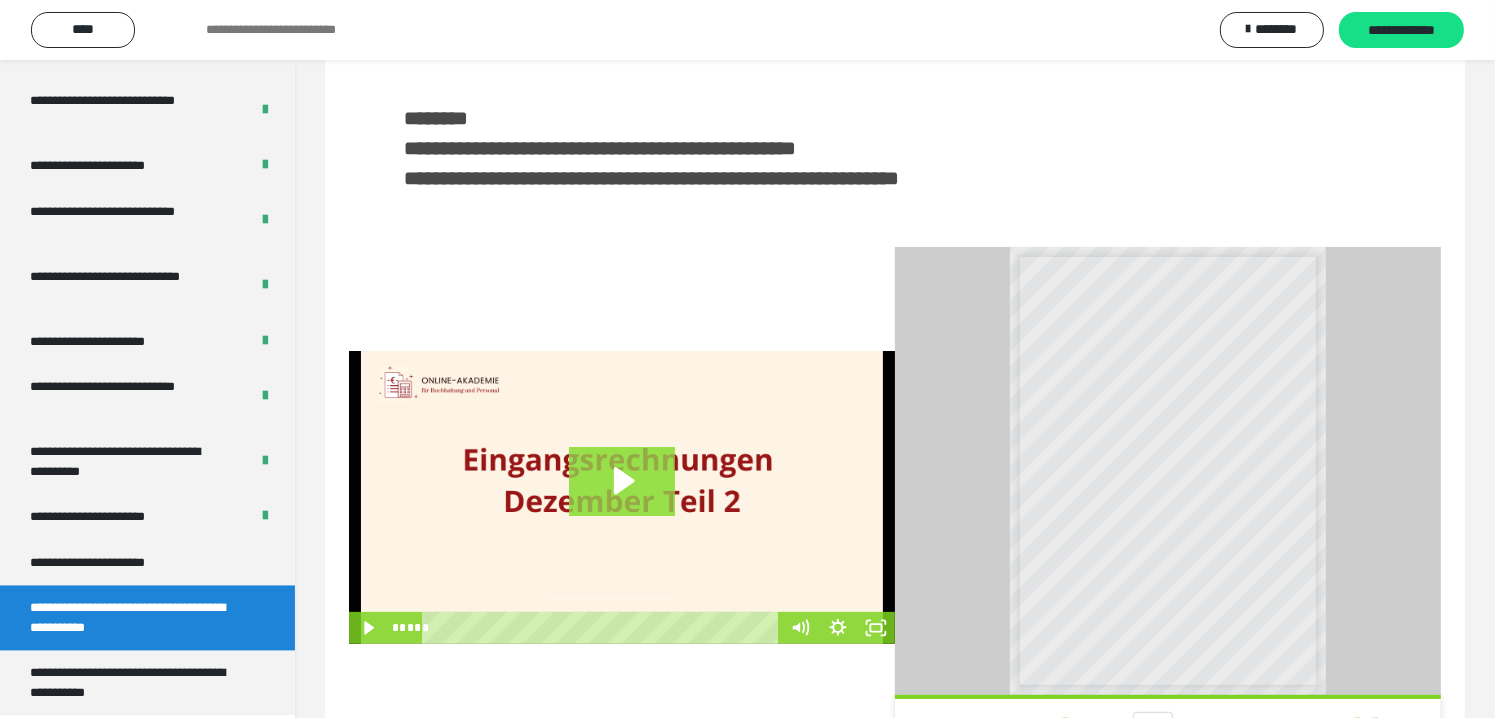 click 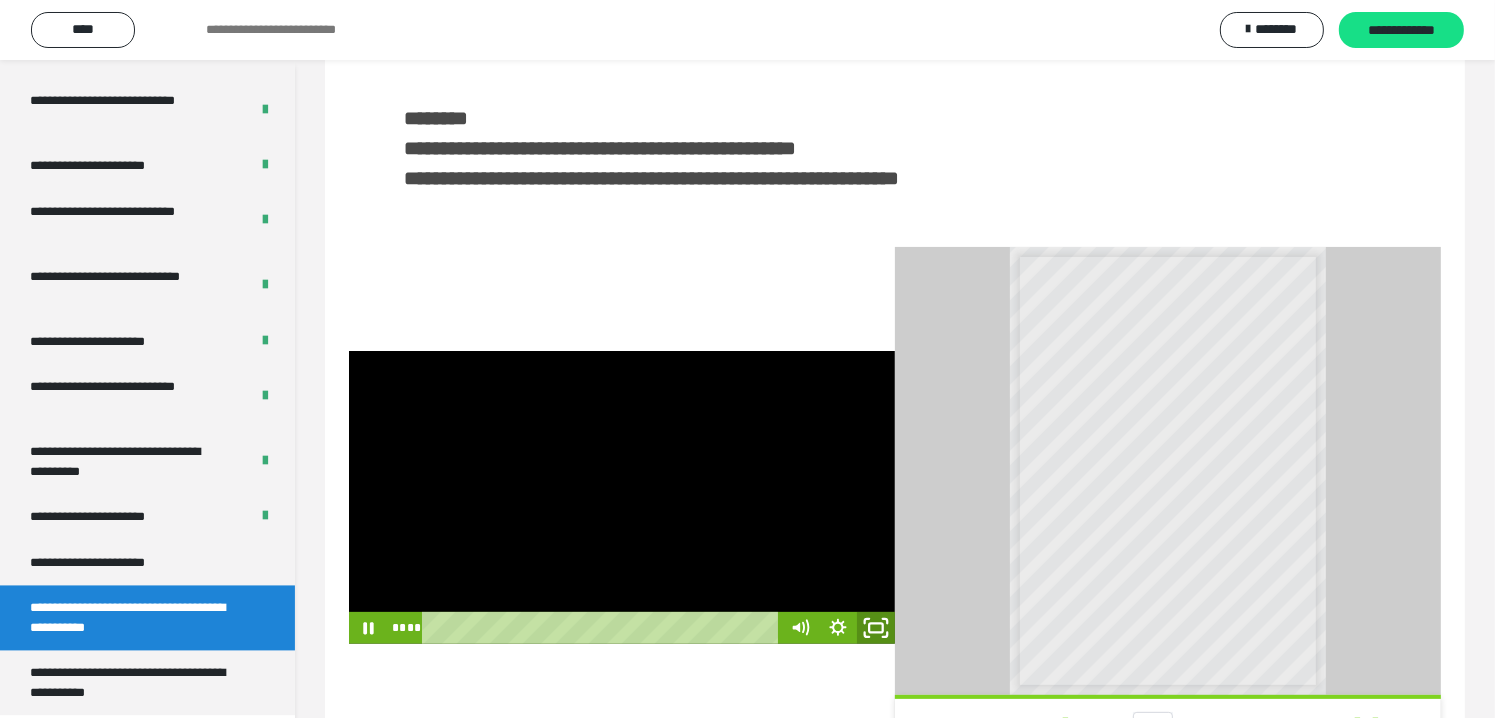 click 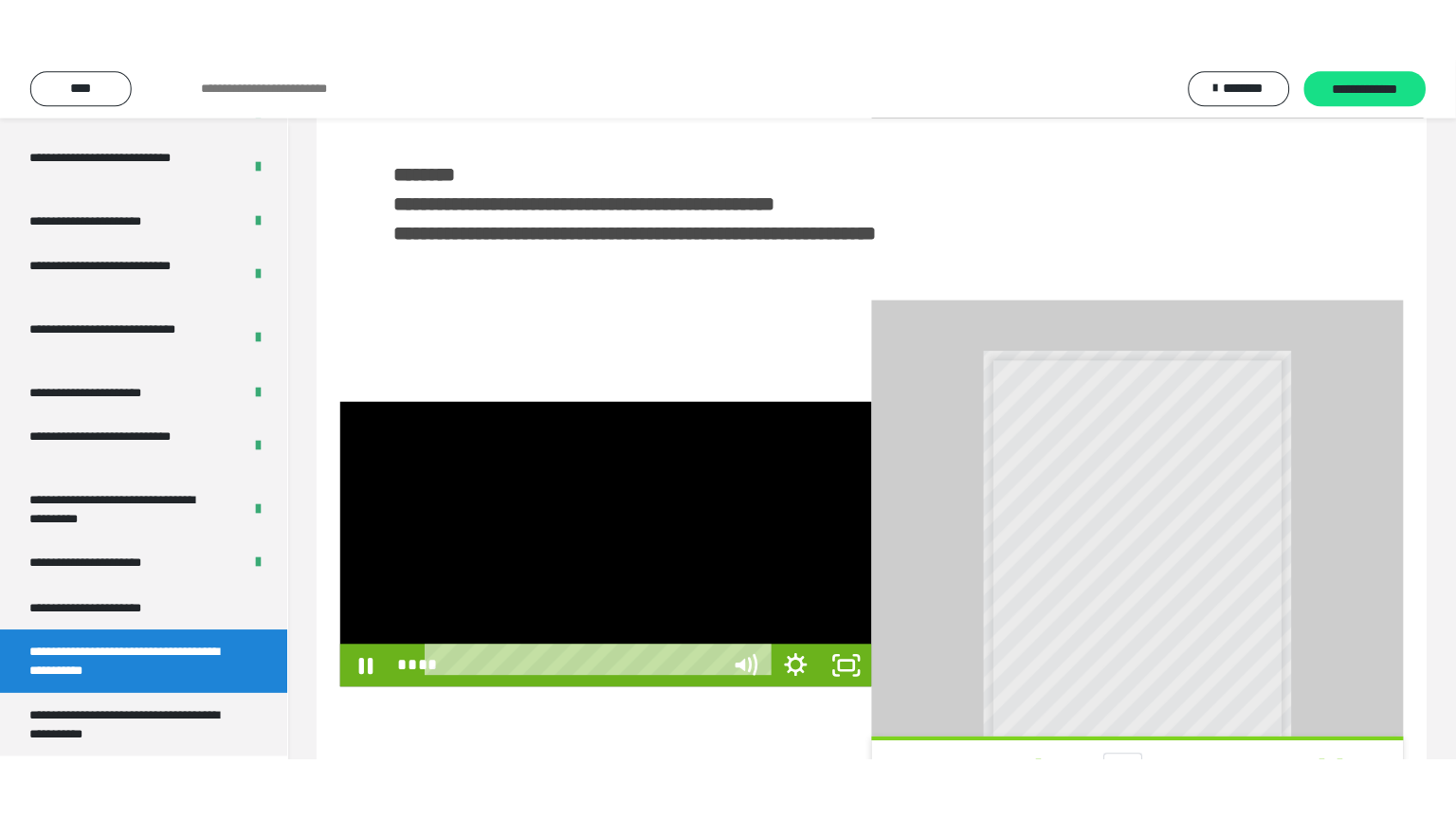 scroll, scrollTop: 334, scrollLeft: 0, axis: vertical 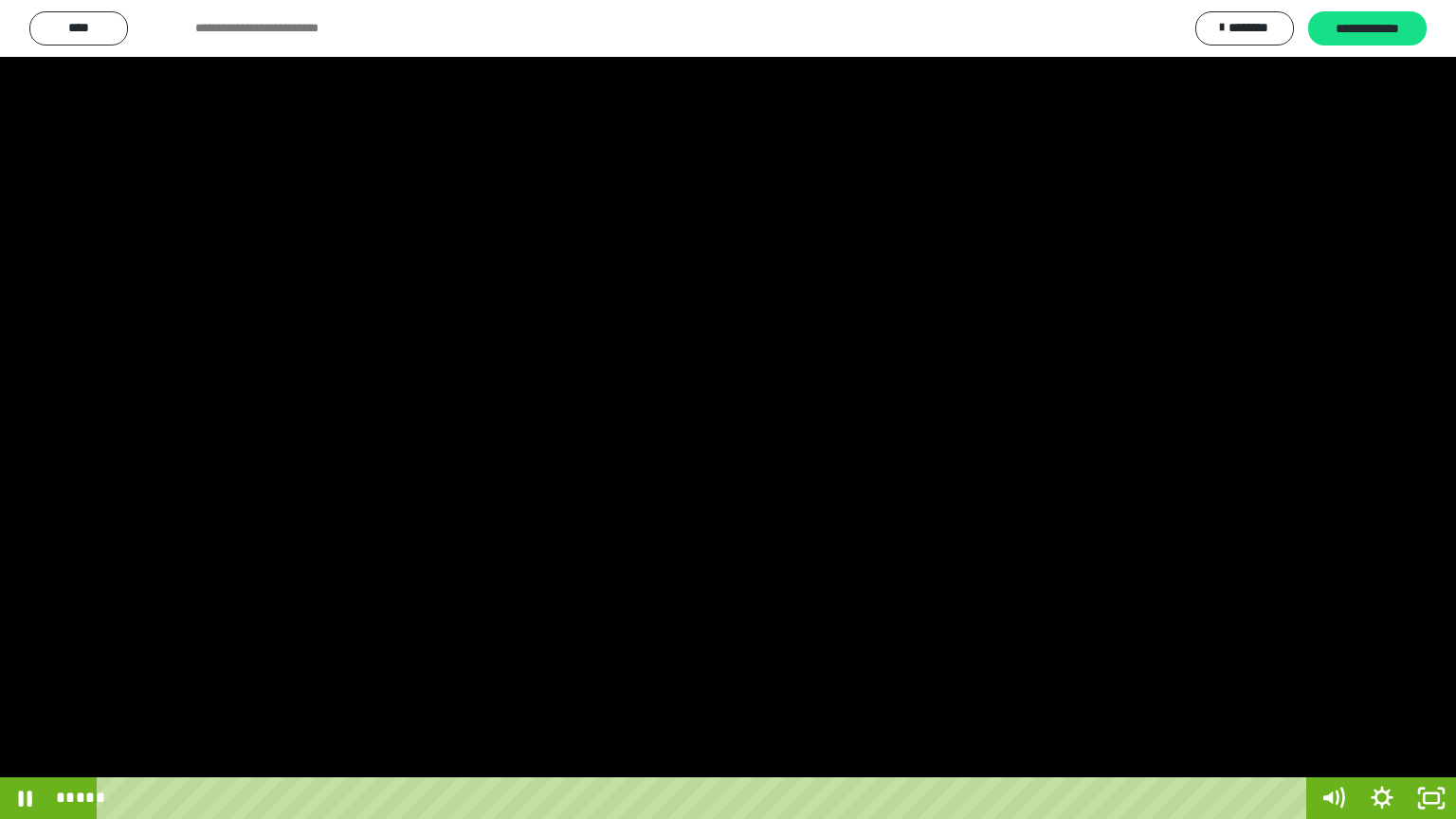 click at bounding box center [728, 410] 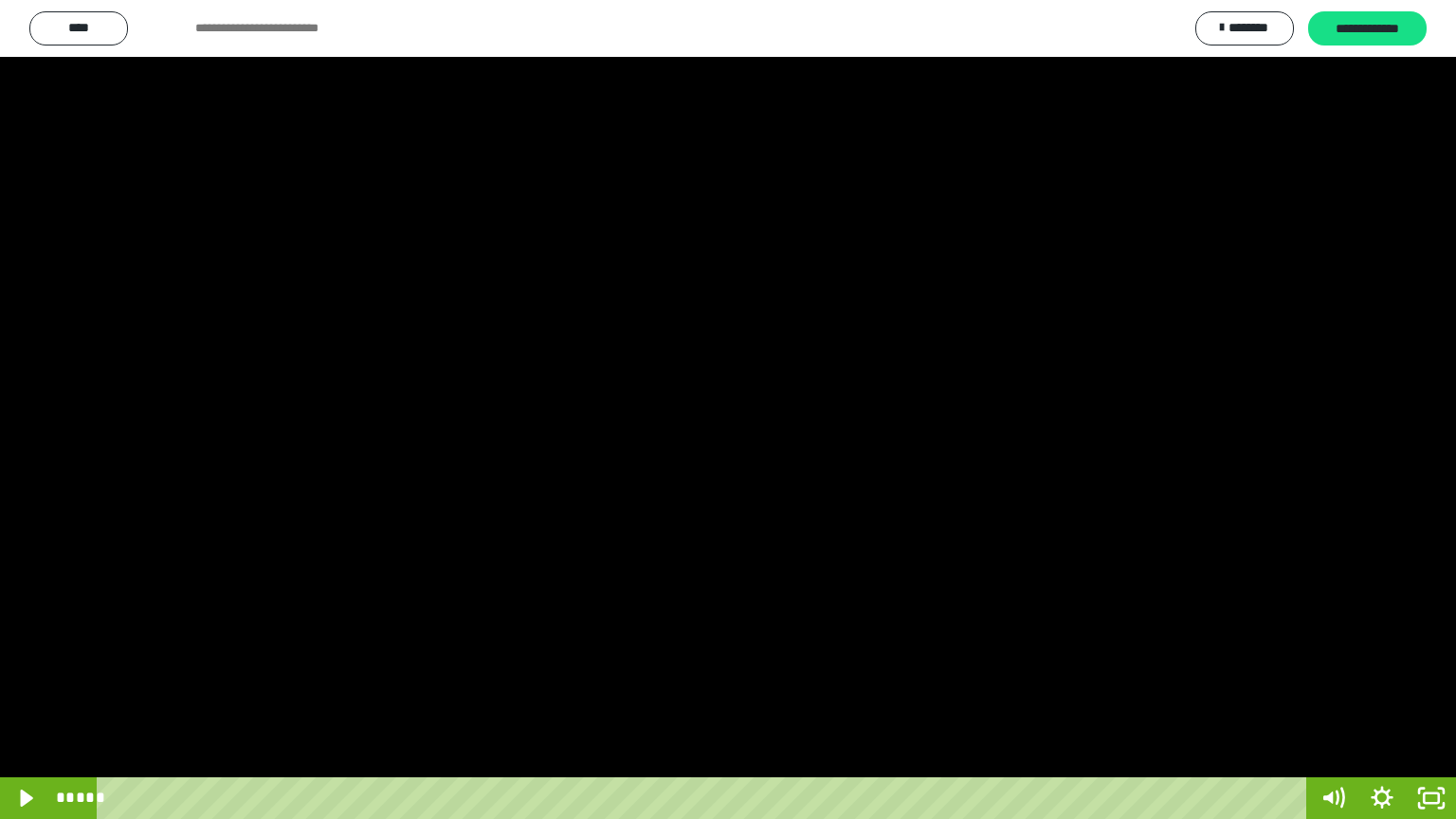 click at bounding box center [728, 410] 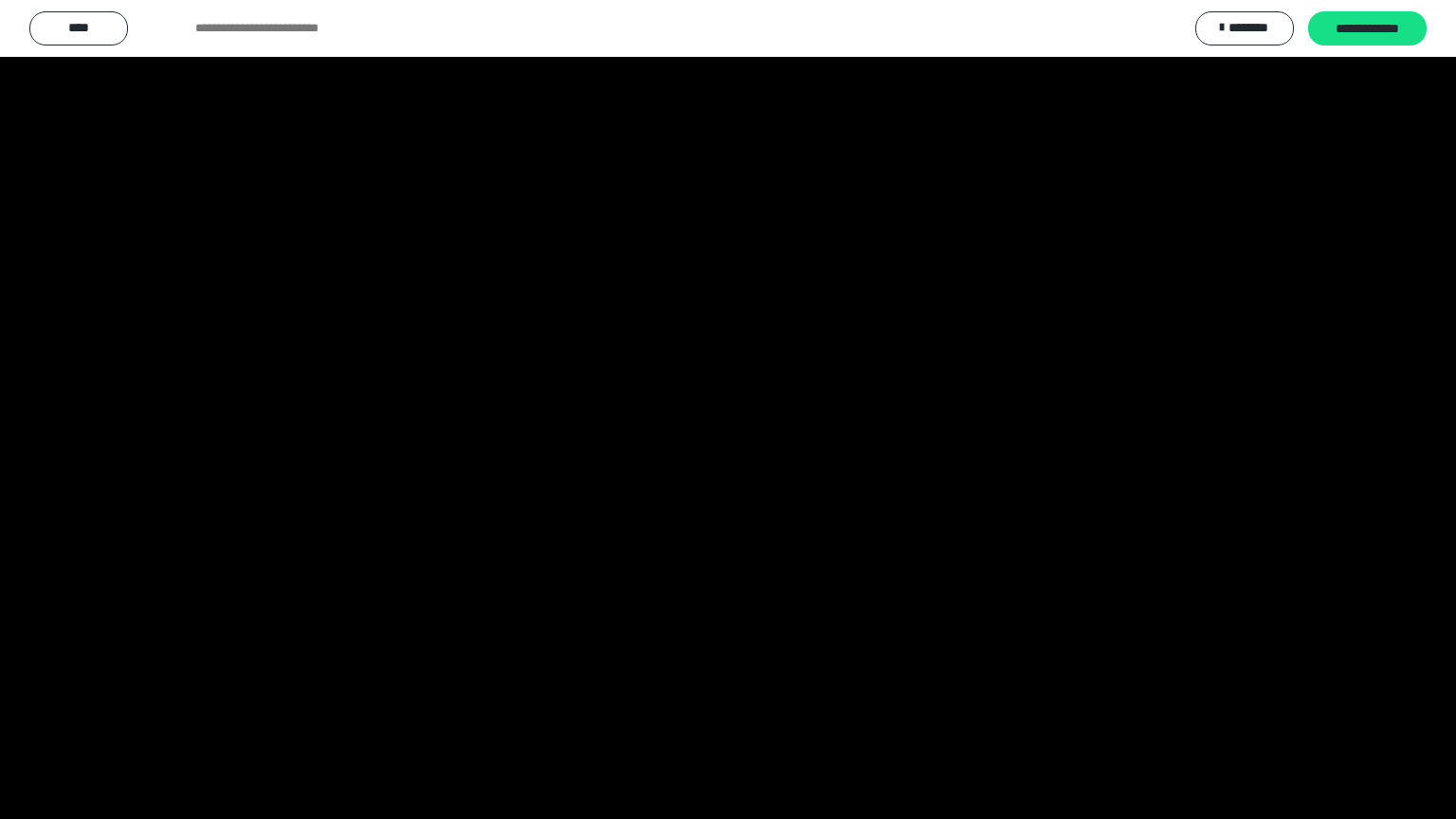 click at bounding box center (728, 410) 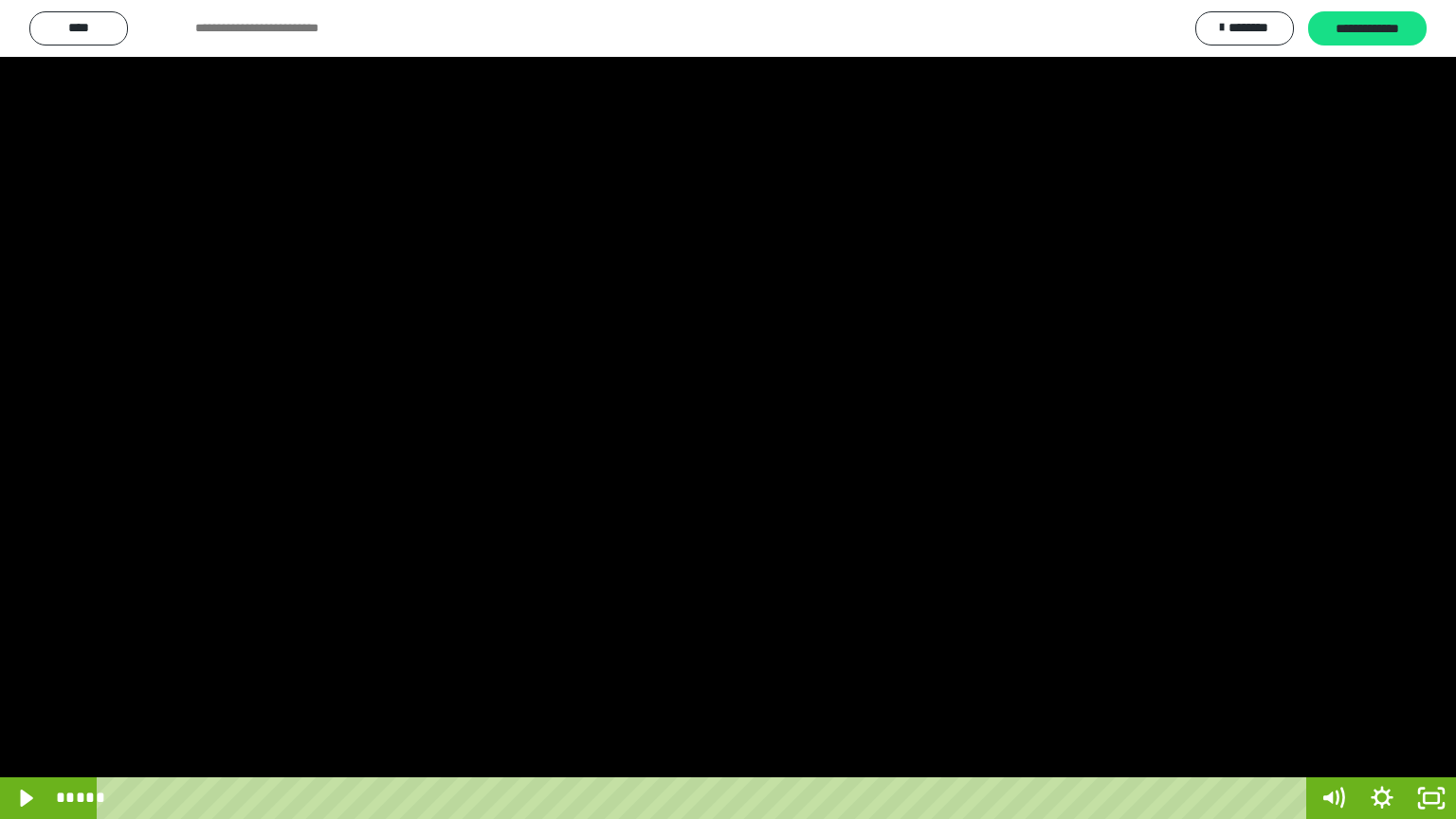 click at bounding box center (728, 410) 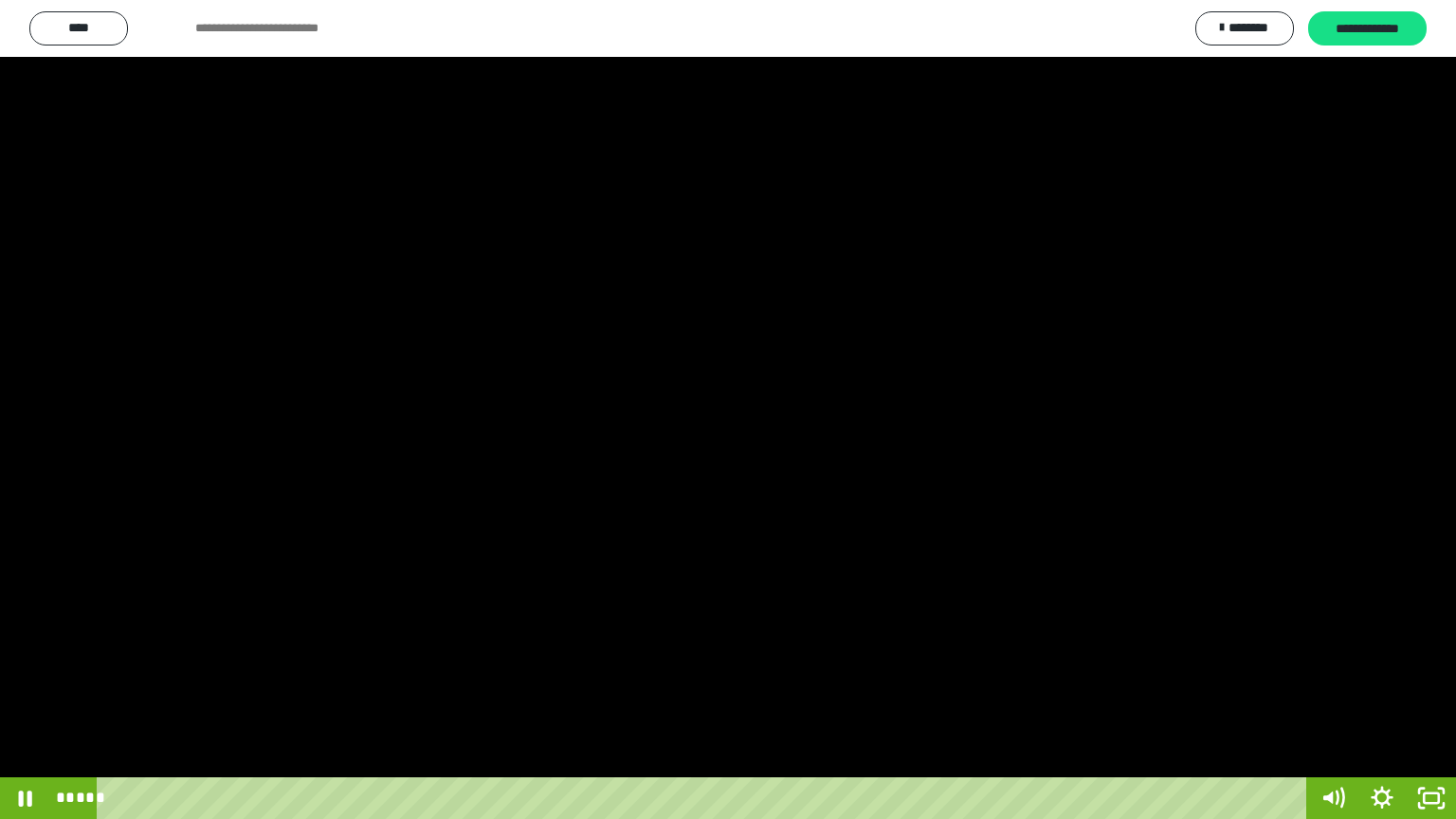 click at bounding box center (728, 410) 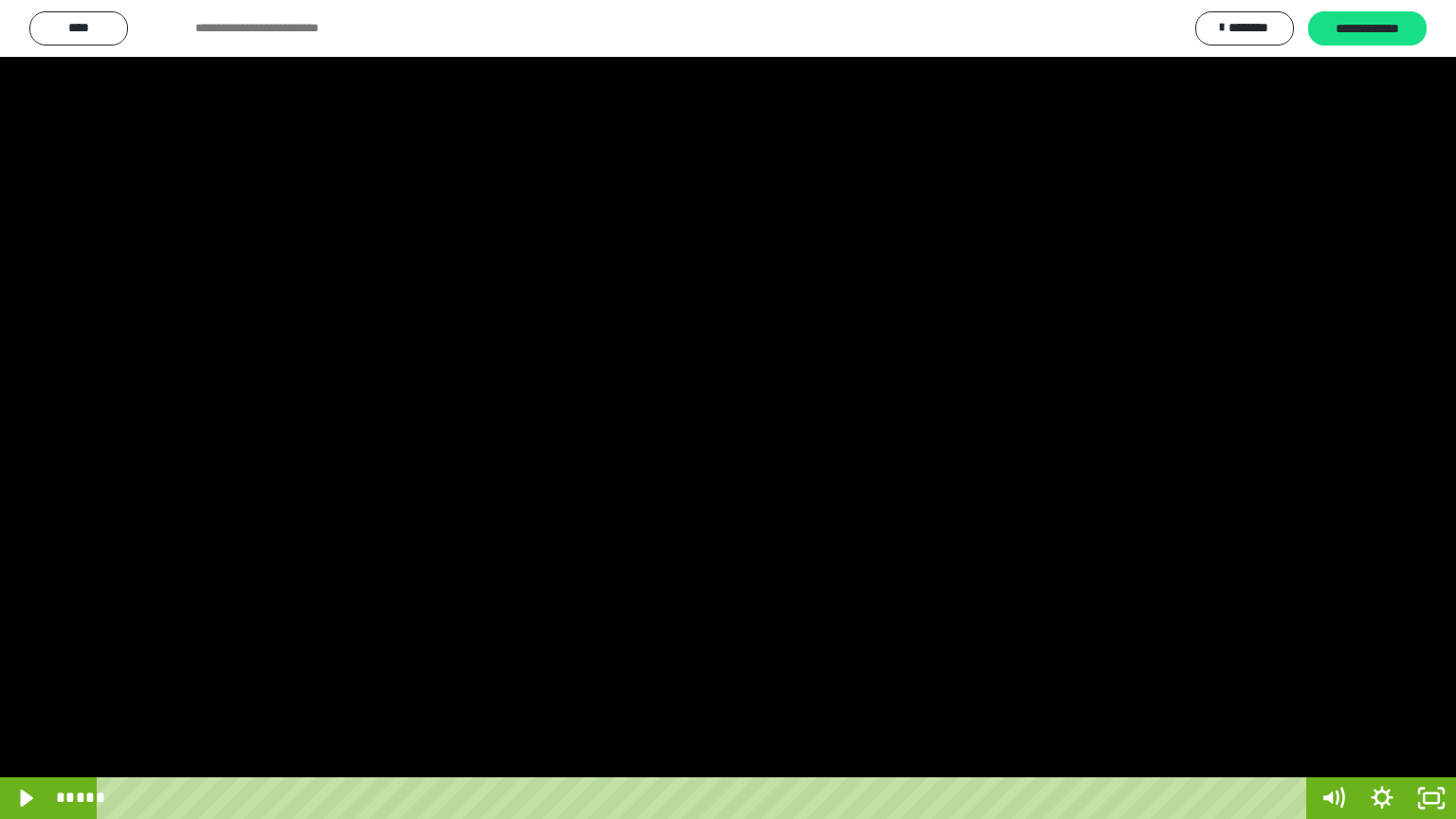 click at bounding box center (728, 410) 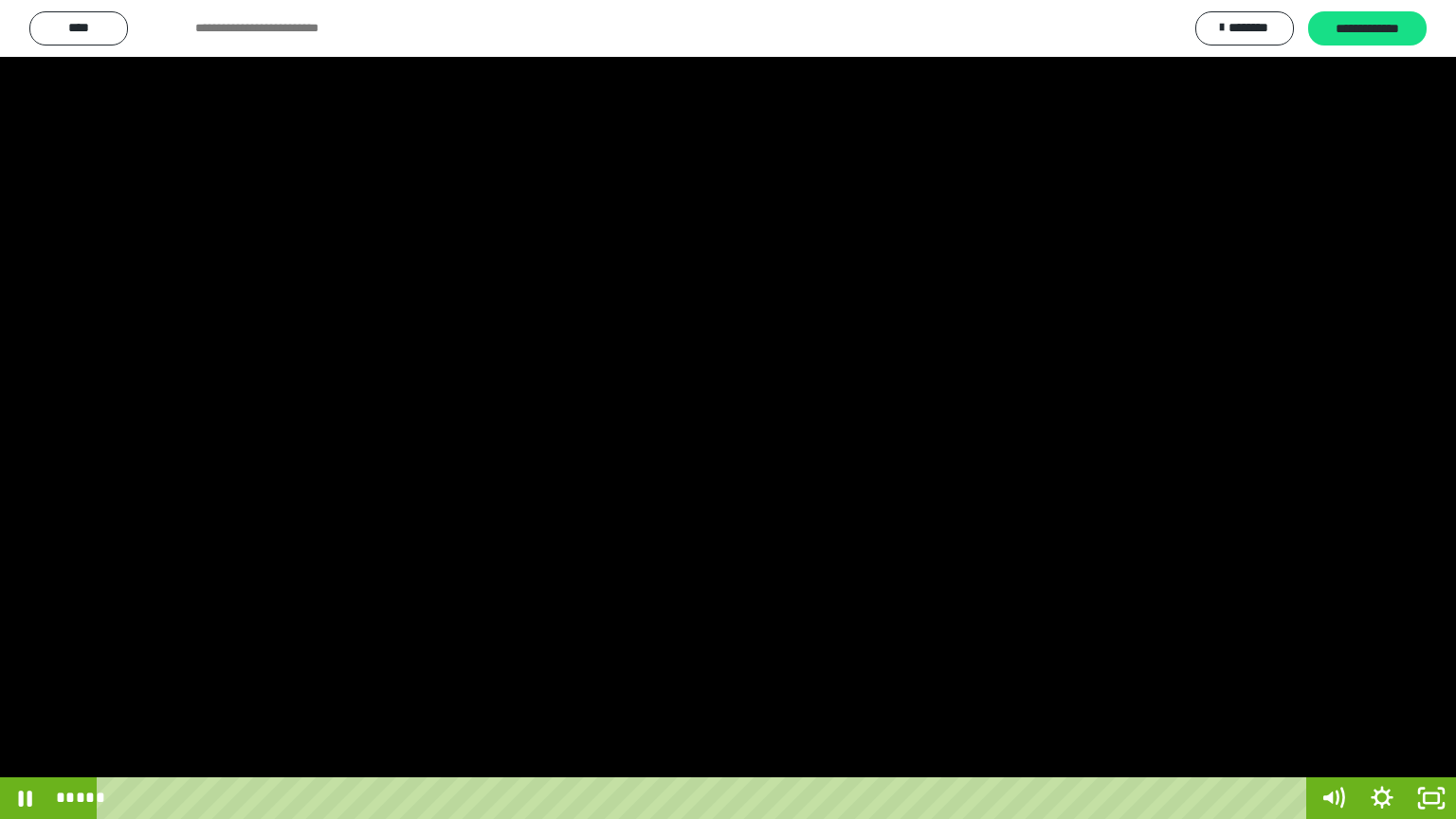 click at bounding box center [728, 410] 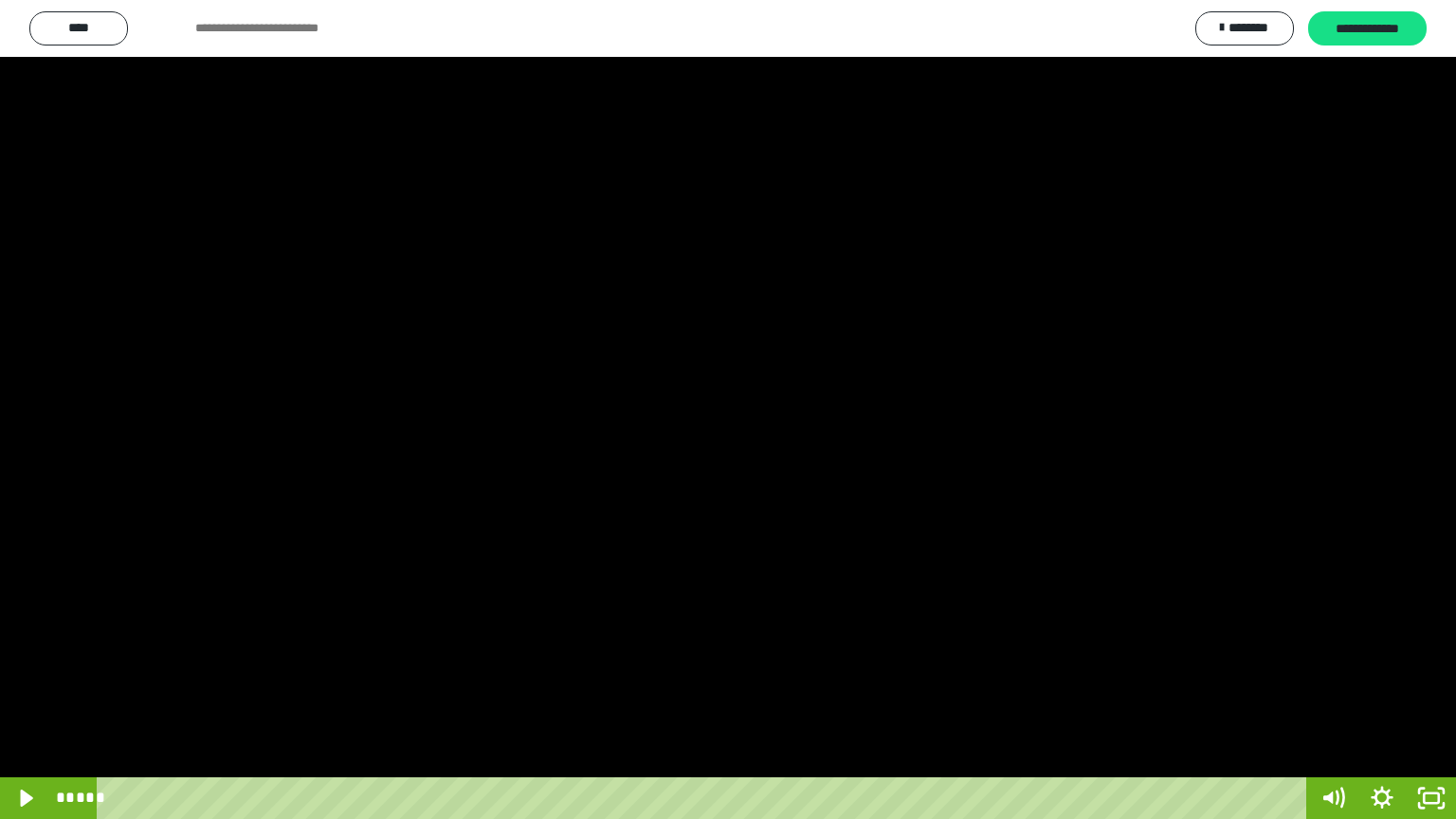 click at bounding box center [728, 410] 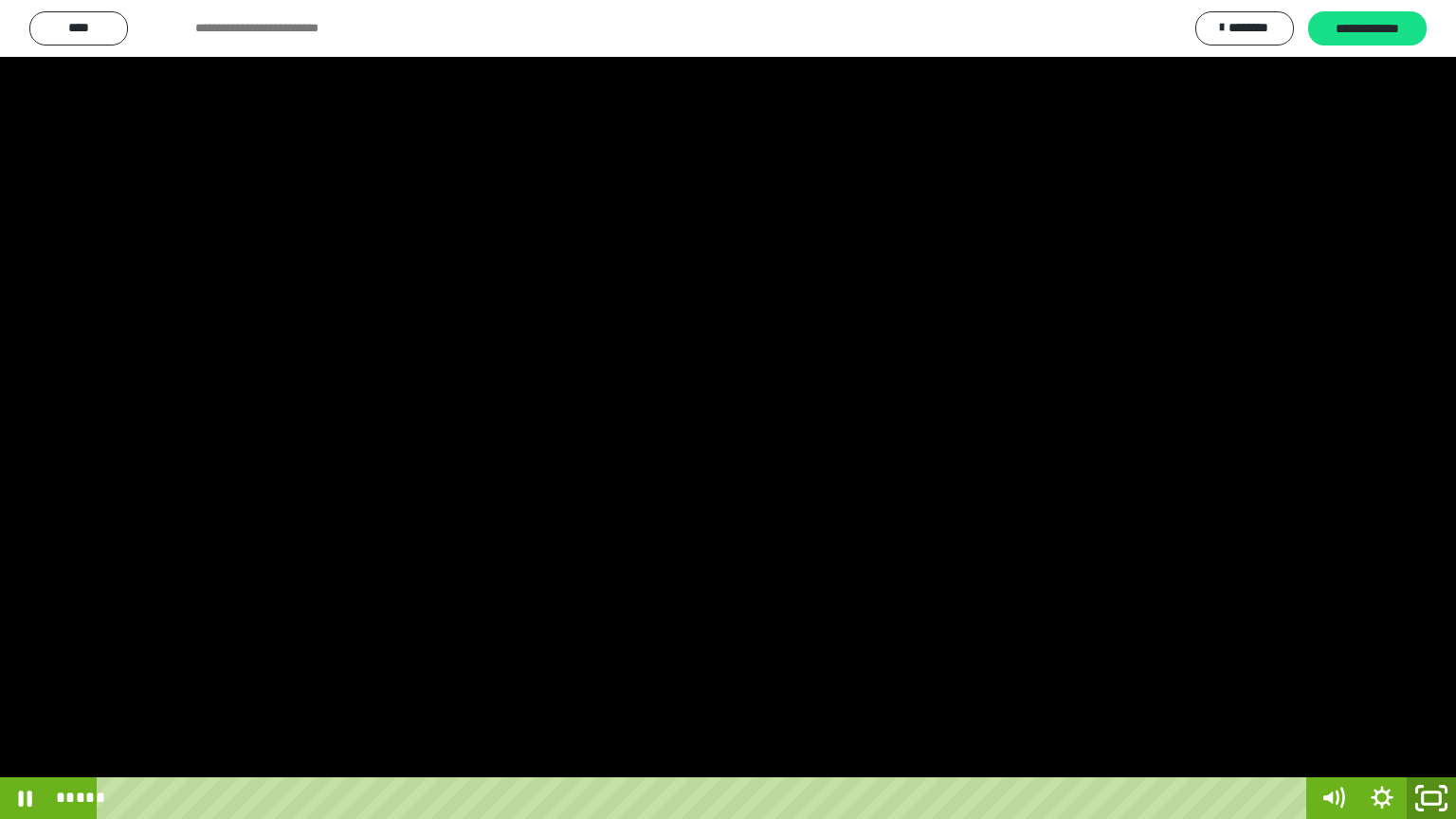 click 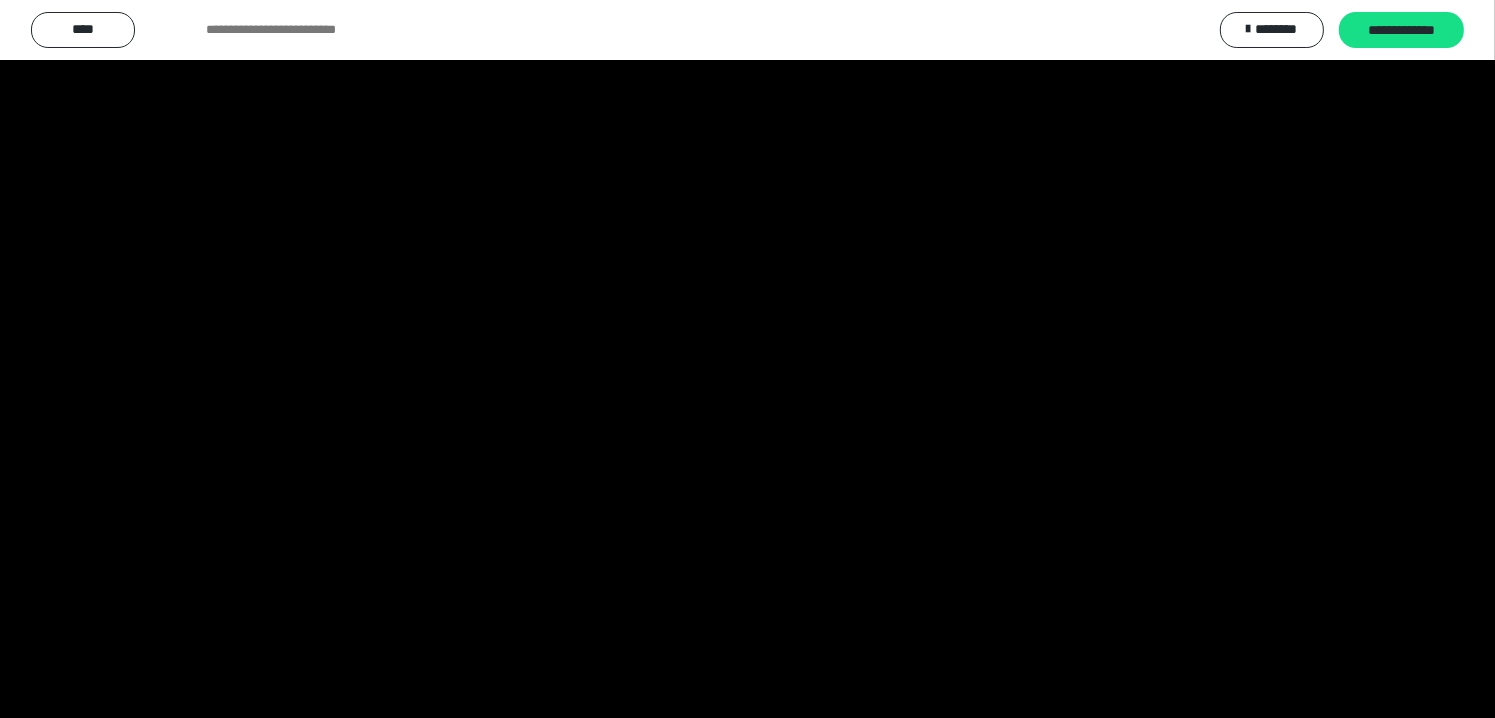 scroll, scrollTop: 3839, scrollLeft: 0, axis: vertical 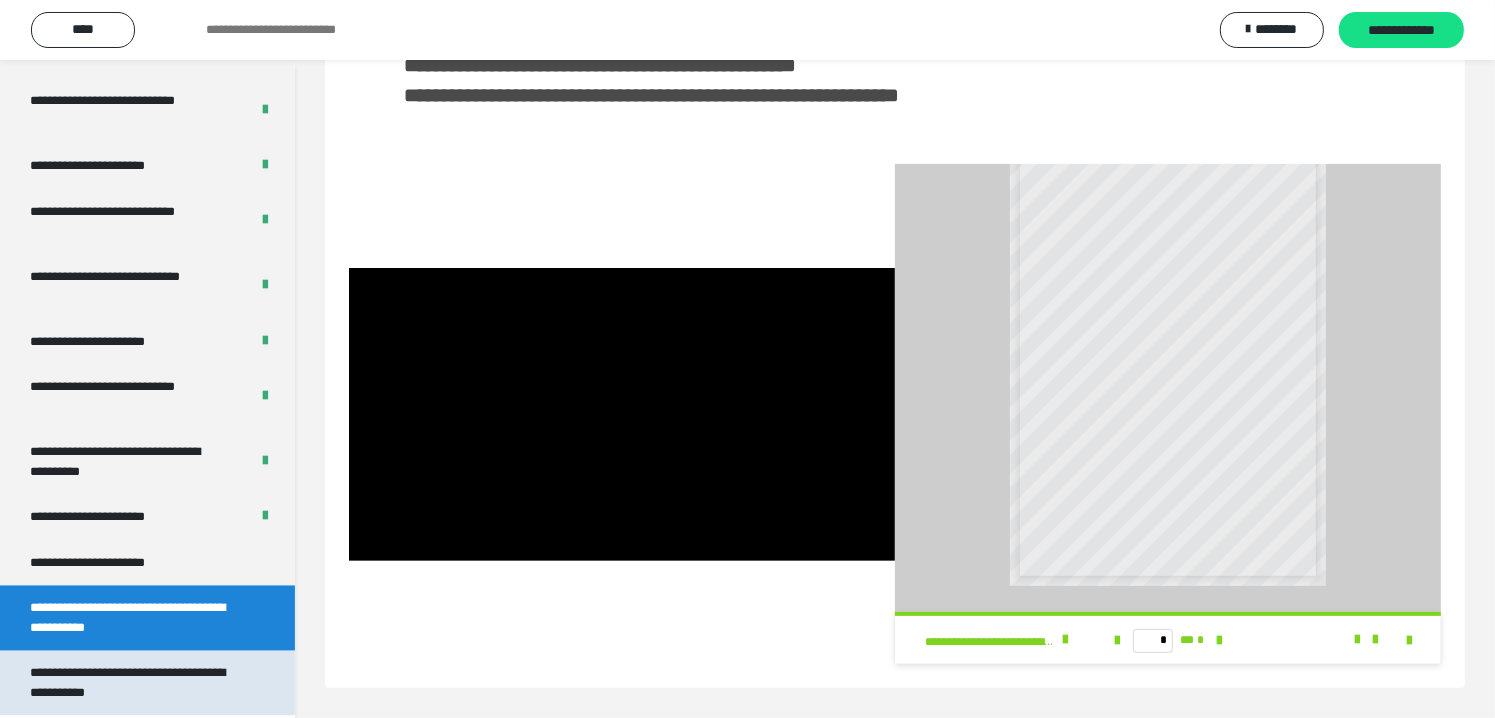 click on "**********" at bounding box center [132, 682] 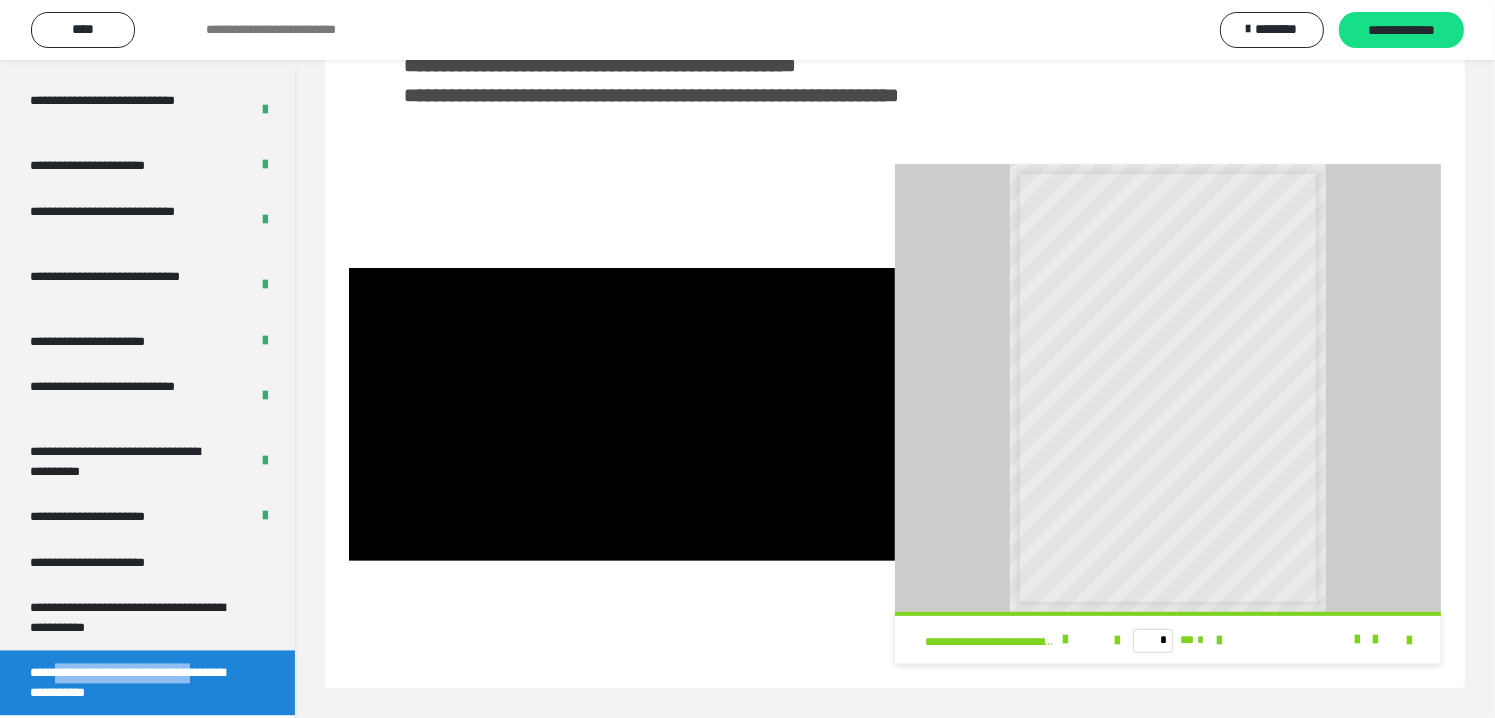 scroll, scrollTop: 0, scrollLeft: 0, axis: both 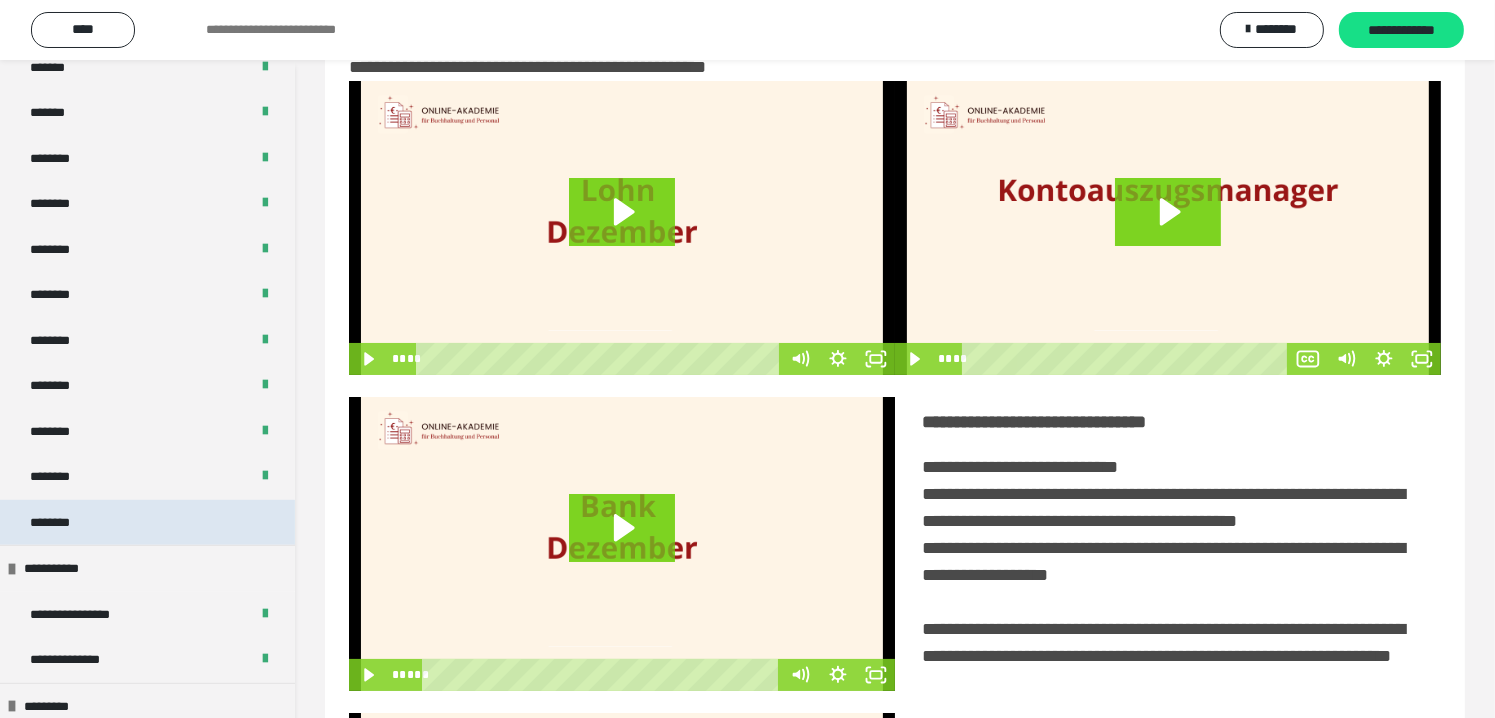 click on "********" at bounding box center (147, 523) 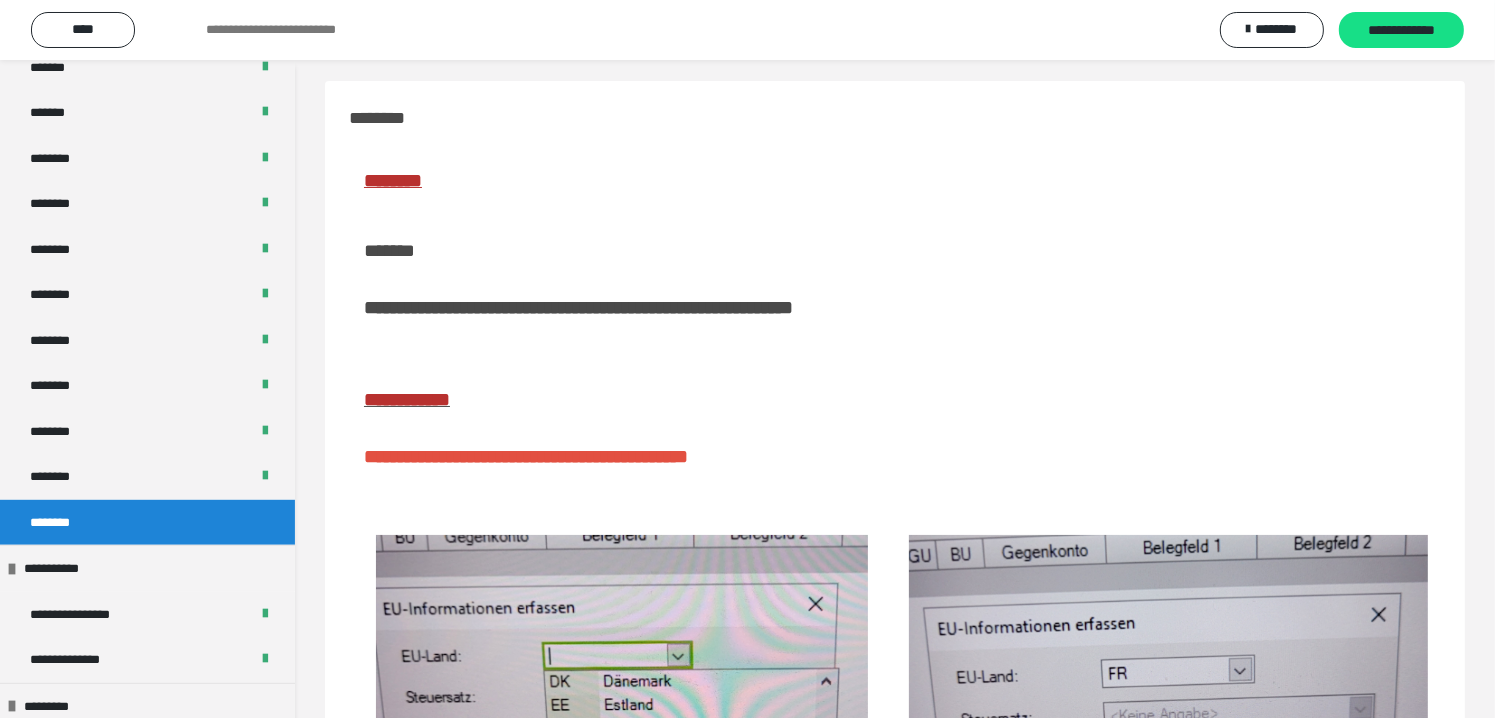 scroll, scrollTop: 0, scrollLeft: 0, axis: both 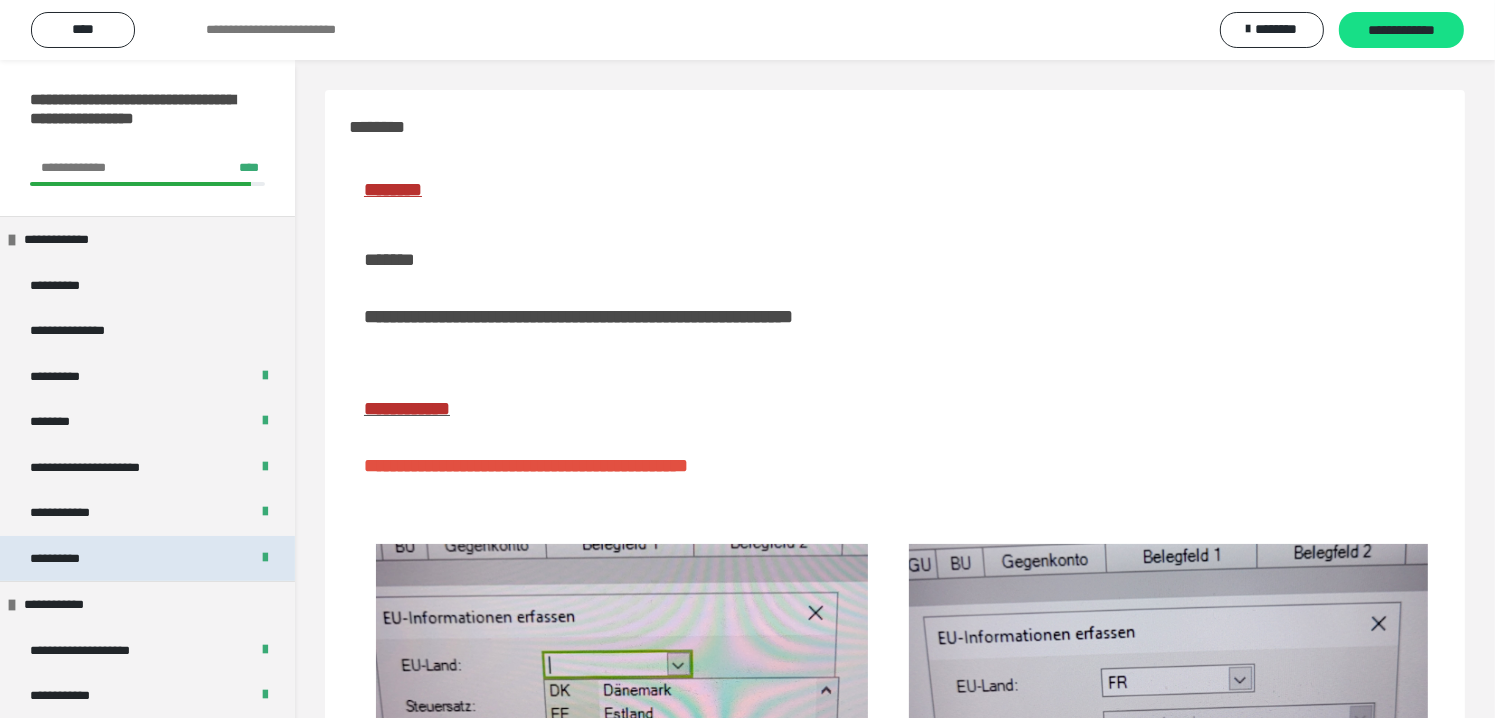 click on "**********" at bounding box center [147, 559] 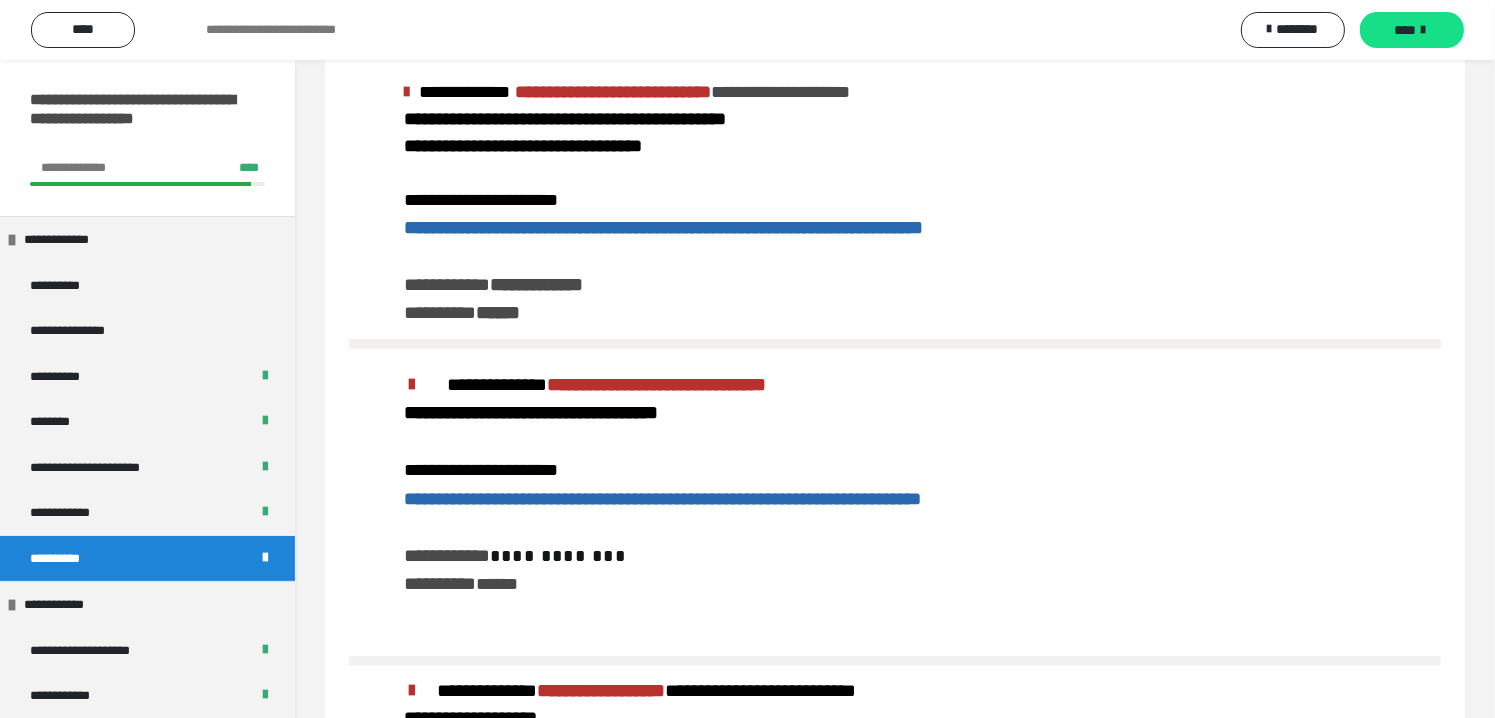 scroll, scrollTop: 500, scrollLeft: 0, axis: vertical 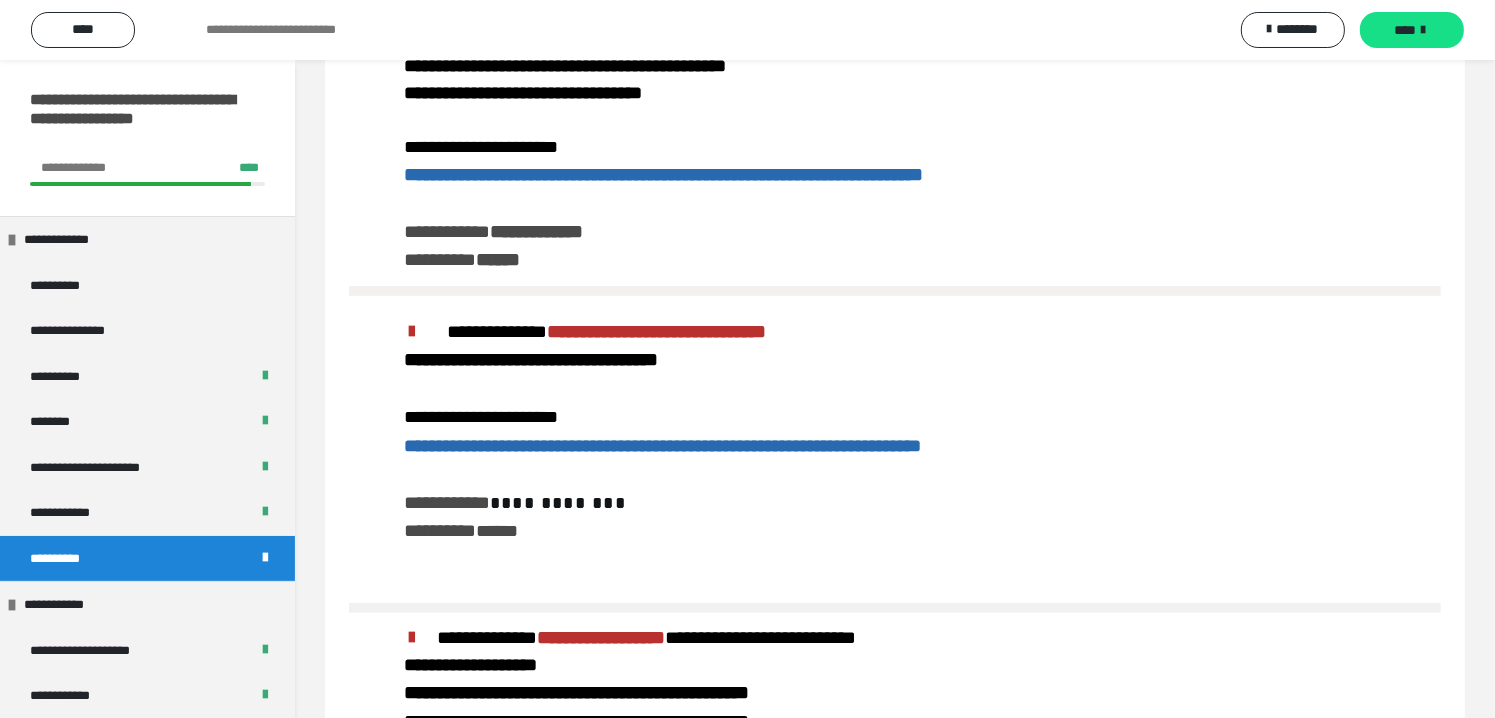 click on "**********" at bounding box center [663, 446] 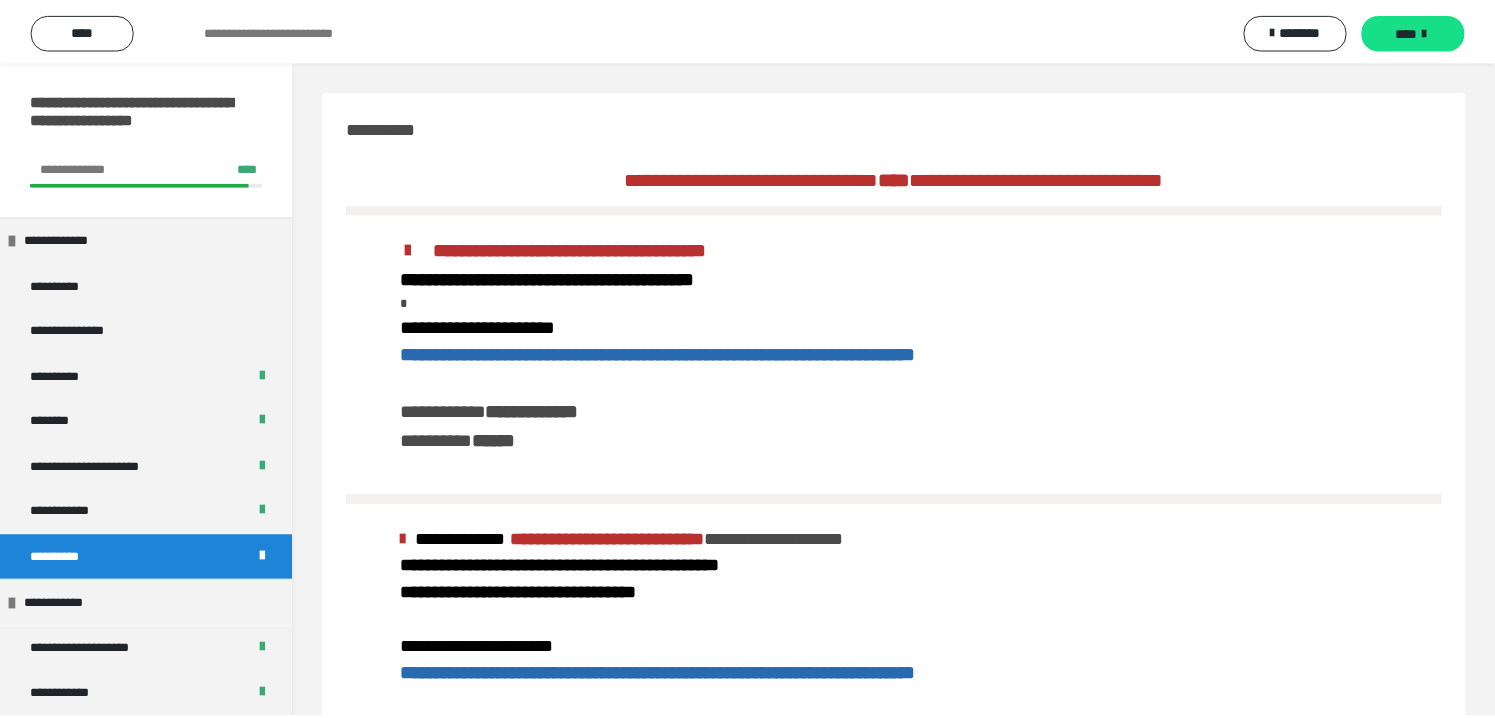 scroll, scrollTop: 500, scrollLeft: 0, axis: vertical 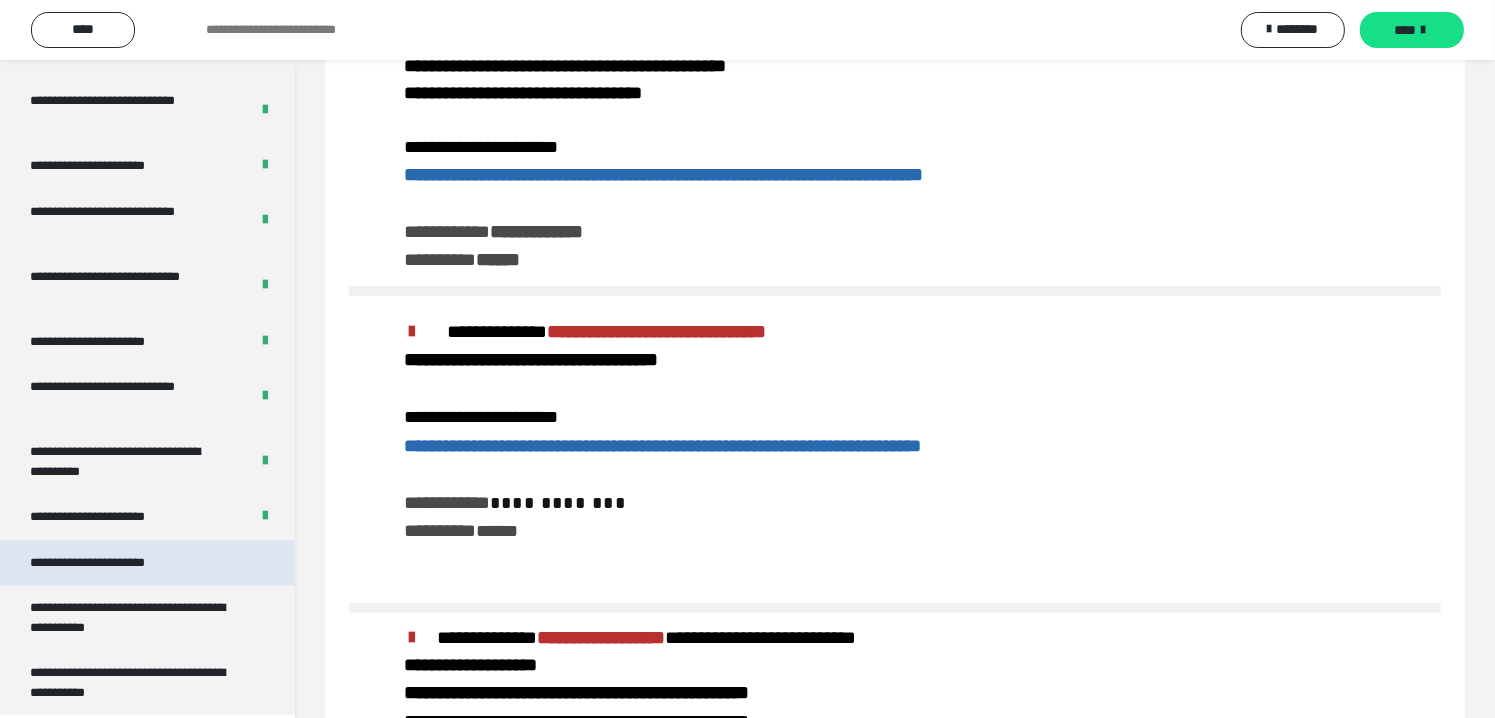 click on "**********" at bounding box center [111, 563] 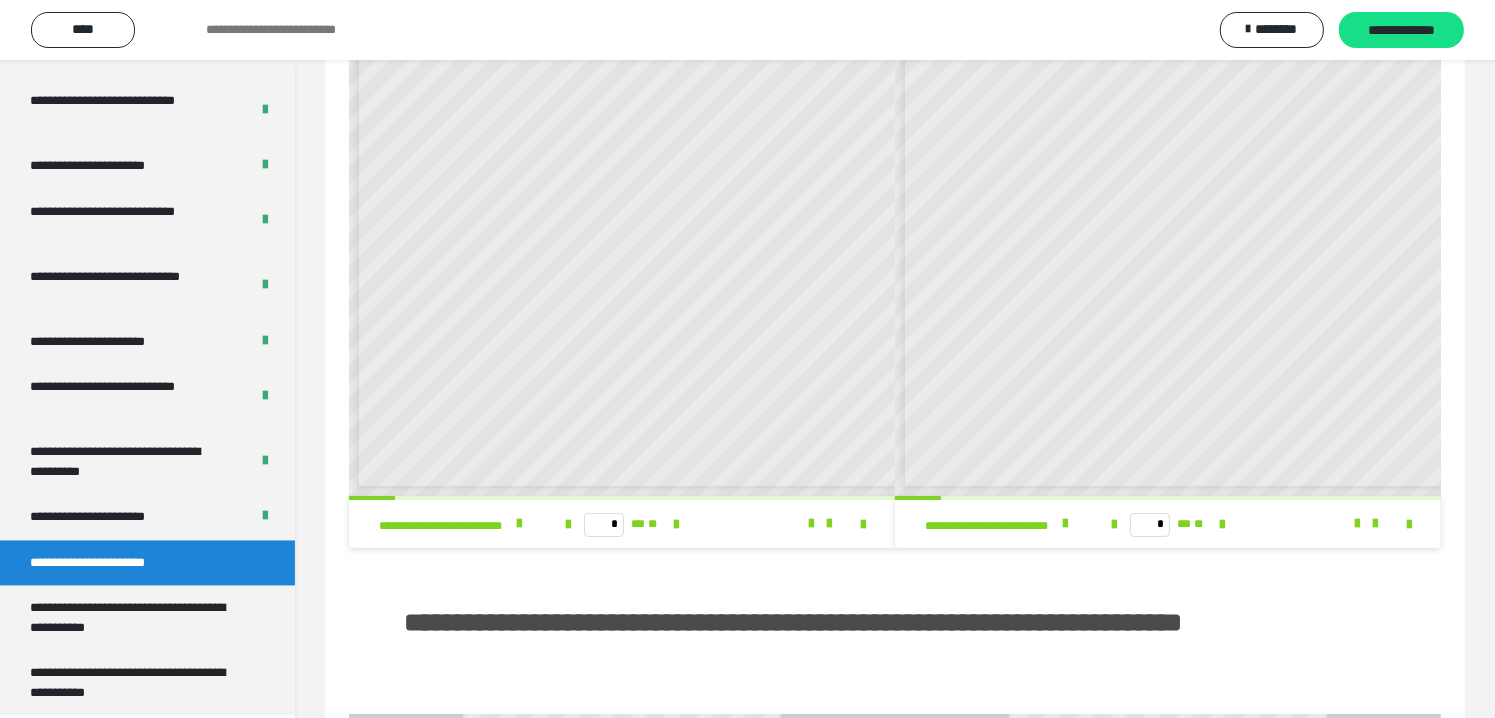 scroll, scrollTop: 0, scrollLeft: 0, axis: both 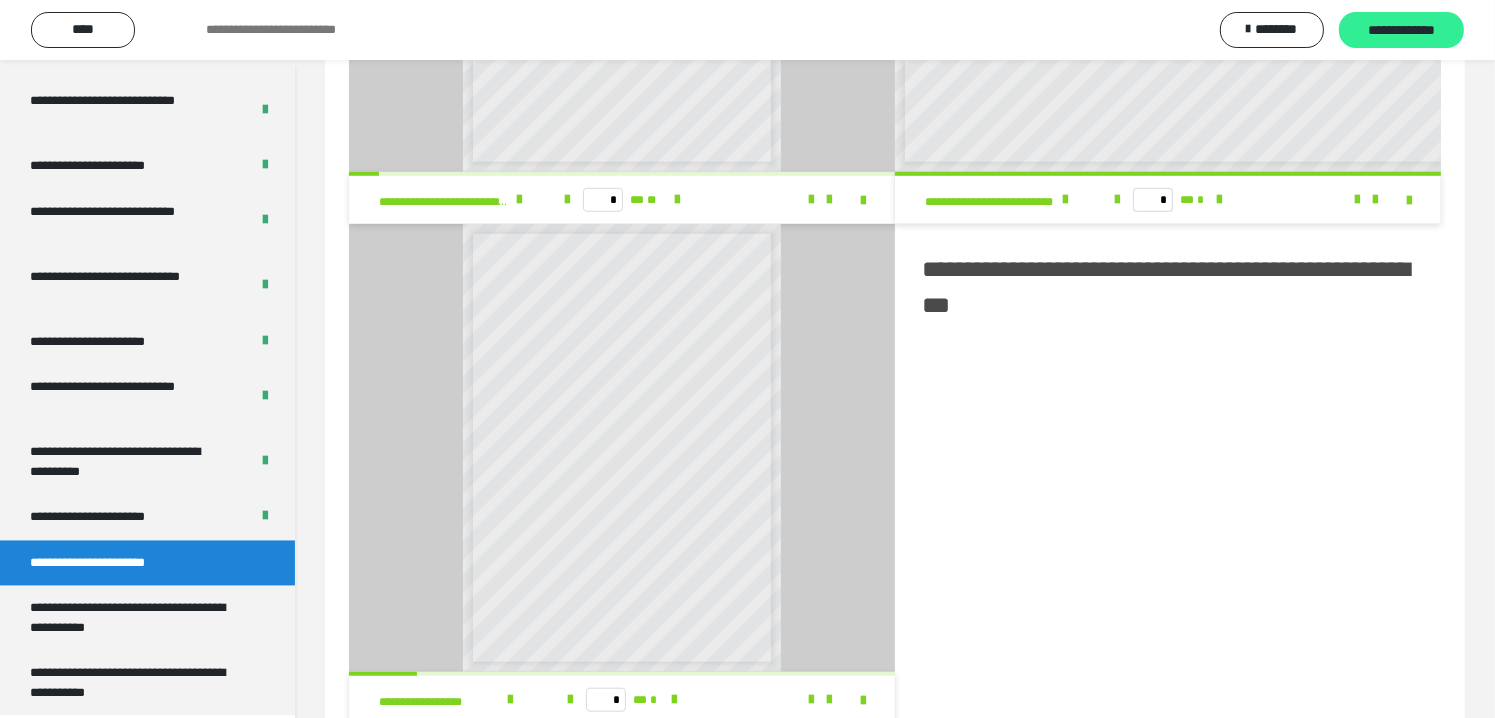 click on "**********" at bounding box center [1401, 31] 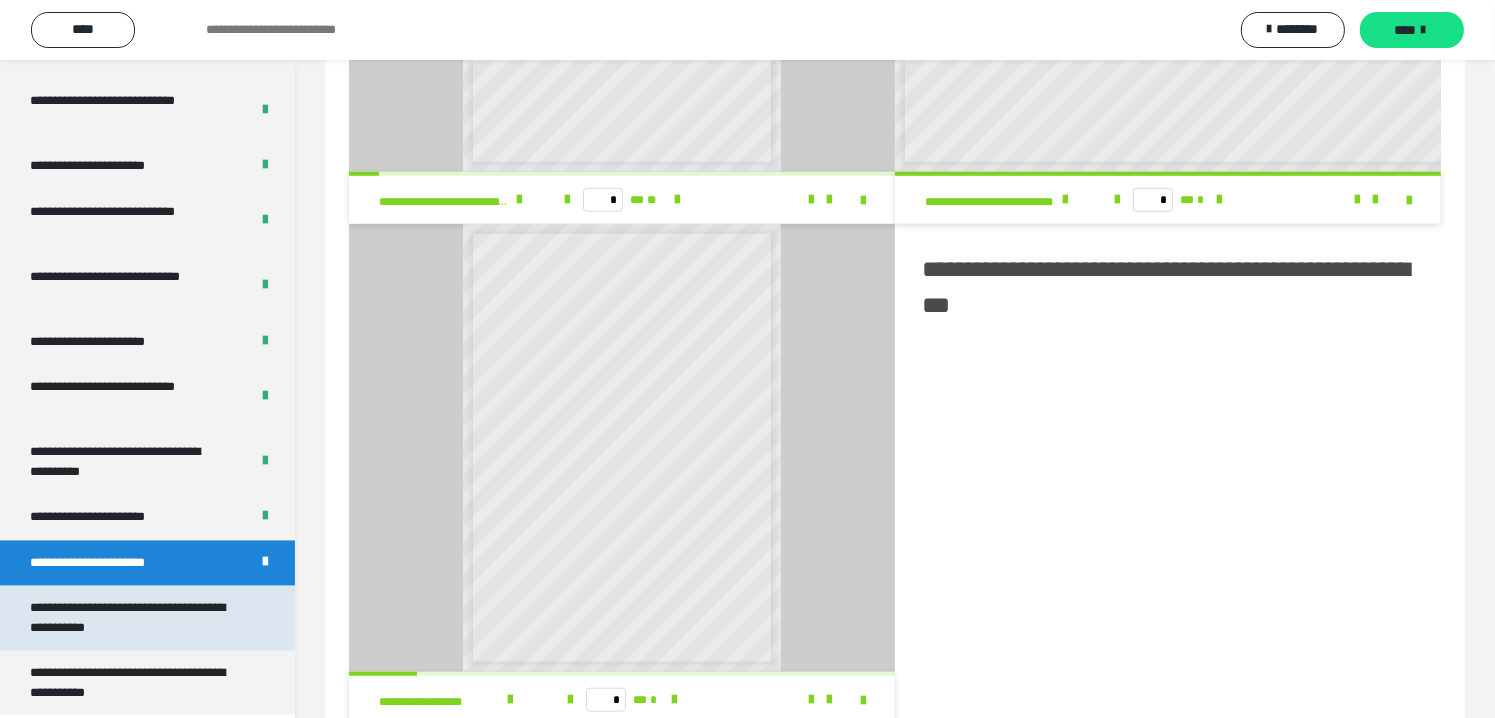 click on "**********" at bounding box center (132, 617) 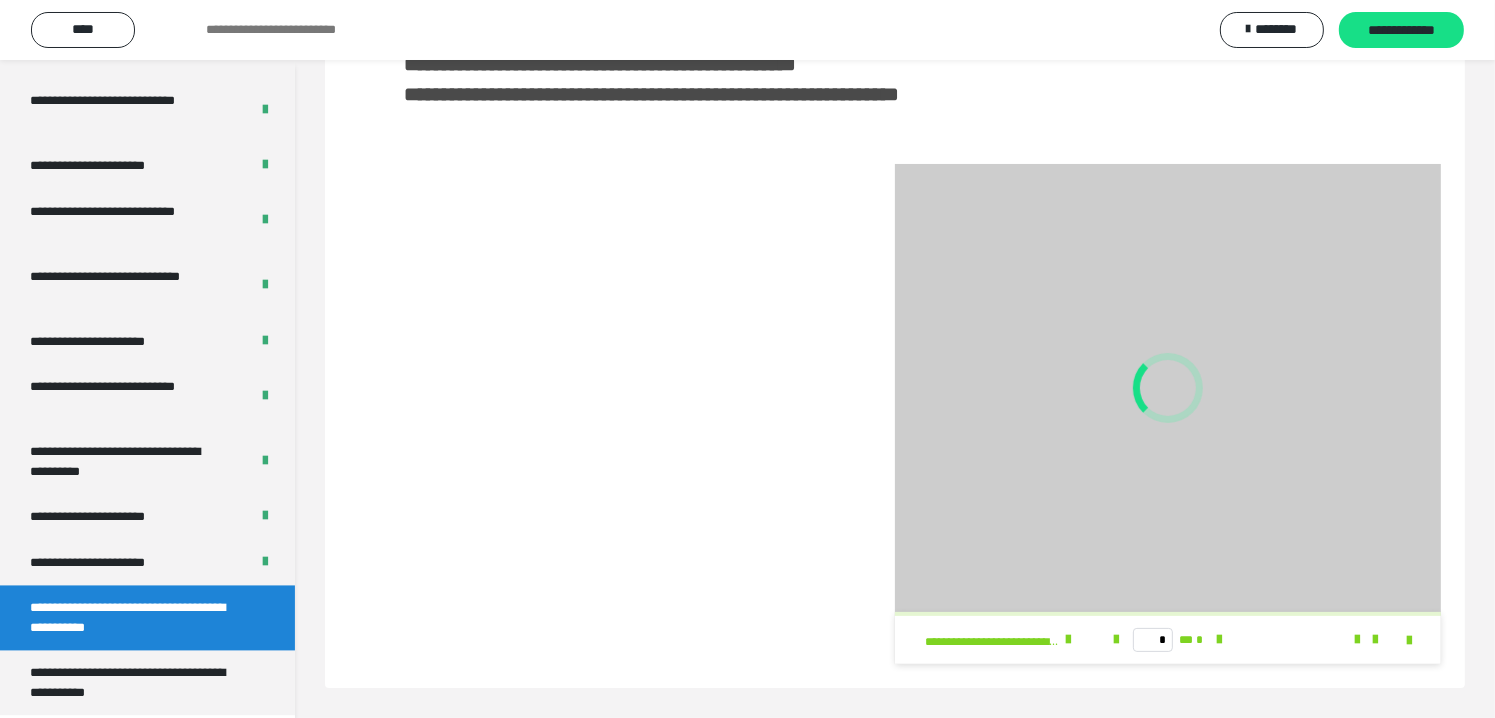 scroll, scrollTop: 195, scrollLeft: 0, axis: vertical 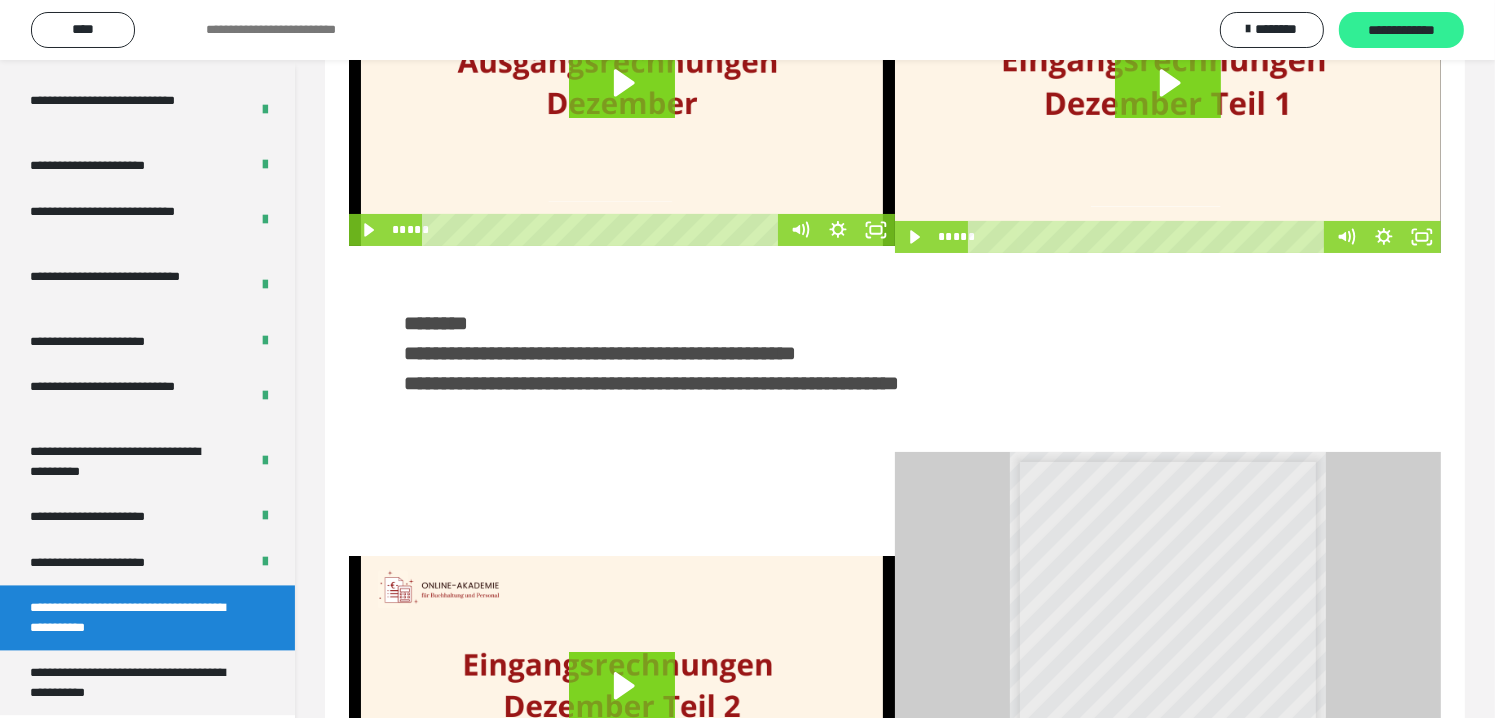 click on "**********" at bounding box center (1401, 31) 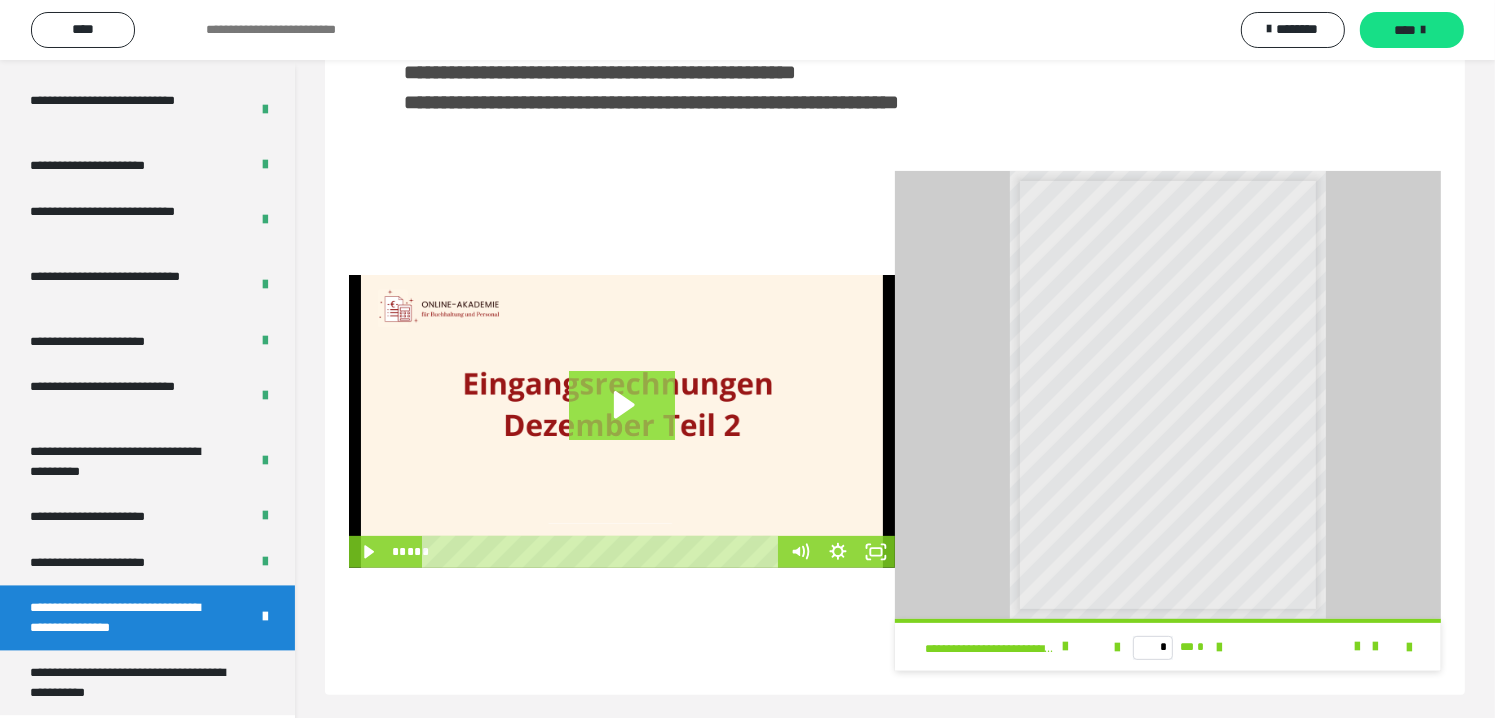 scroll, scrollTop: 483, scrollLeft: 0, axis: vertical 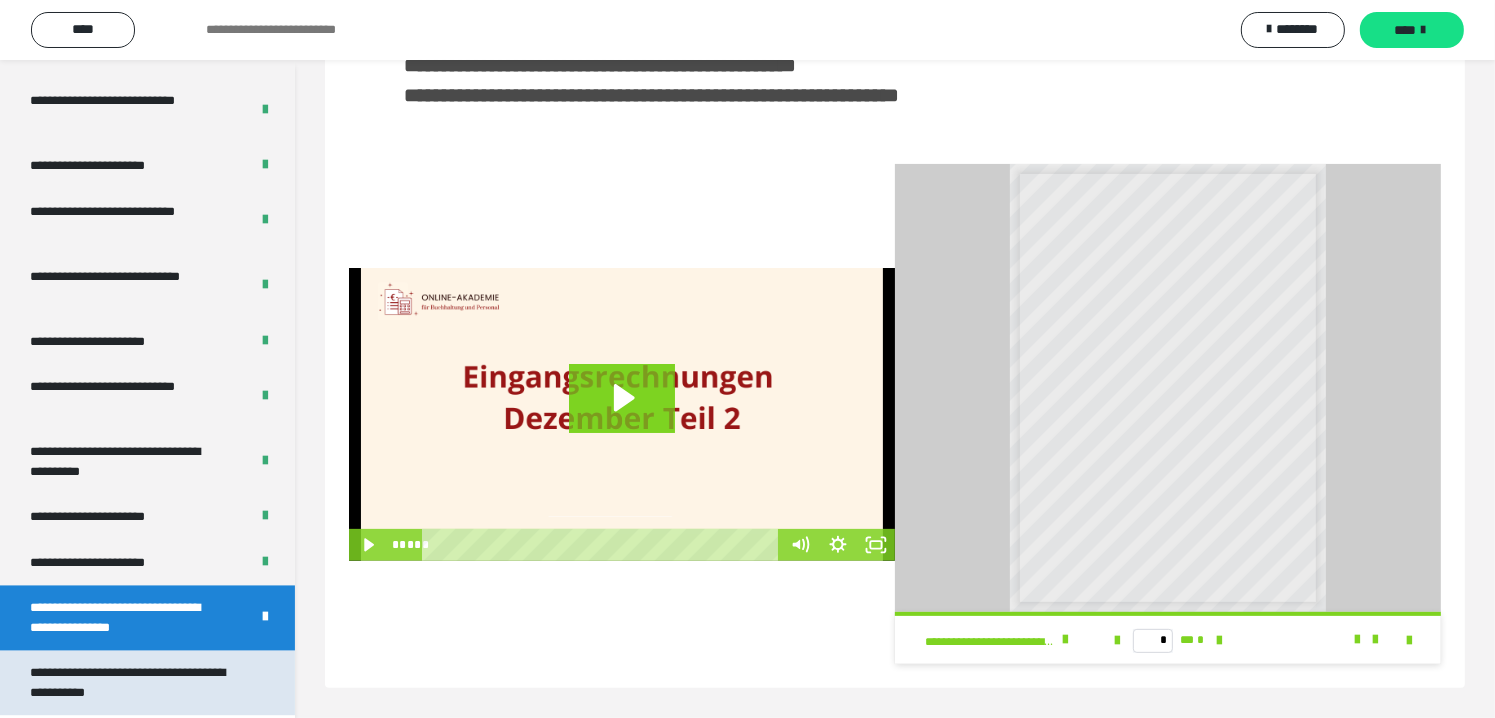 click on "**********" at bounding box center (132, 682) 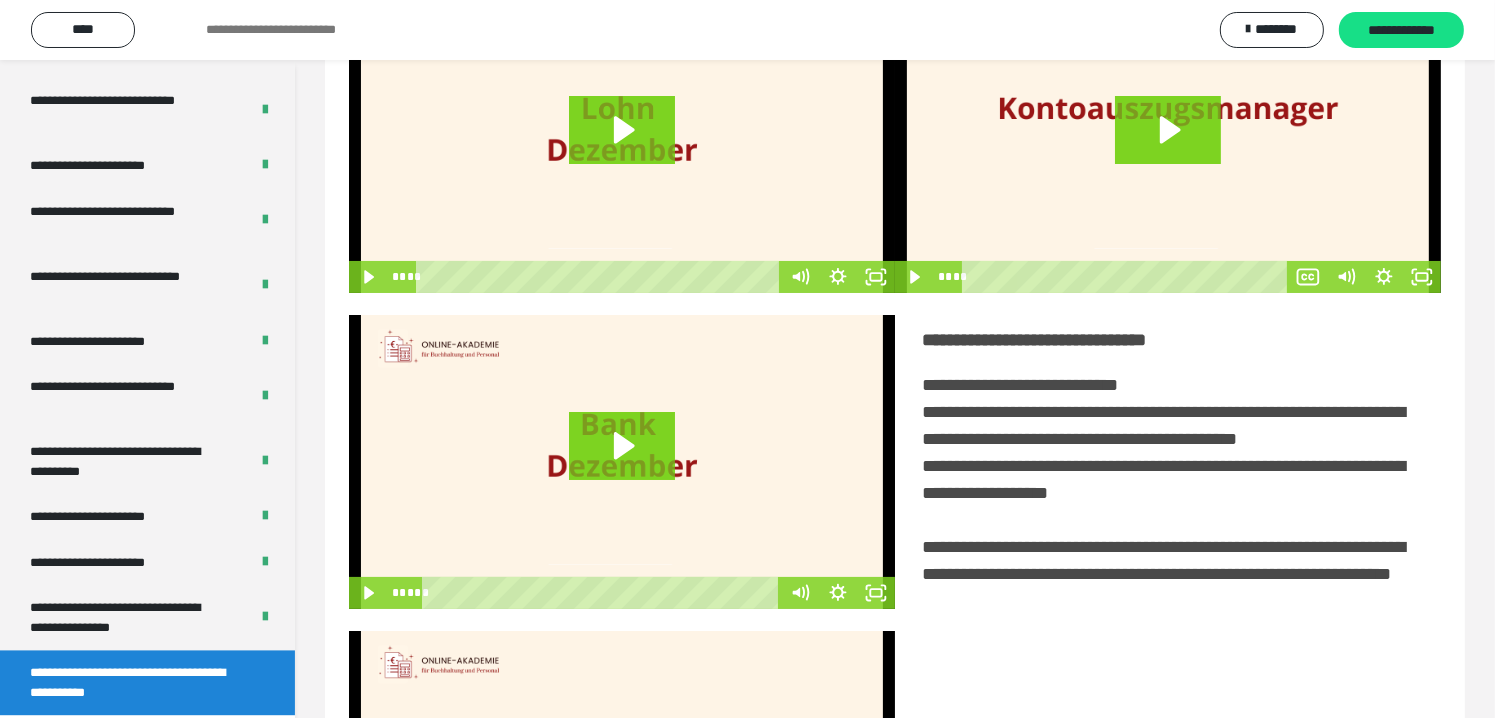 scroll, scrollTop: 260, scrollLeft: 0, axis: vertical 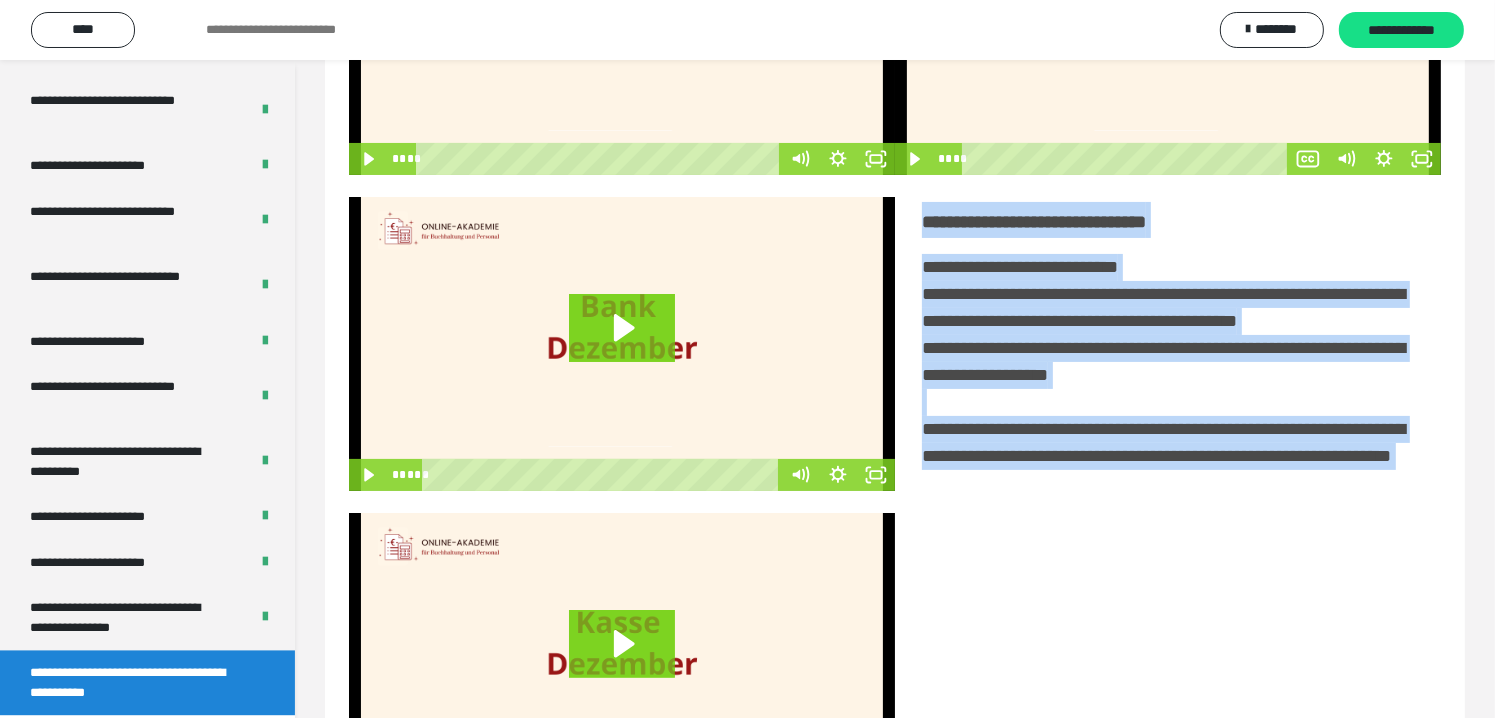 drag, startPoint x: 927, startPoint y: 223, endPoint x: 1268, endPoint y: 538, distance: 464.22623 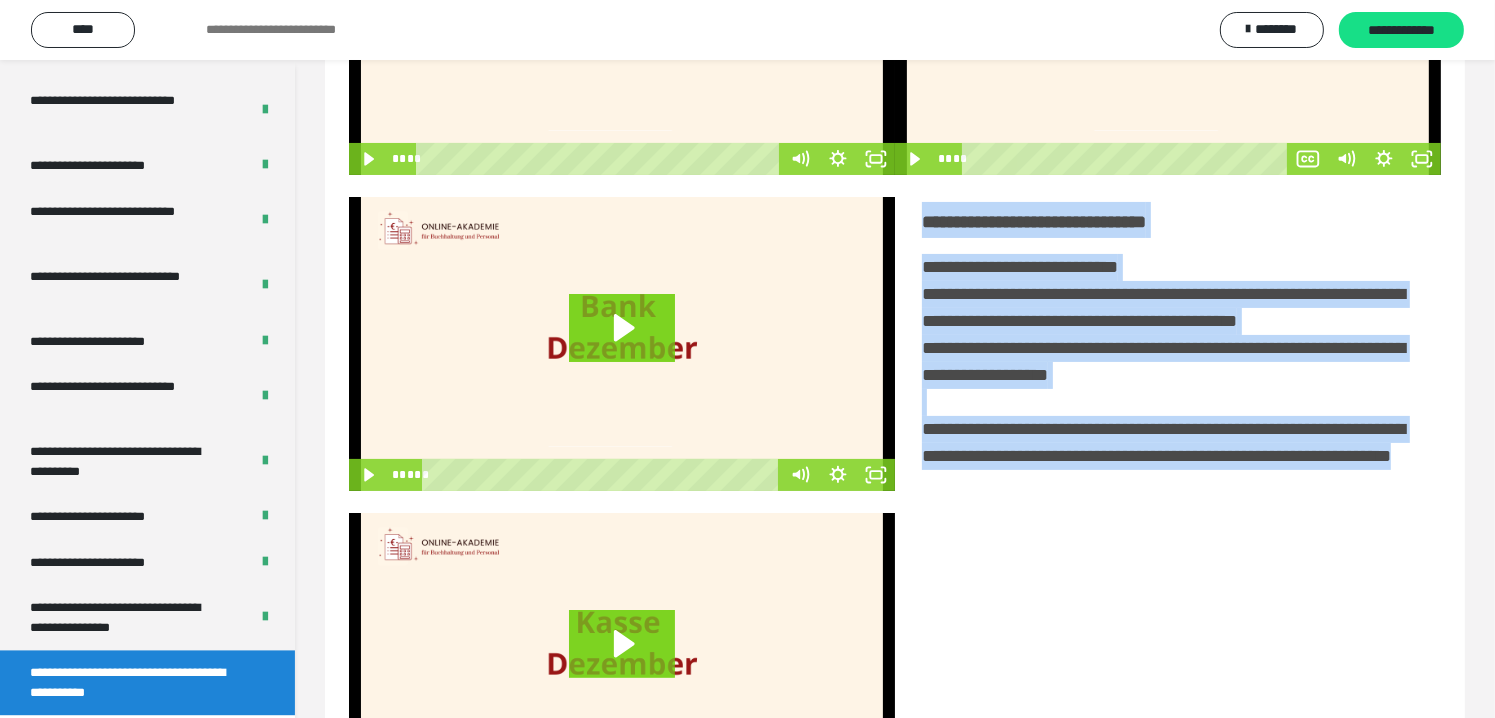 copy on "**********" 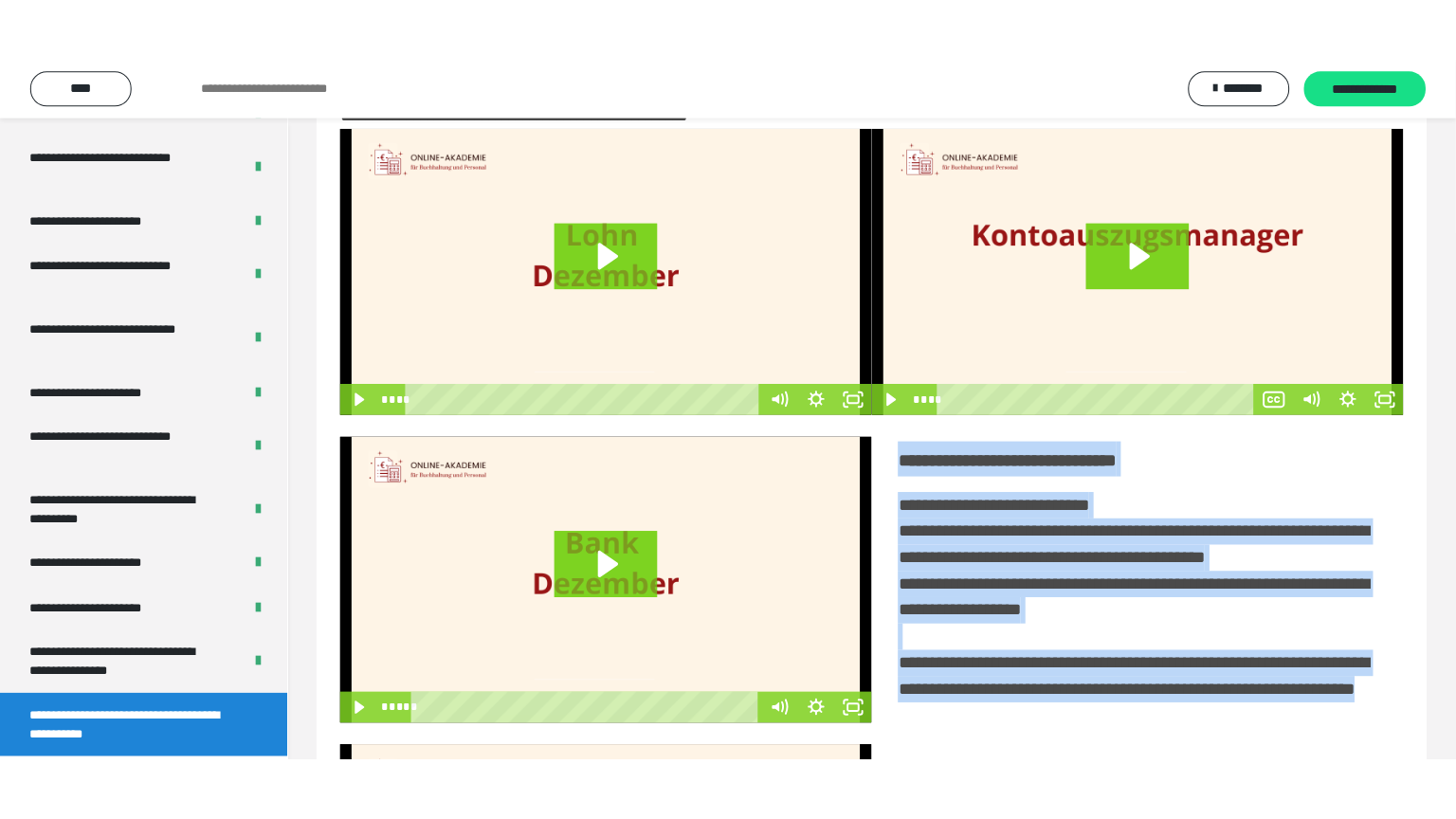 scroll, scrollTop: 0, scrollLeft: 0, axis: both 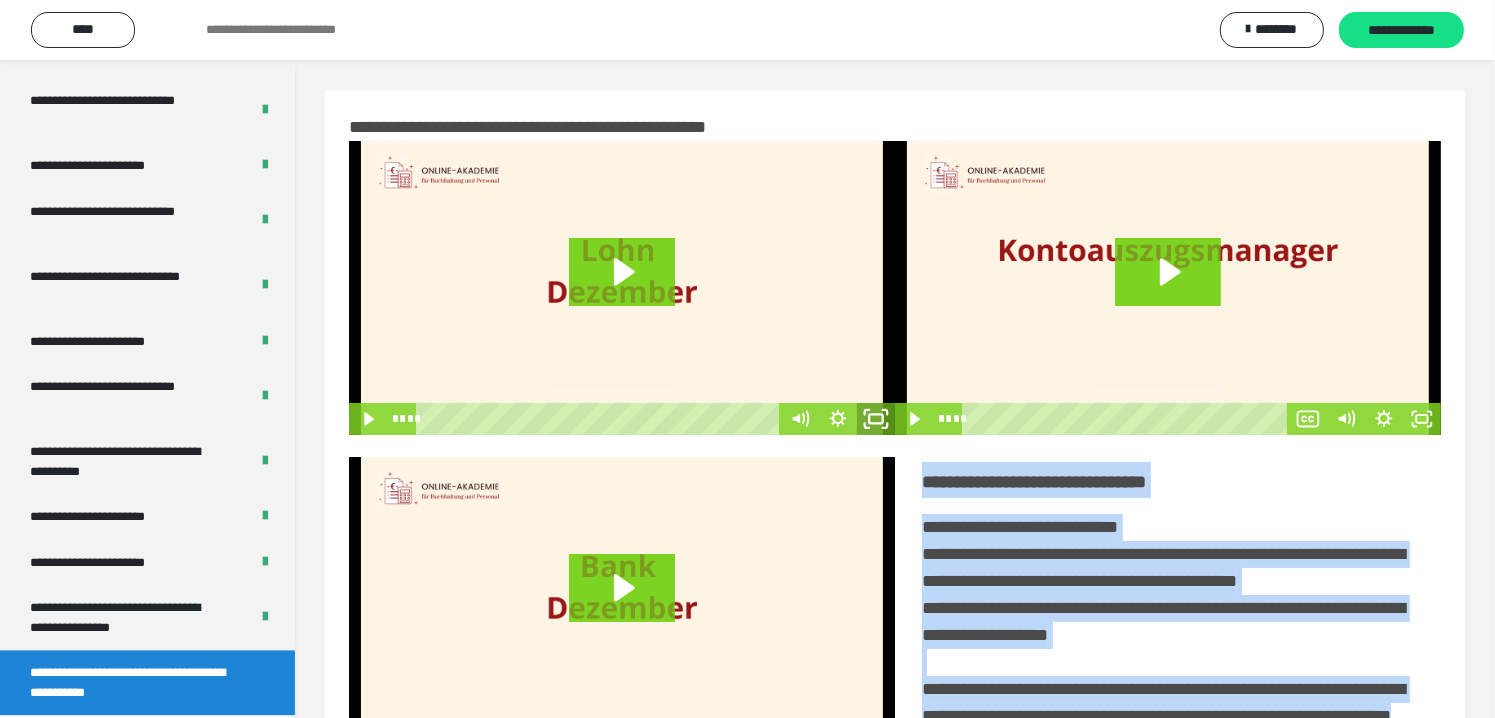 click 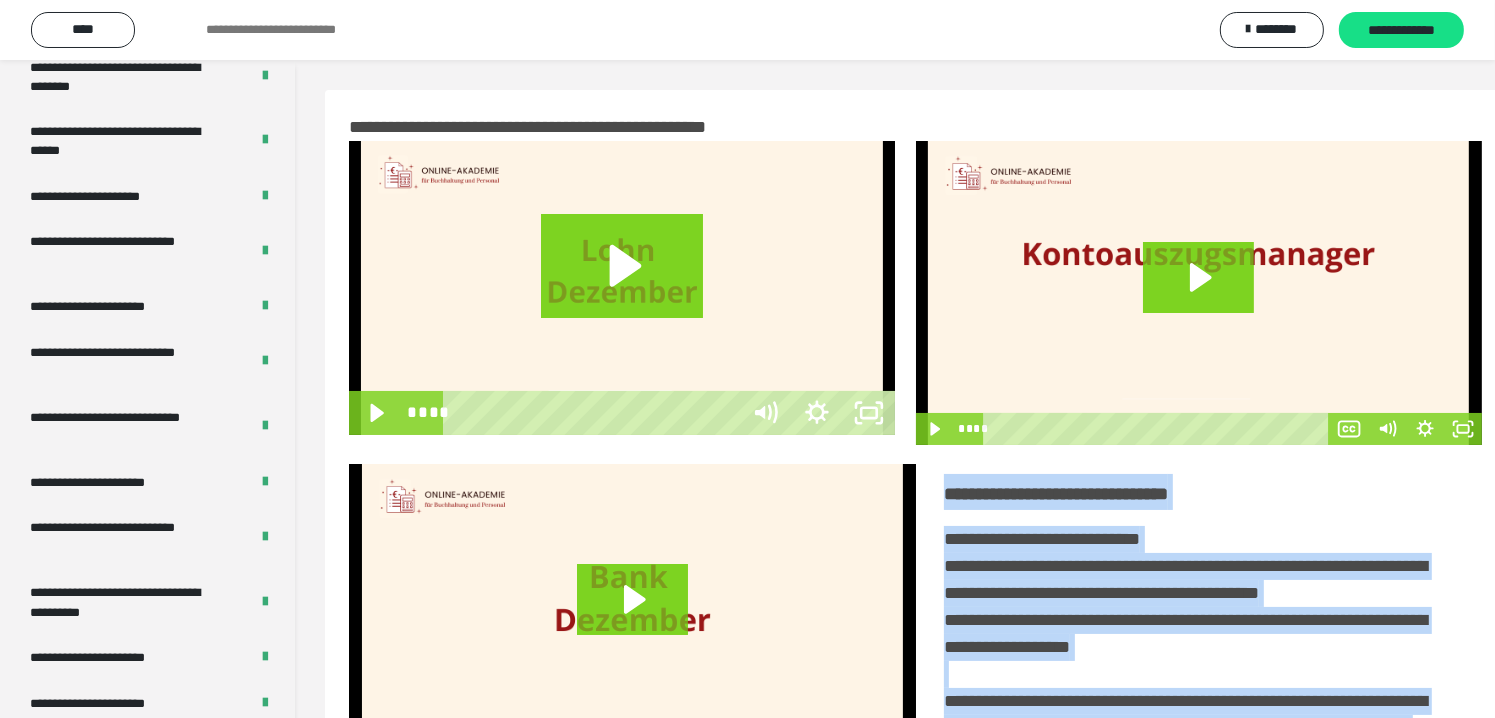 scroll, scrollTop: 3693, scrollLeft: 0, axis: vertical 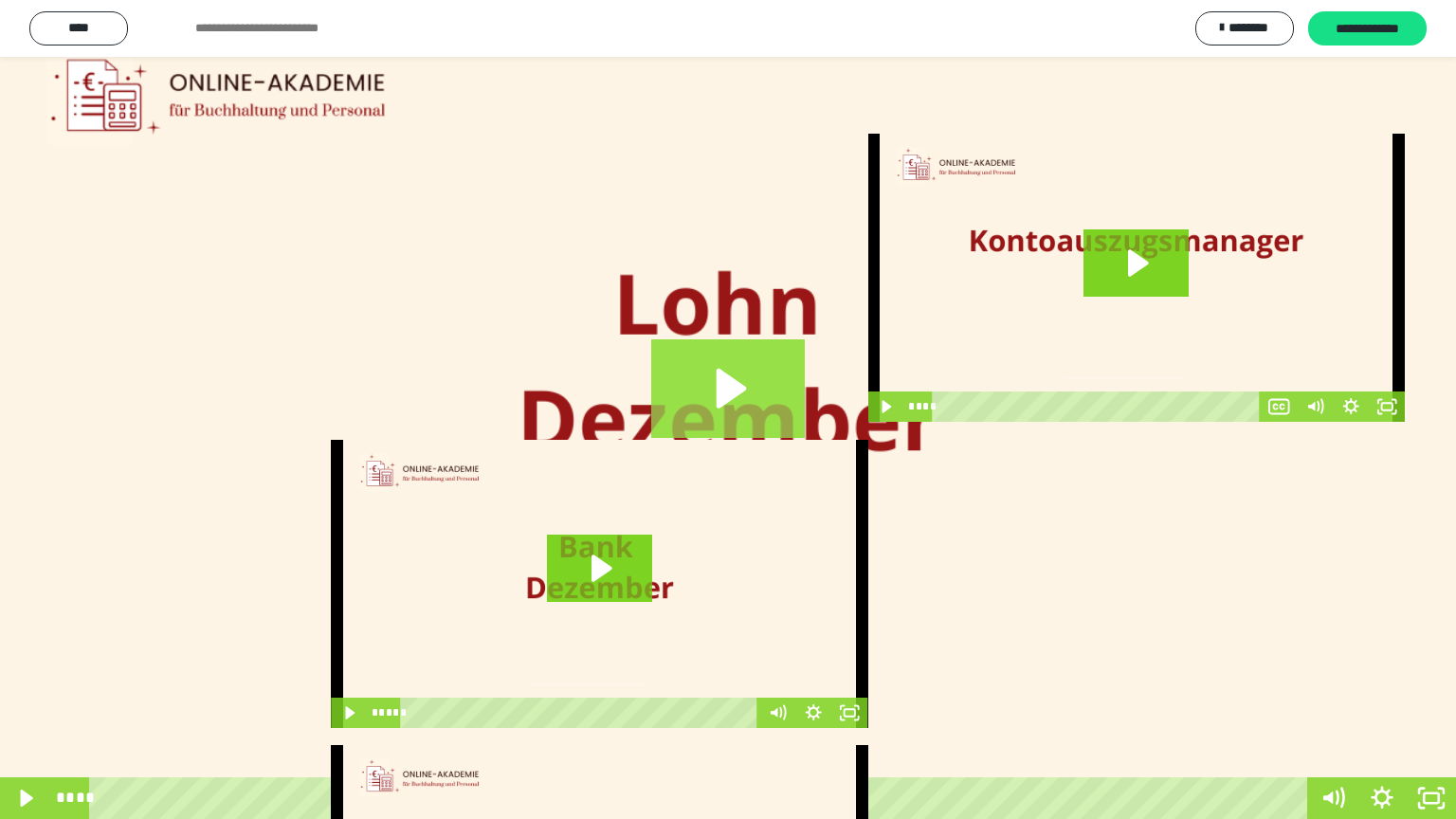 click 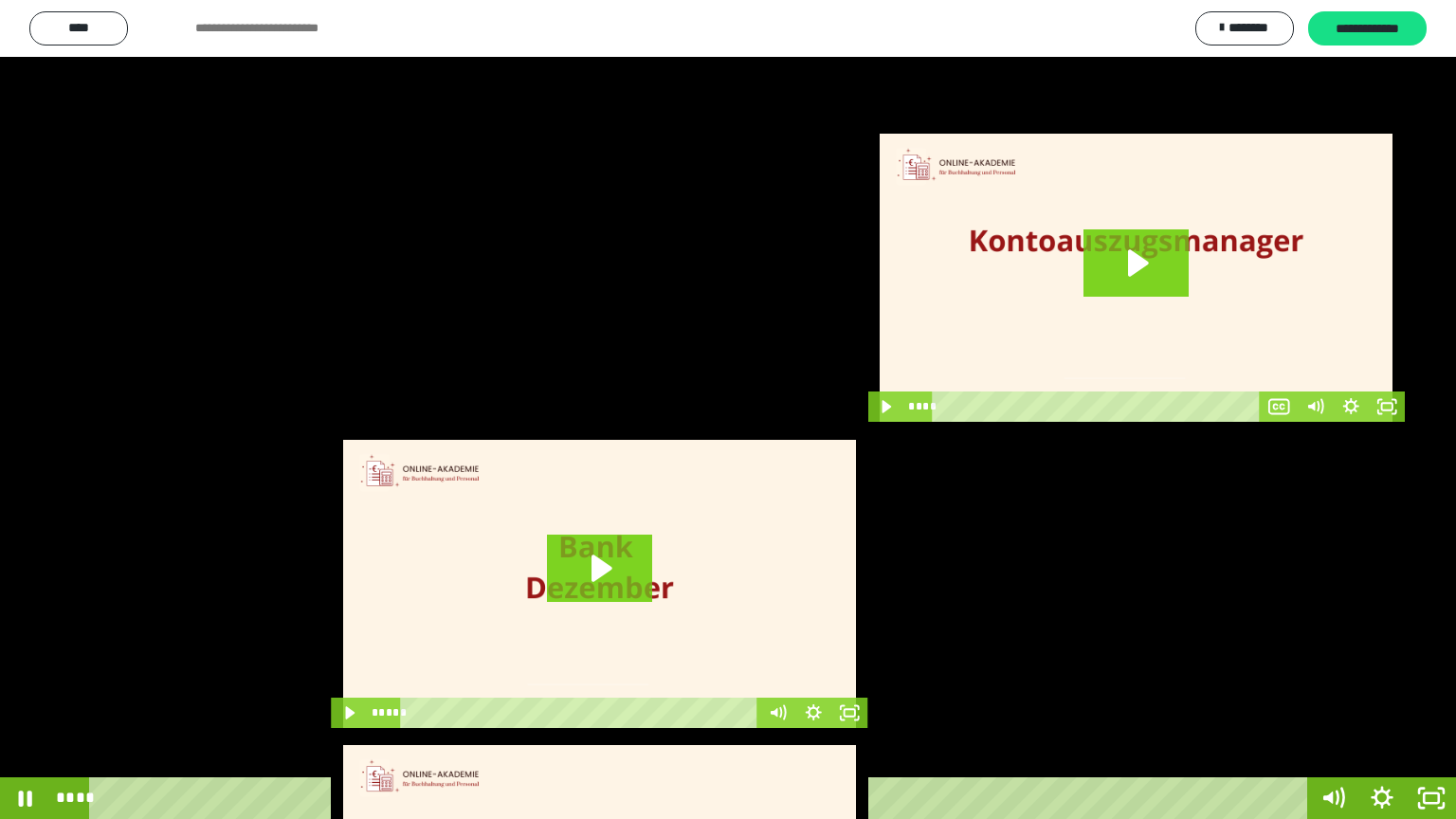 click at bounding box center (728, 410) 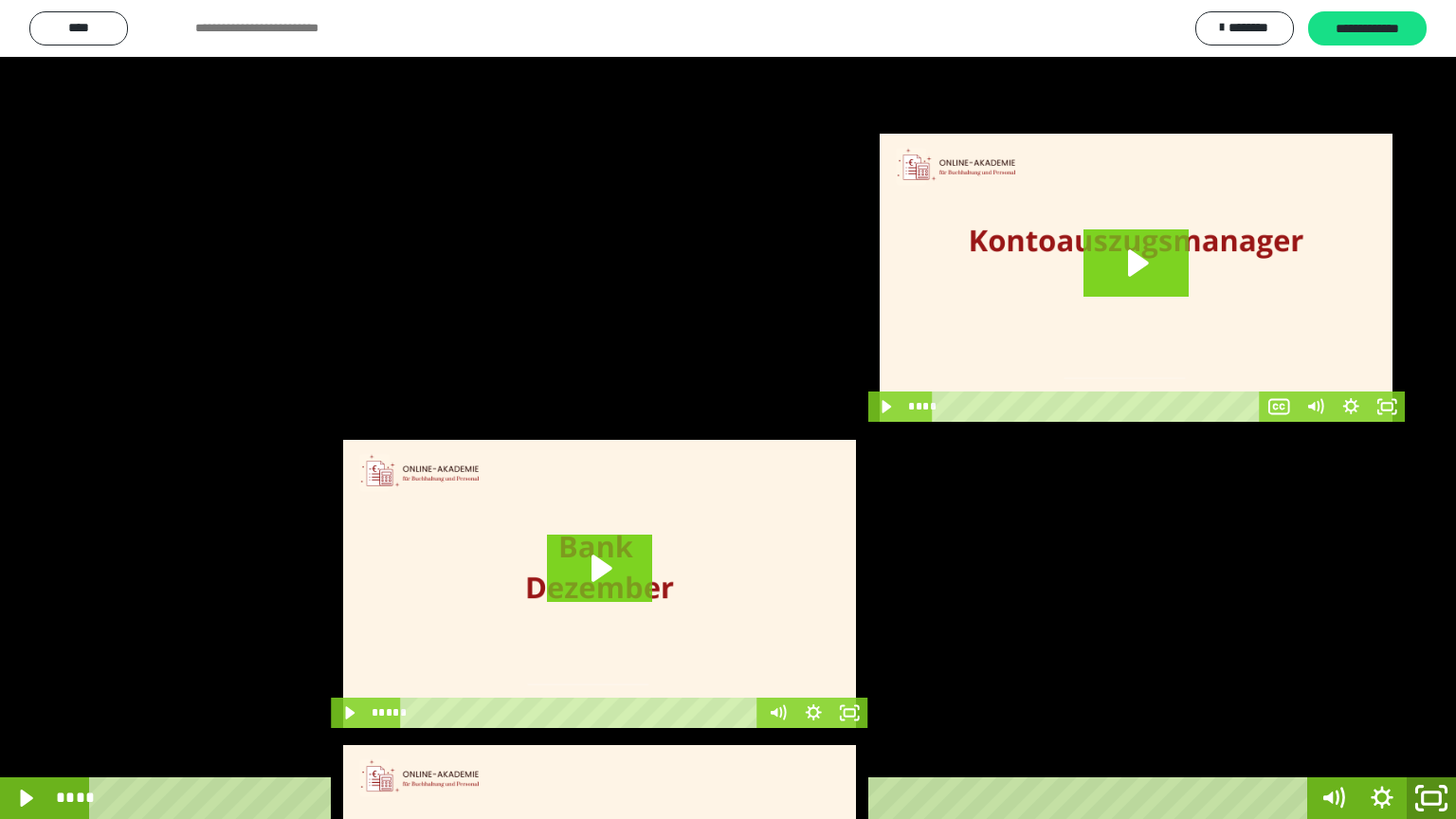 click 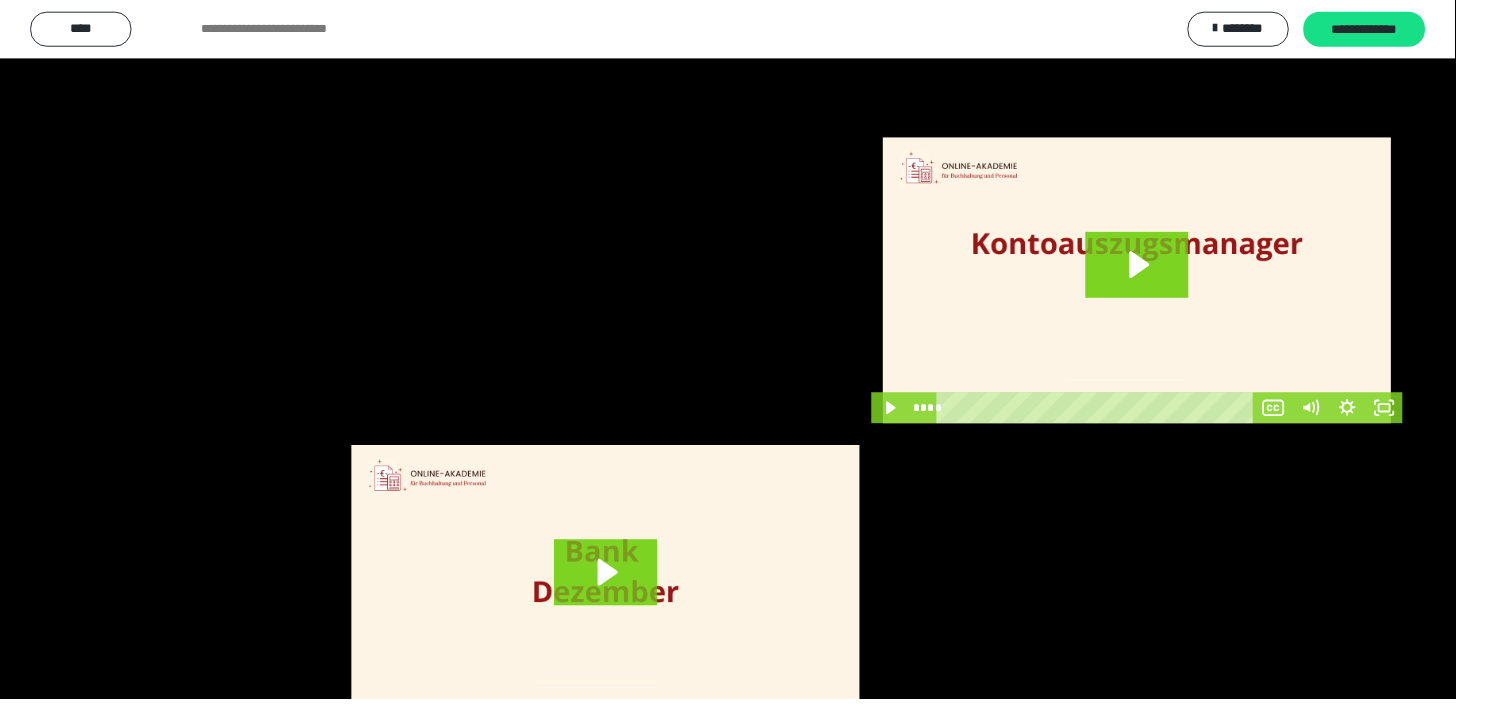 scroll, scrollTop: 3839, scrollLeft: 0, axis: vertical 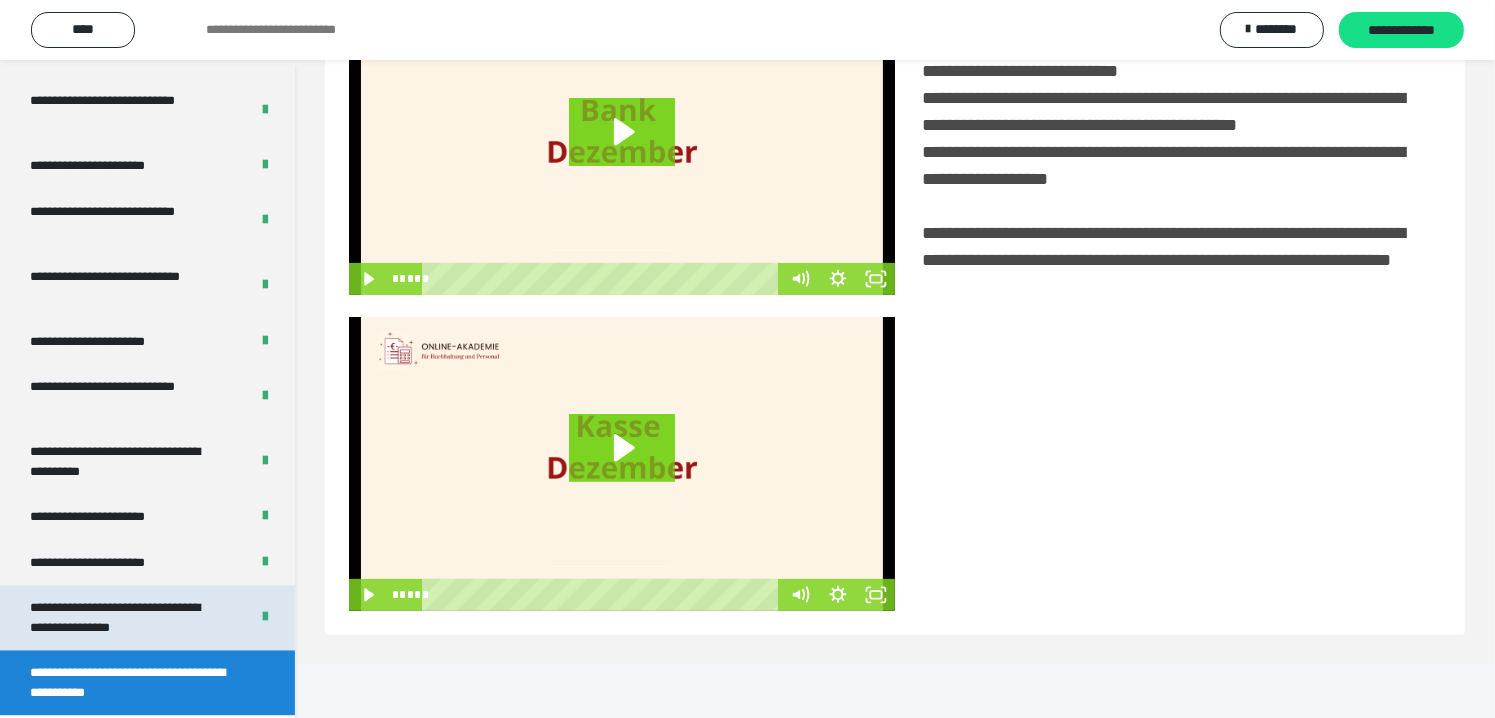 click on "**********" at bounding box center [124, 617] 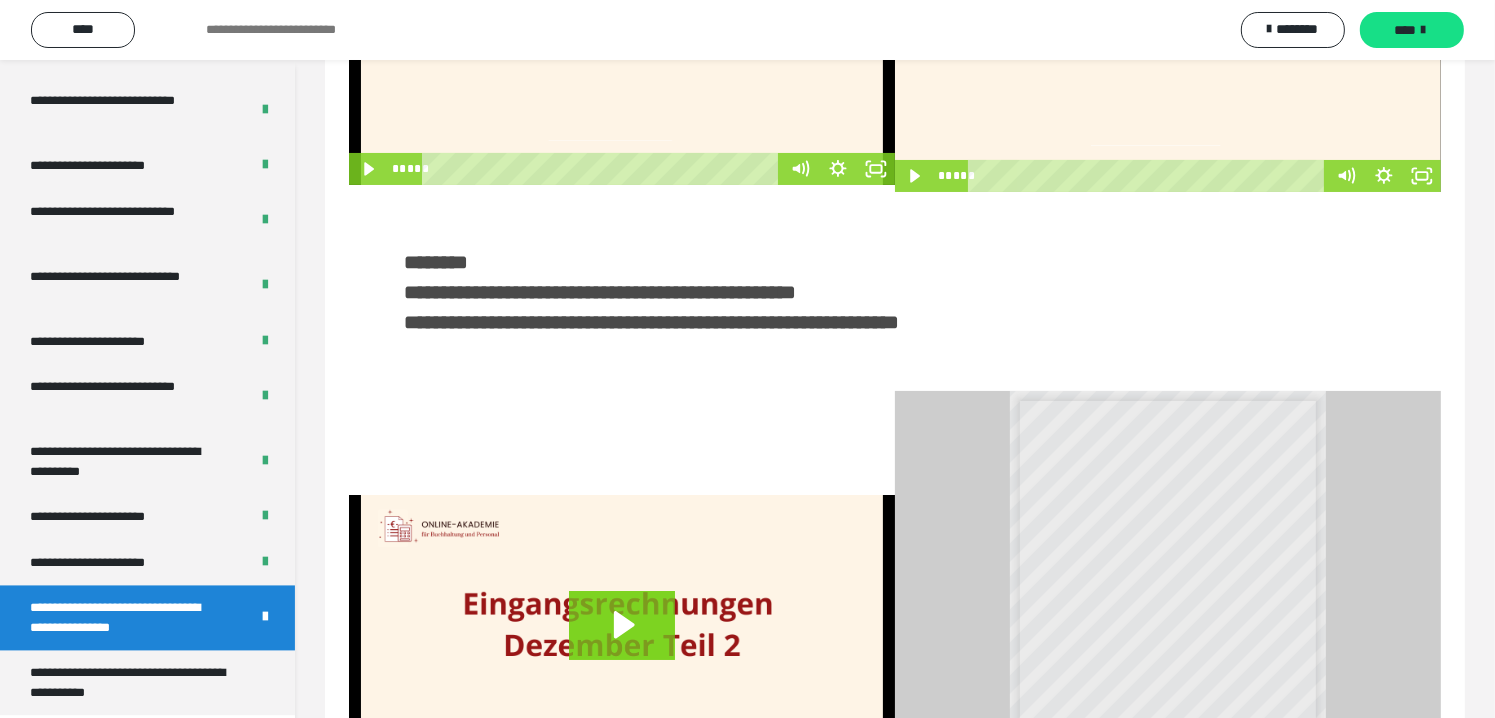 scroll, scrollTop: 0, scrollLeft: 0, axis: both 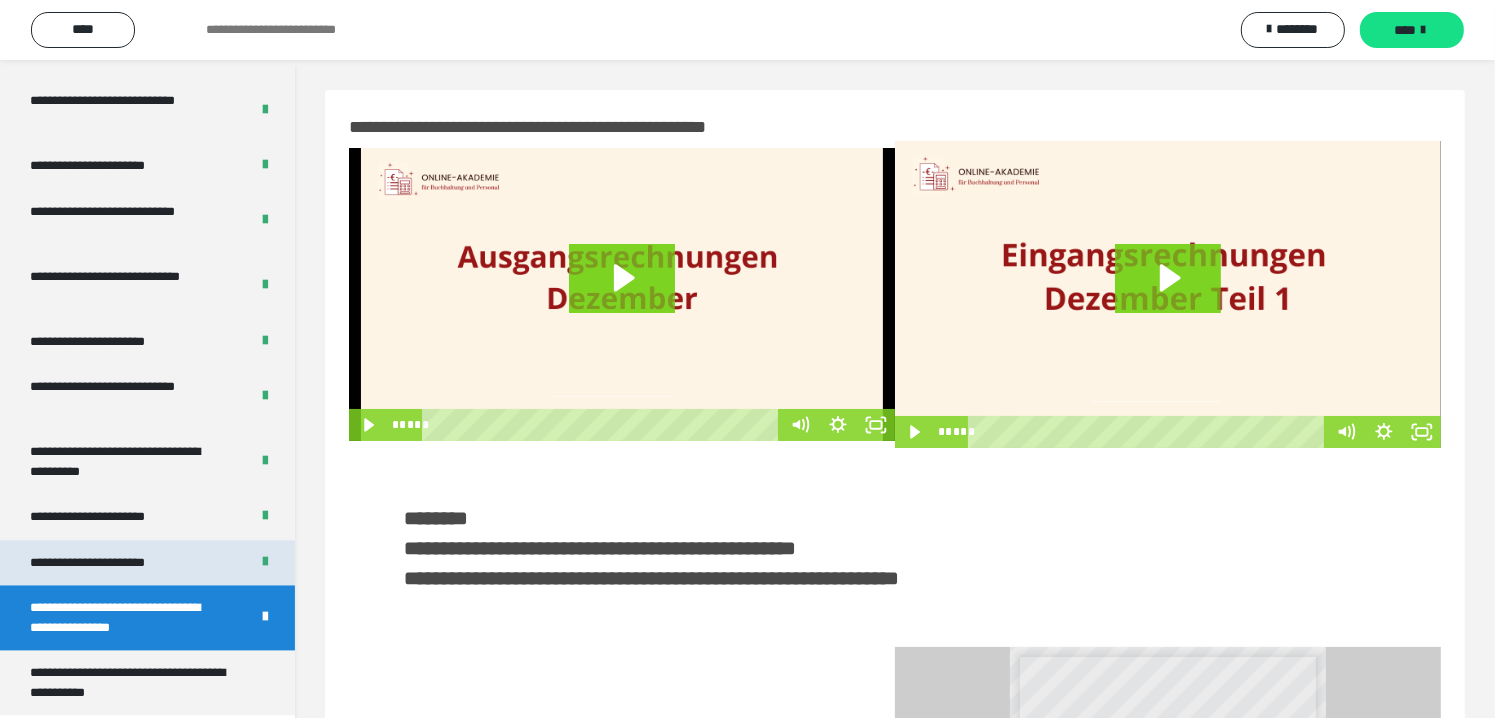 click on "**********" at bounding box center [111, 563] 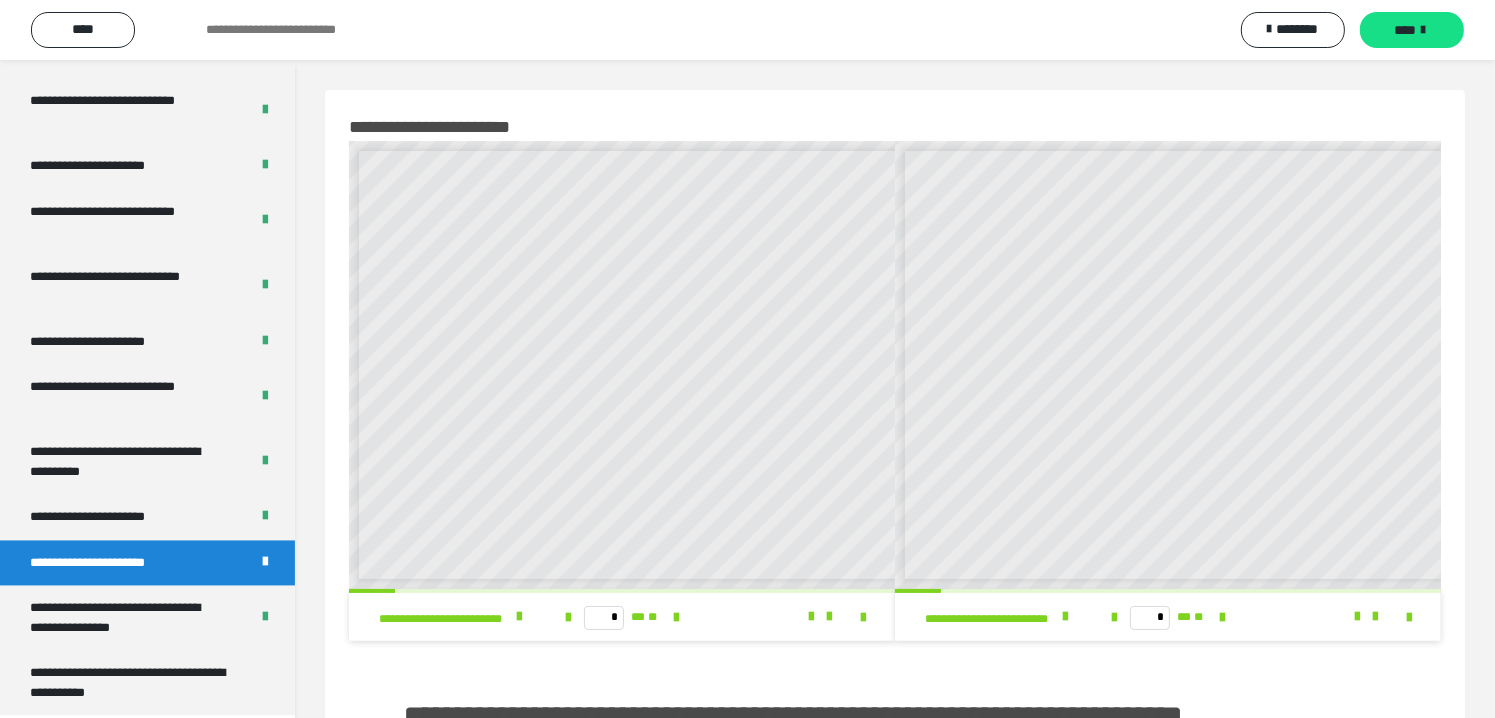 scroll, scrollTop: 8, scrollLeft: 0, axis: vertical 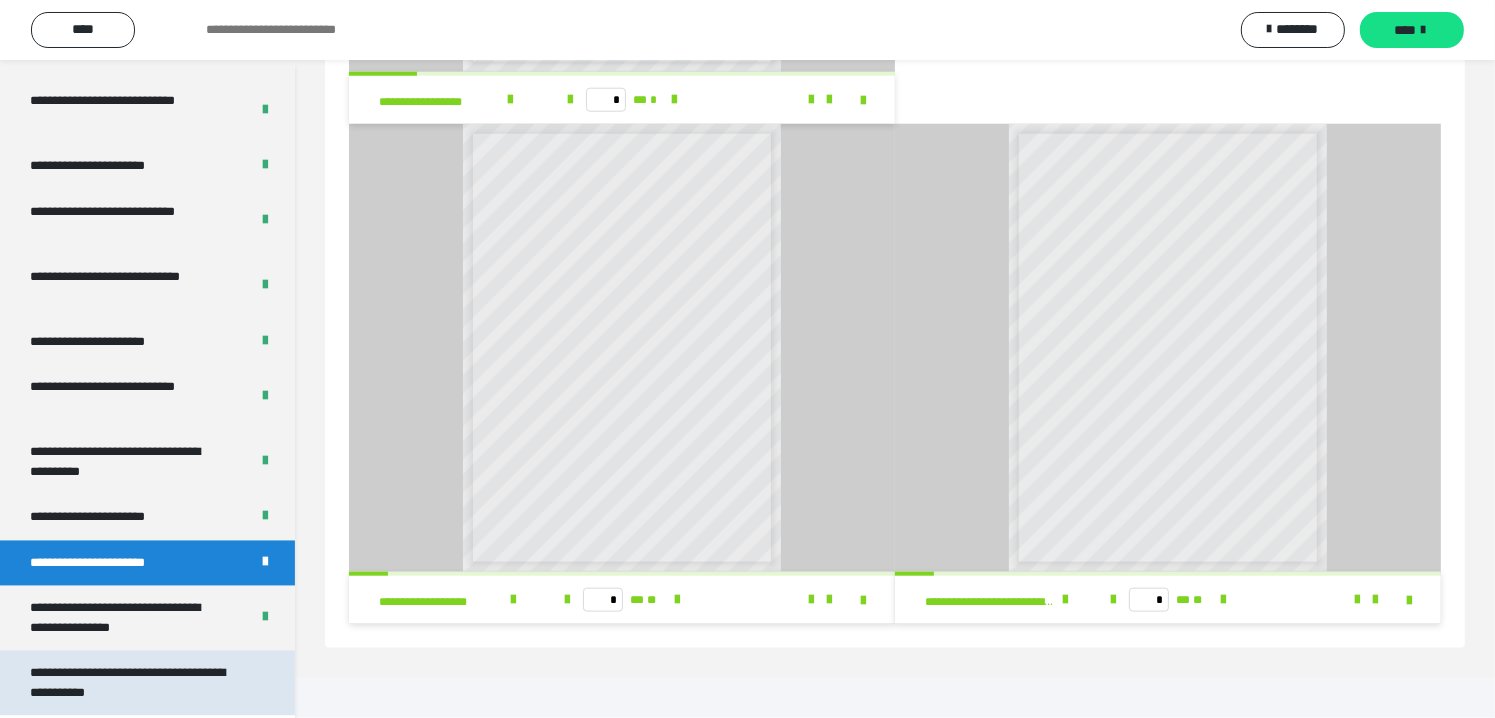 click on "**********" at bounding box center [132, 682] 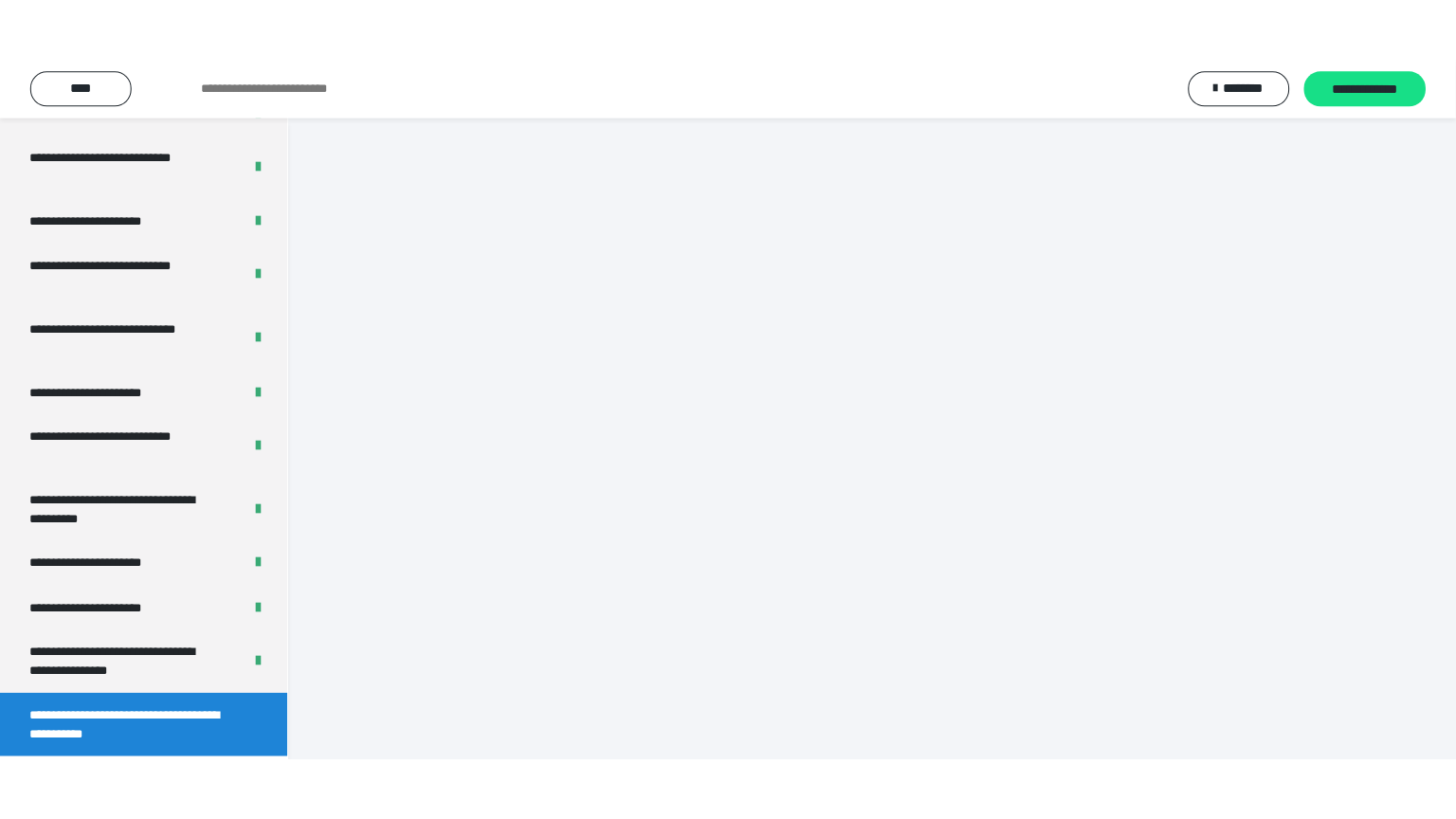 scroll, scrollTop: 57, scrollLeft: 0, axis: vertical 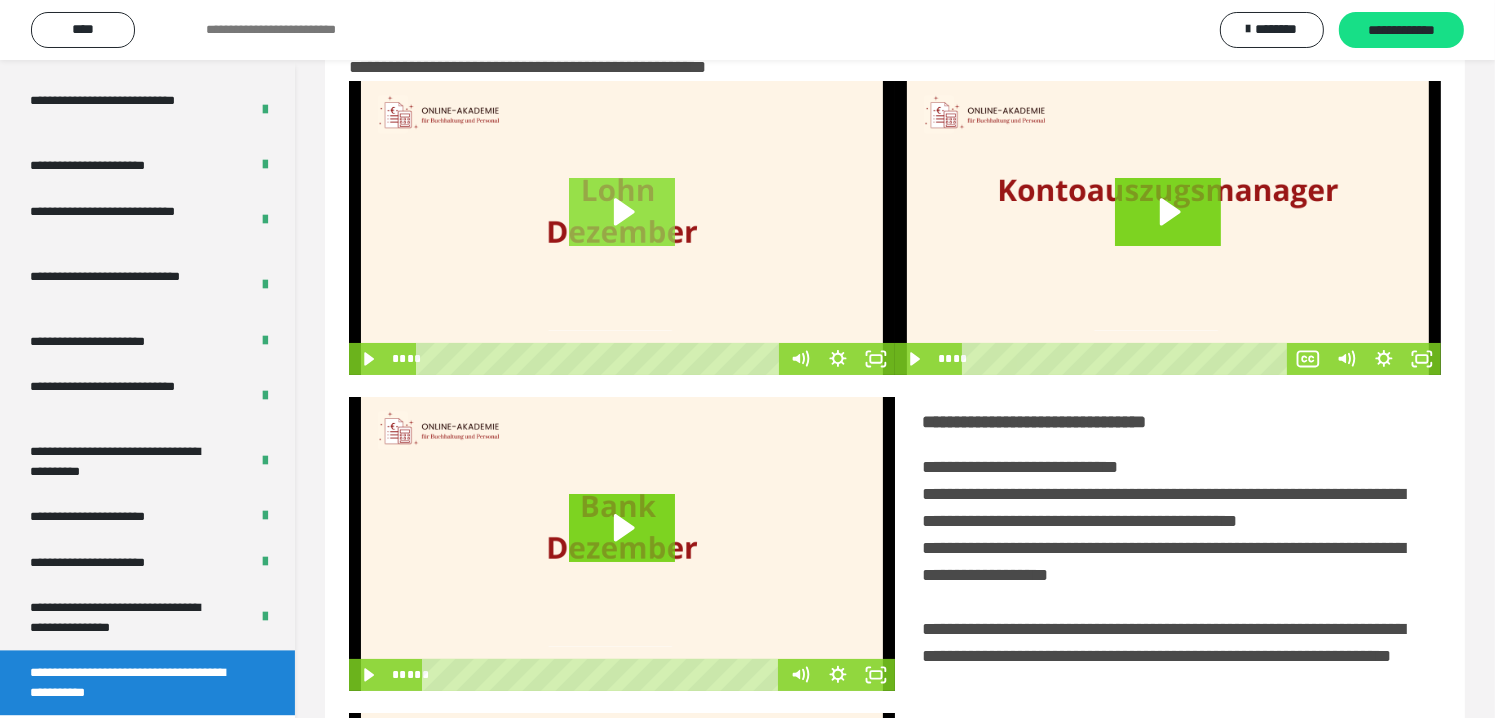 click 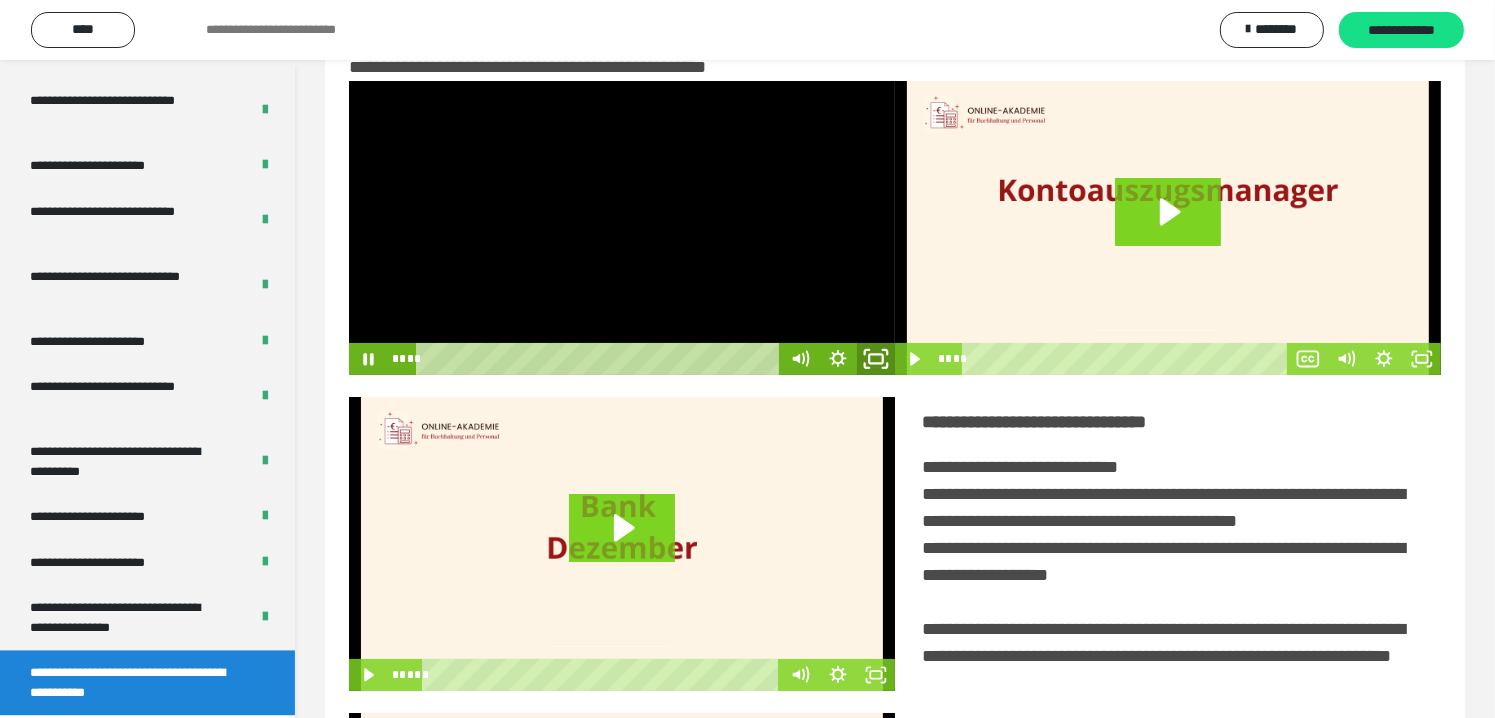 click 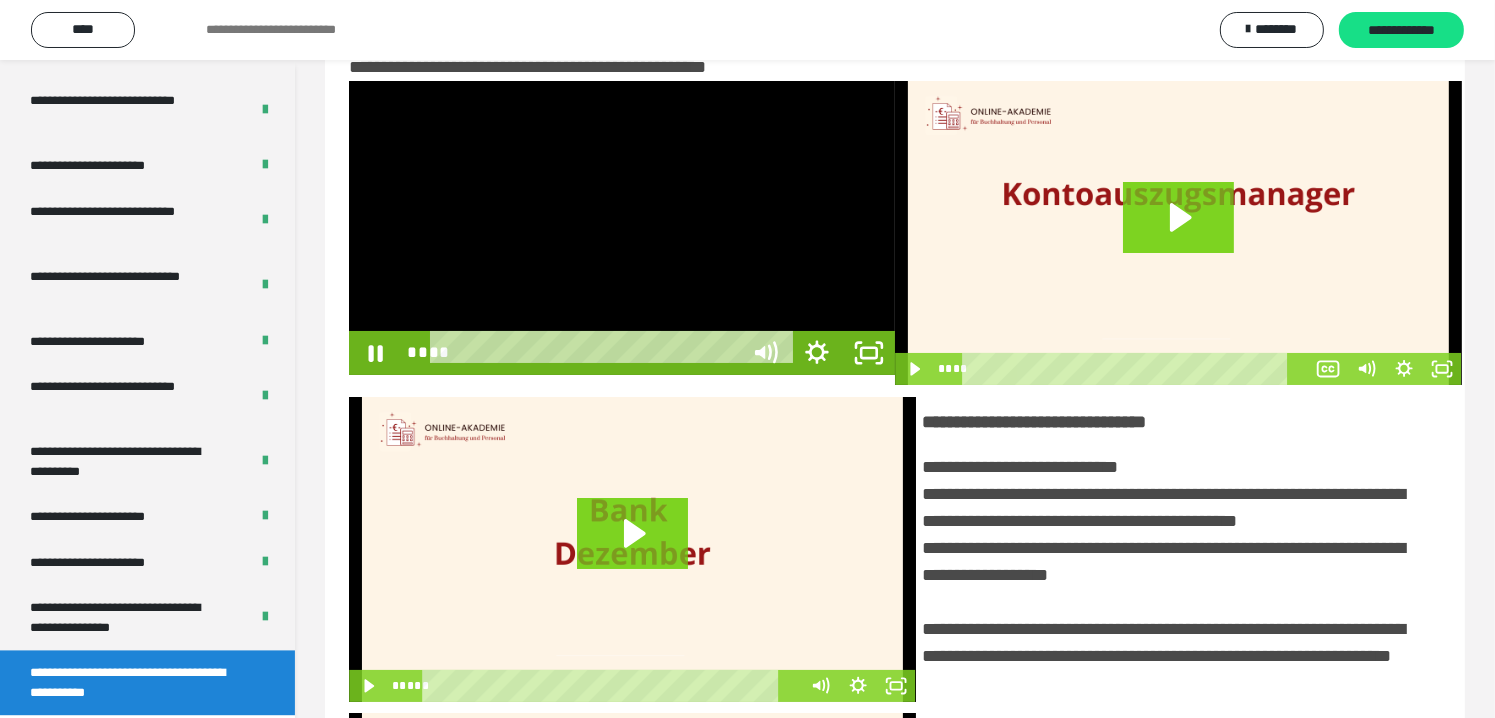 scroll, scrollTop: 3693, scrollLeft: 0, axis: vertical 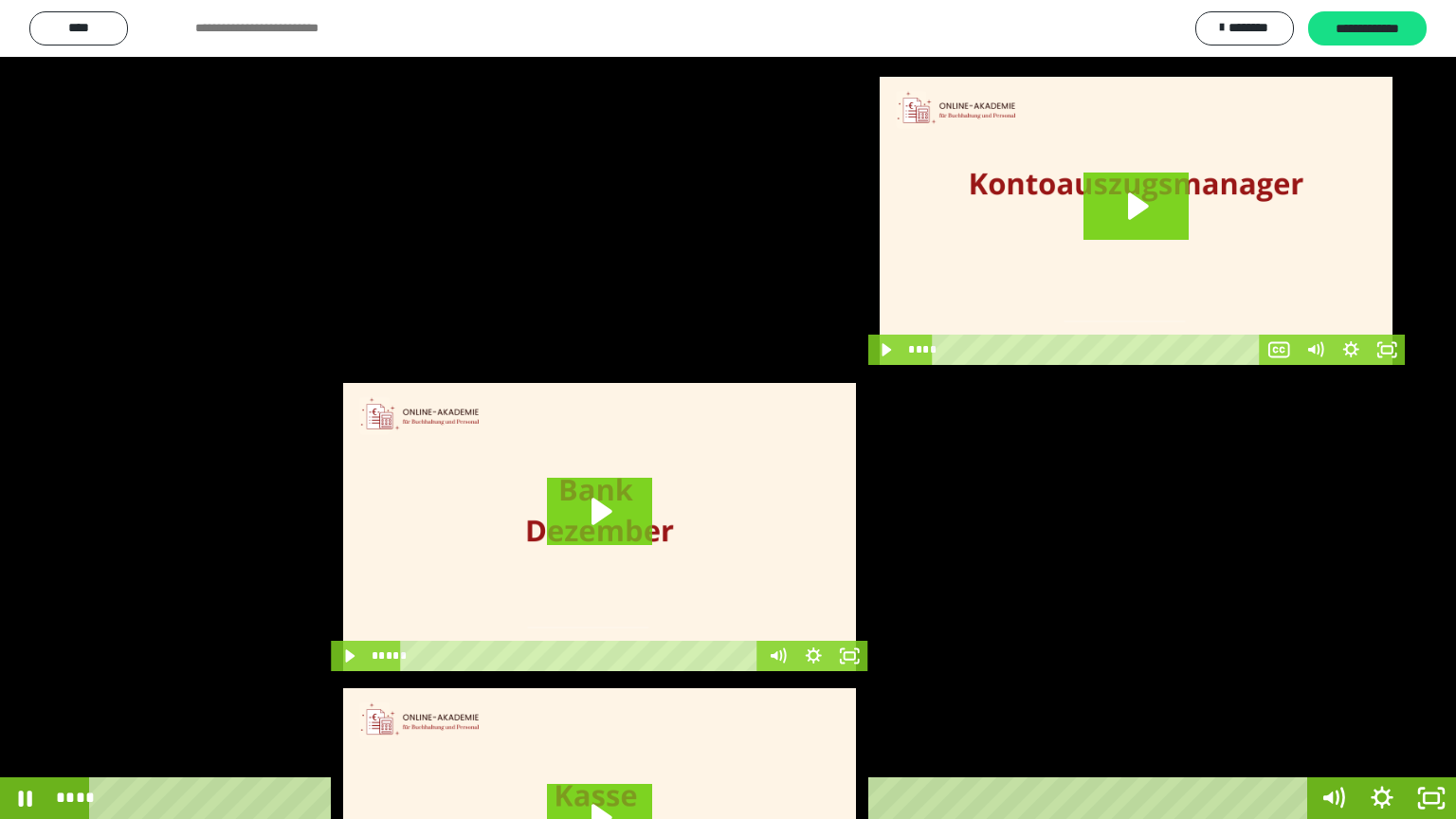 click at bounding box center (728, 410) 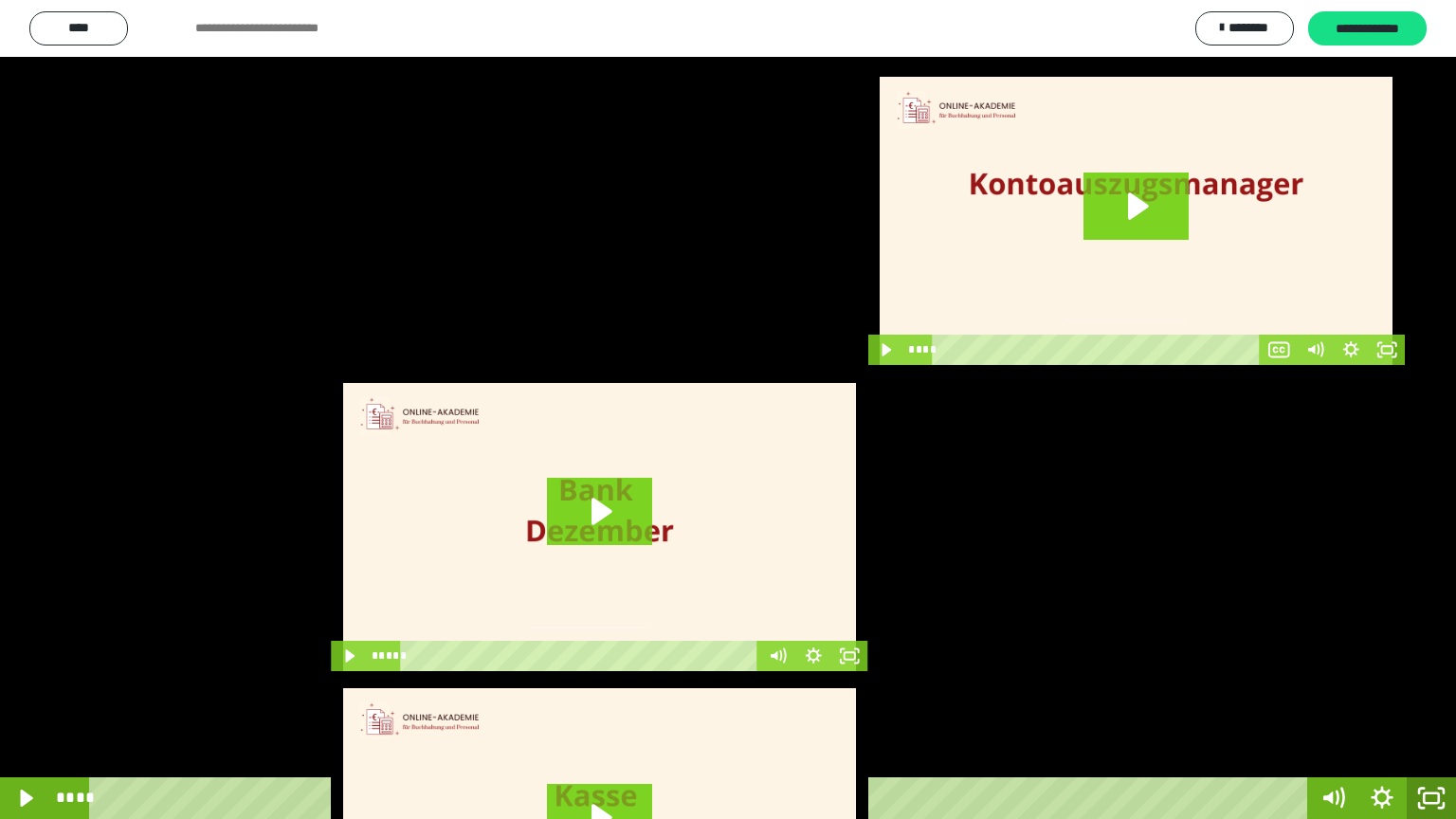 click 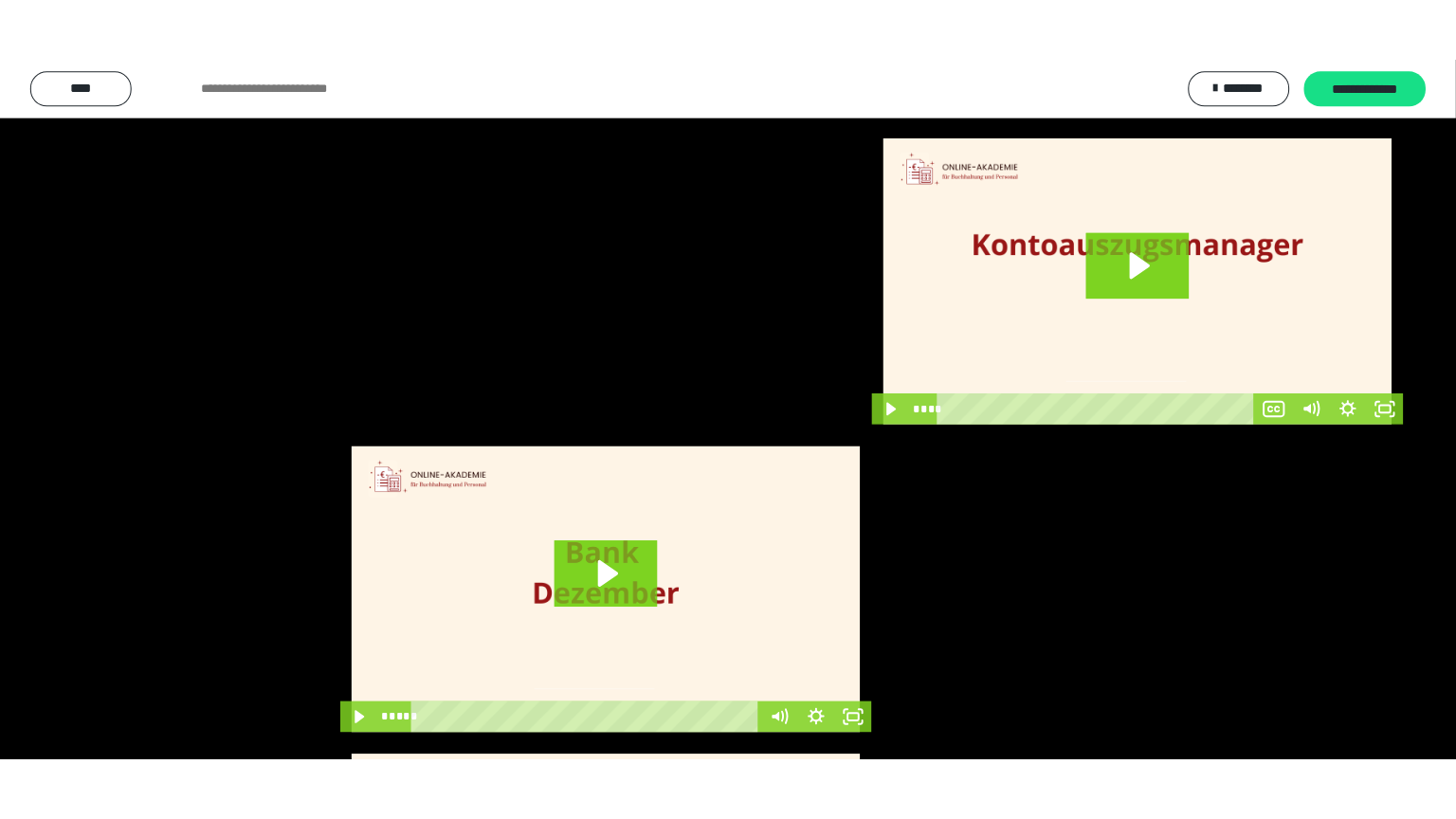 scroll, scrollTop: 3639, scrollLeft: 0, axis: vertical 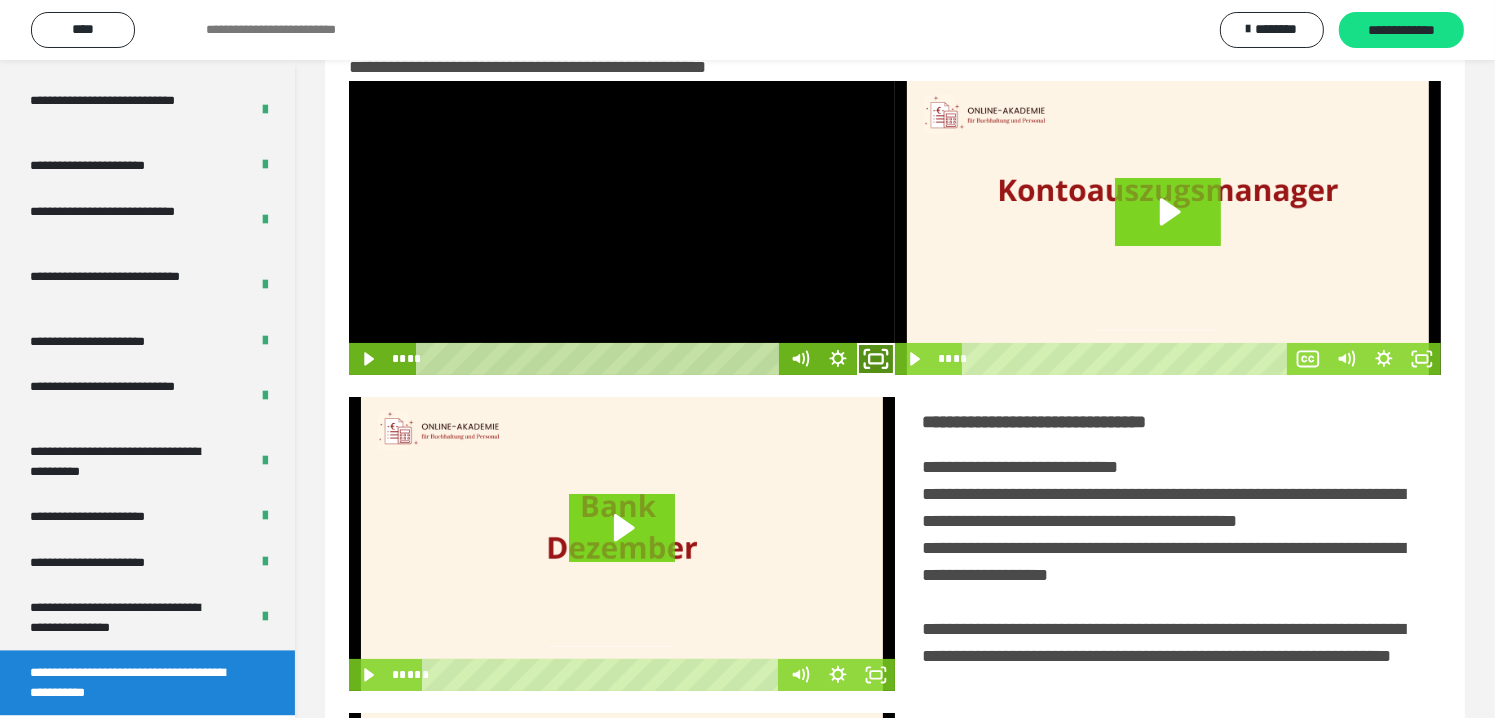 click 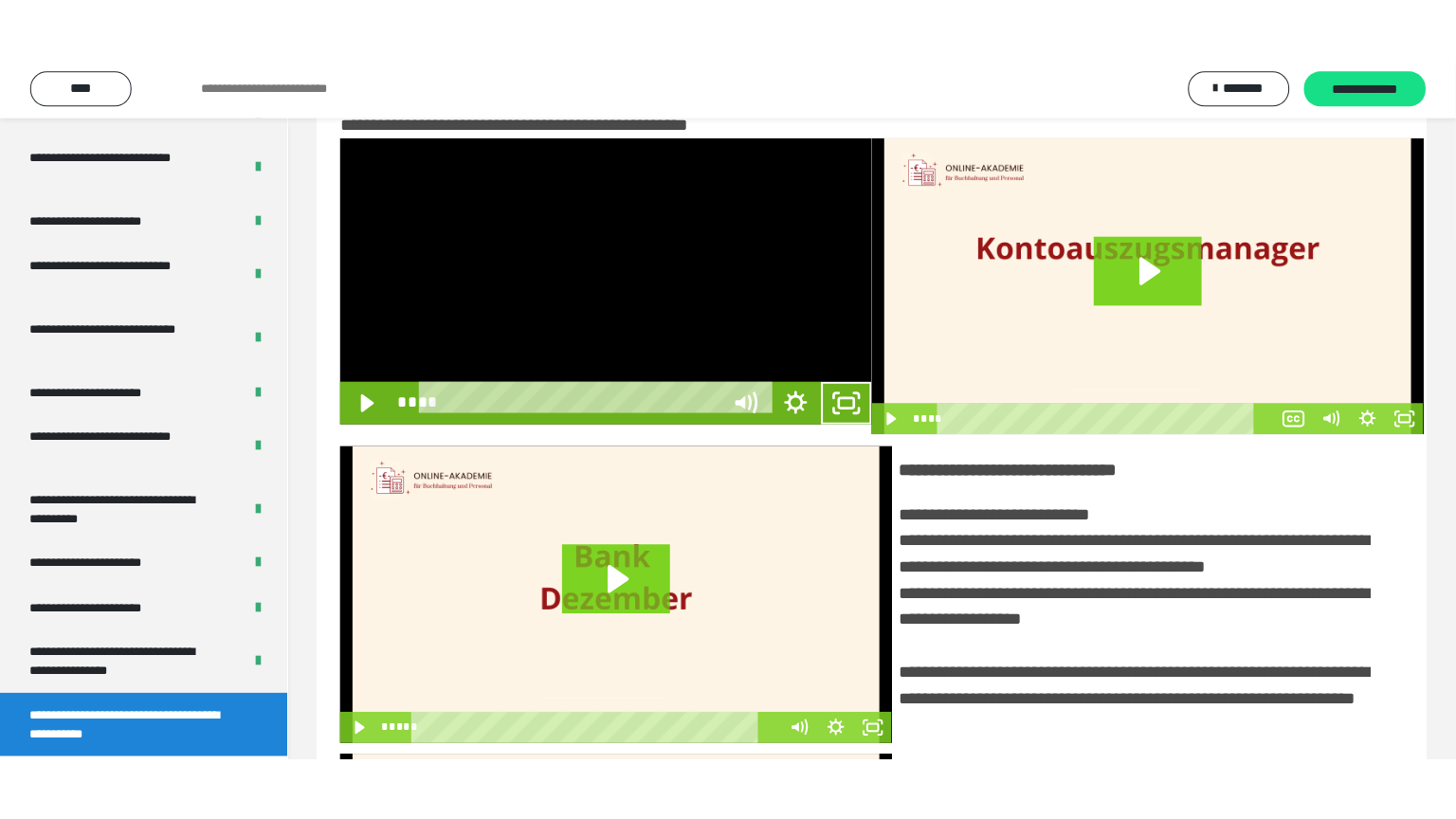 scroll, scrollTop: 3501, scrollLeft: 0, axis: vertical 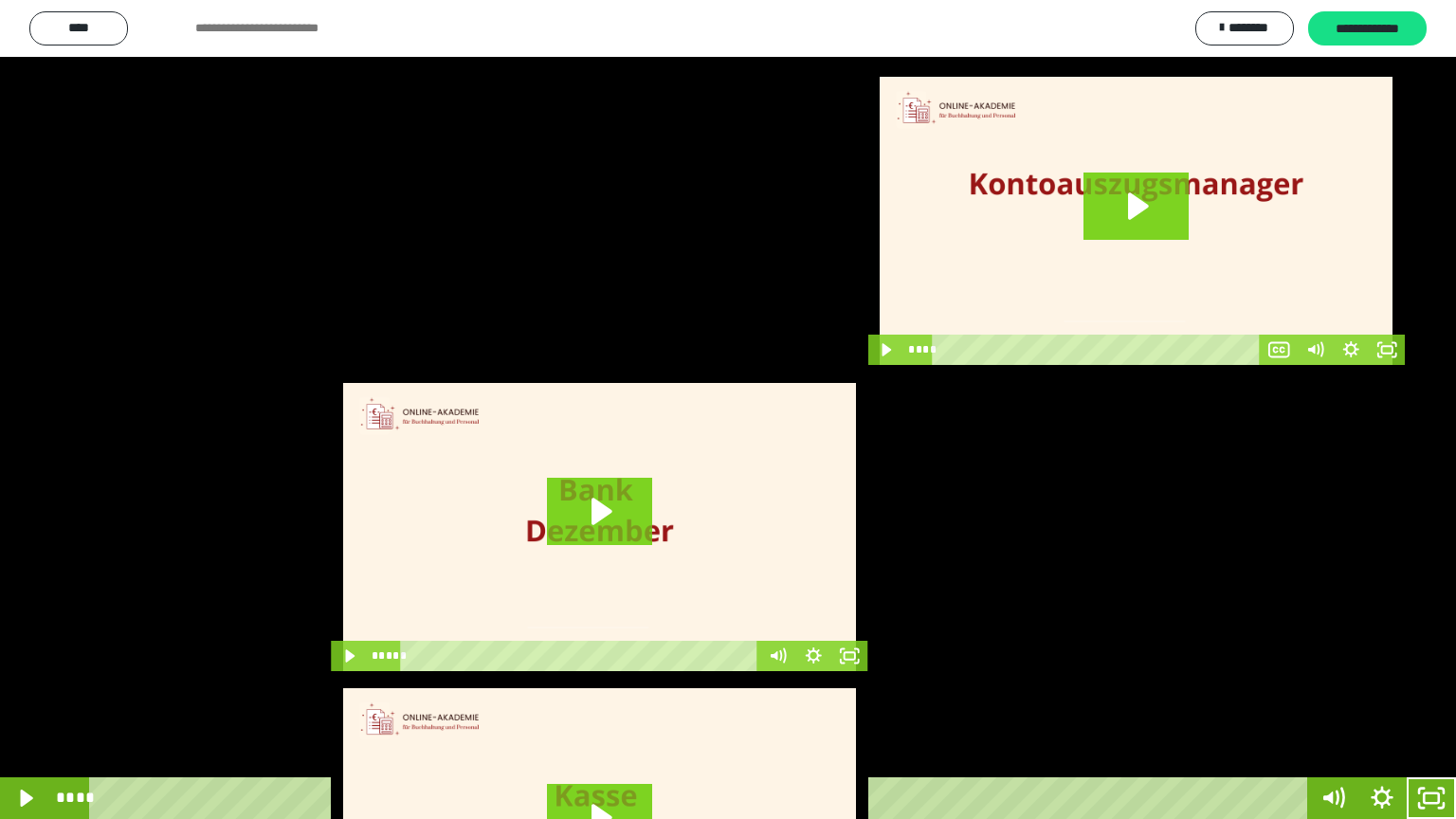click at bounding box center [728, 410] 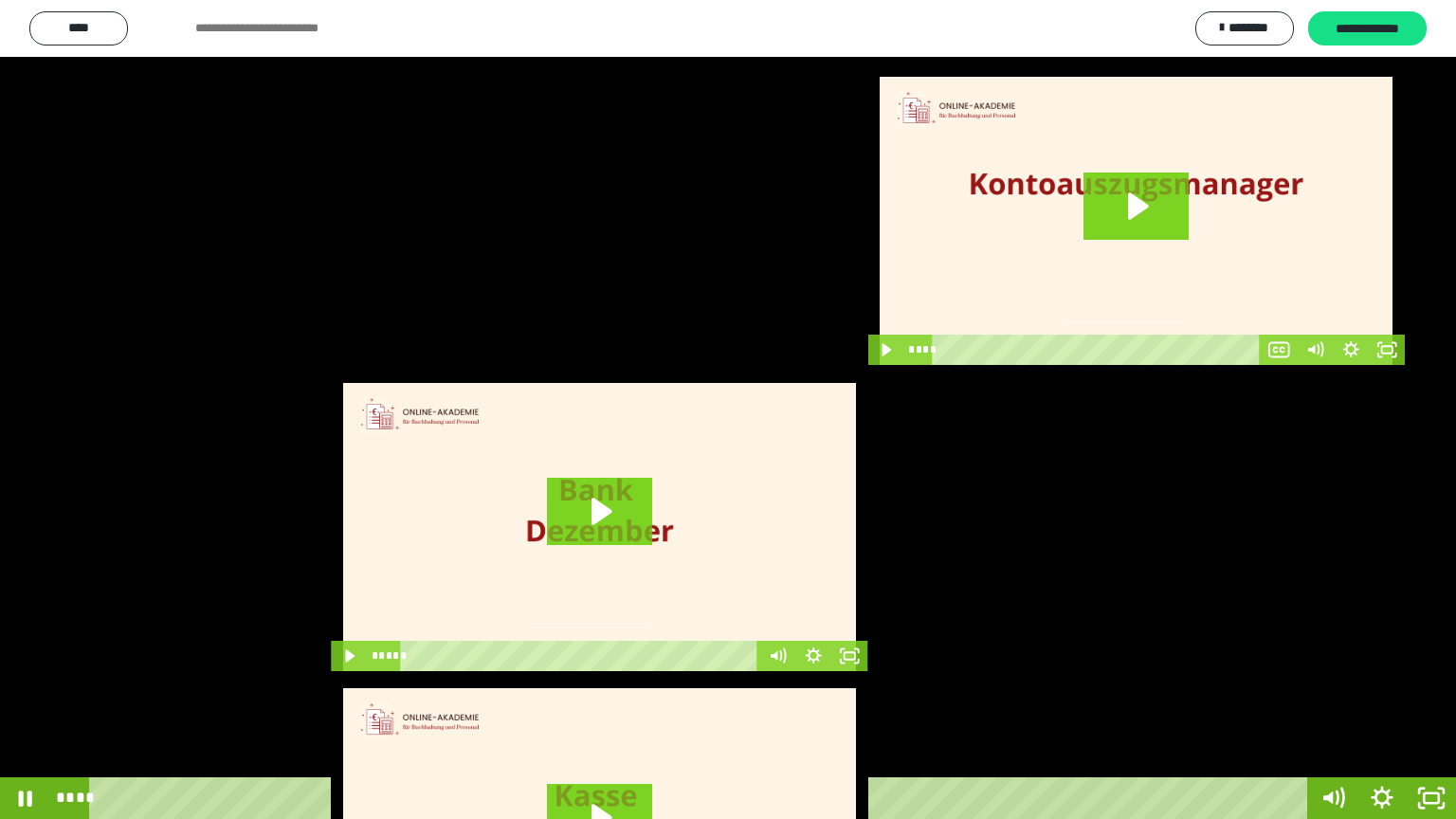 click at bounding box center [728, 410] 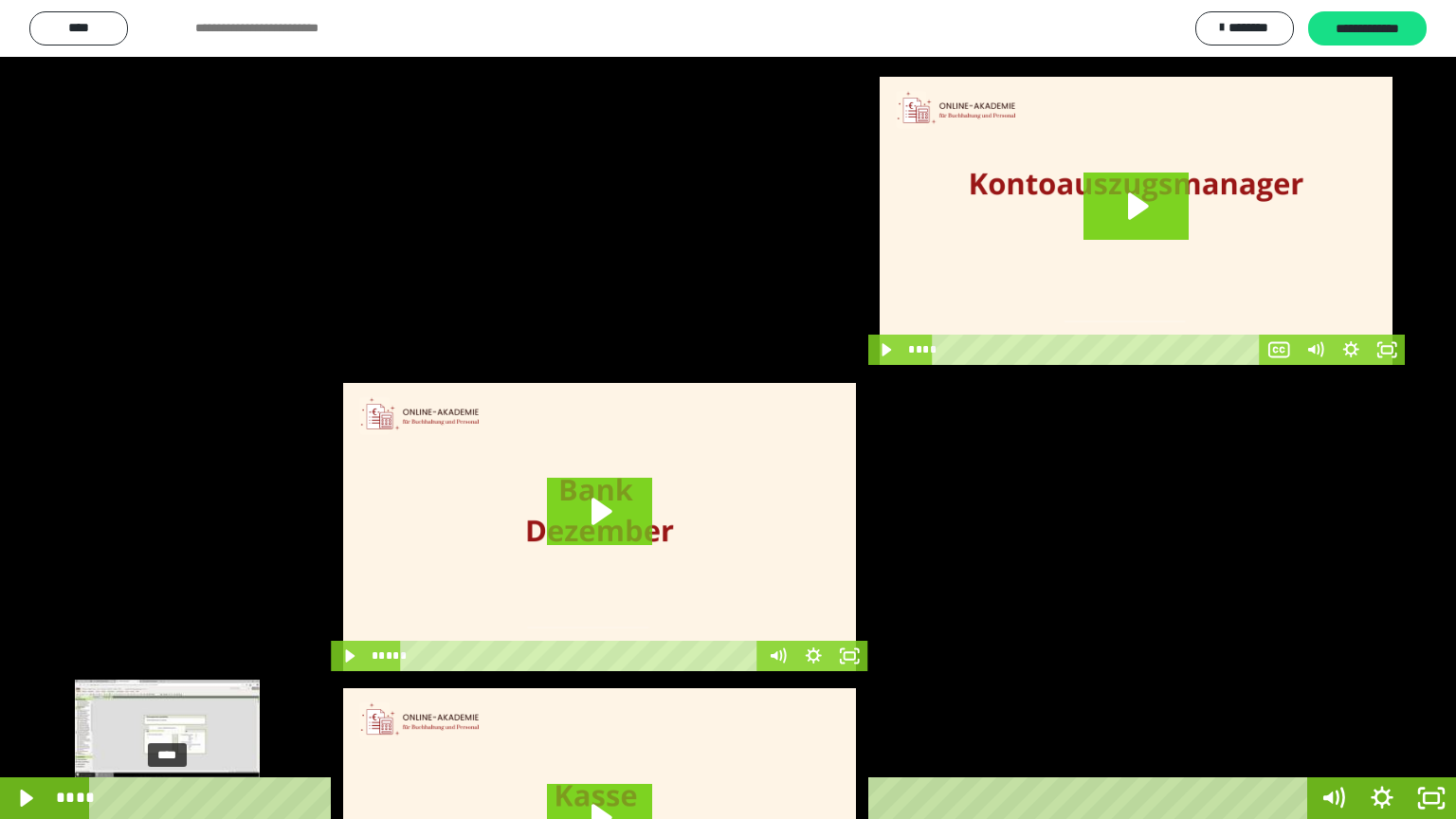 click on "****" at bounding box center [701, 798] 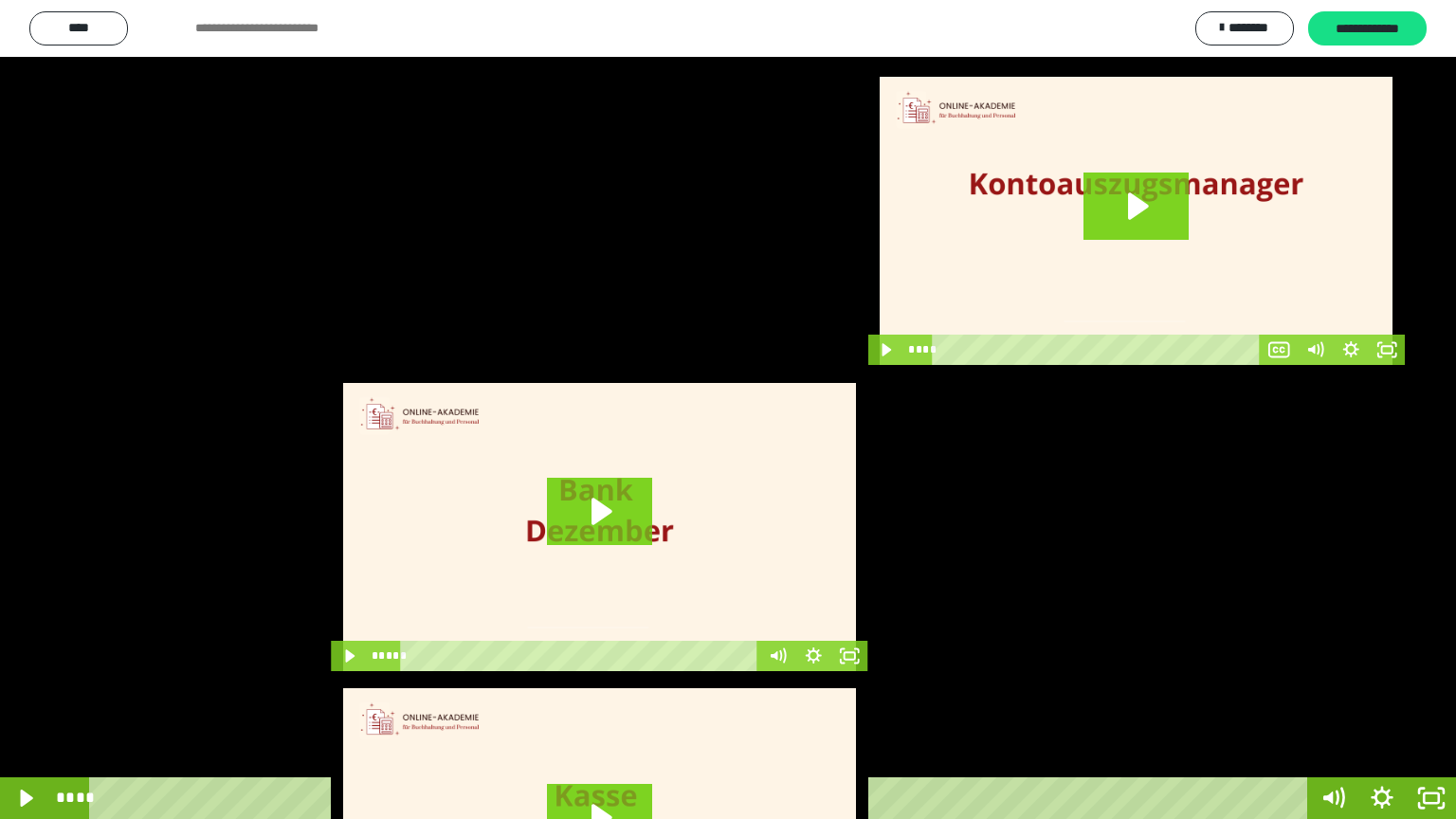 click at bounding box center (728, 410) 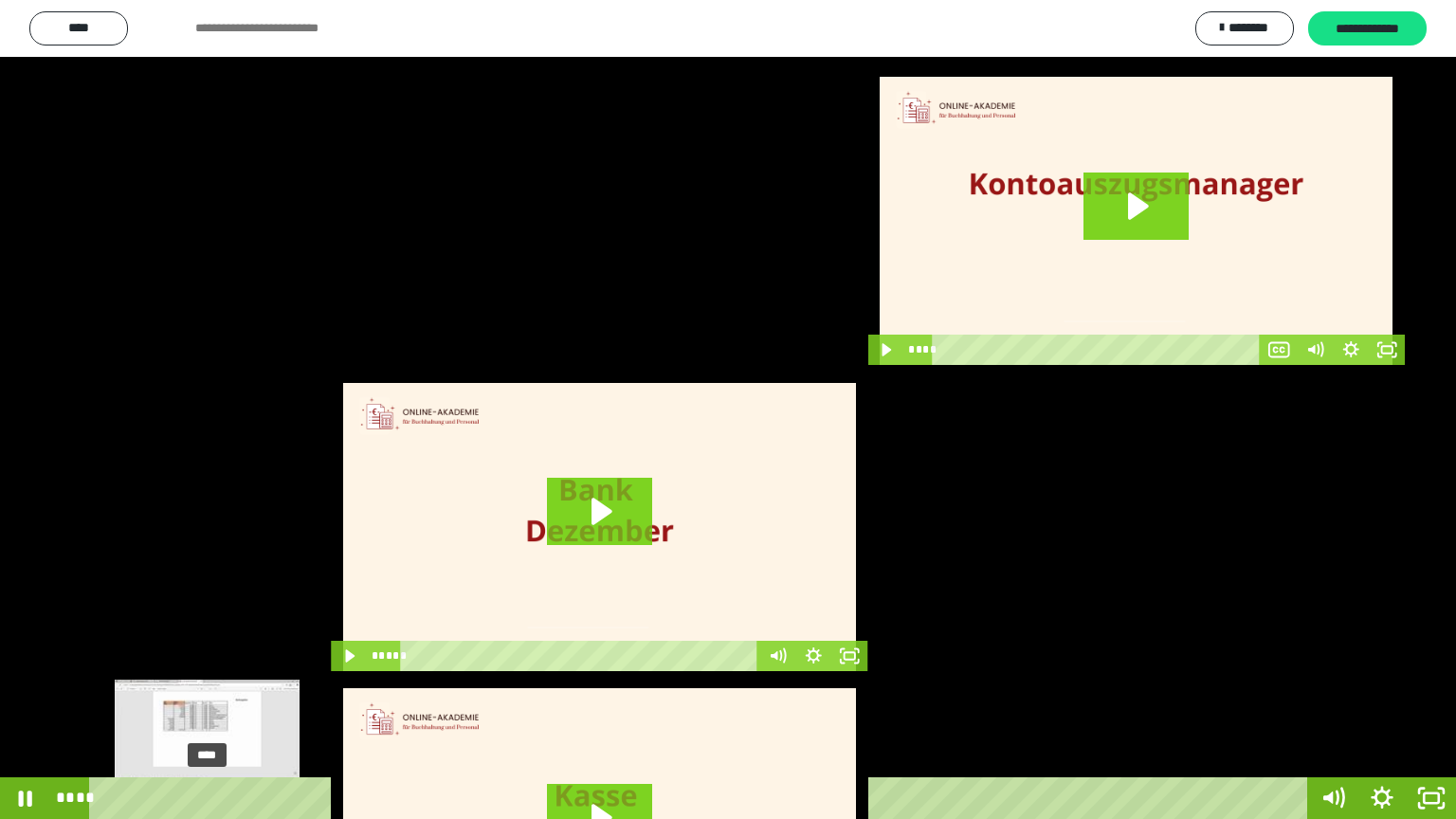 click on "****" at bounding box center (701, 798) 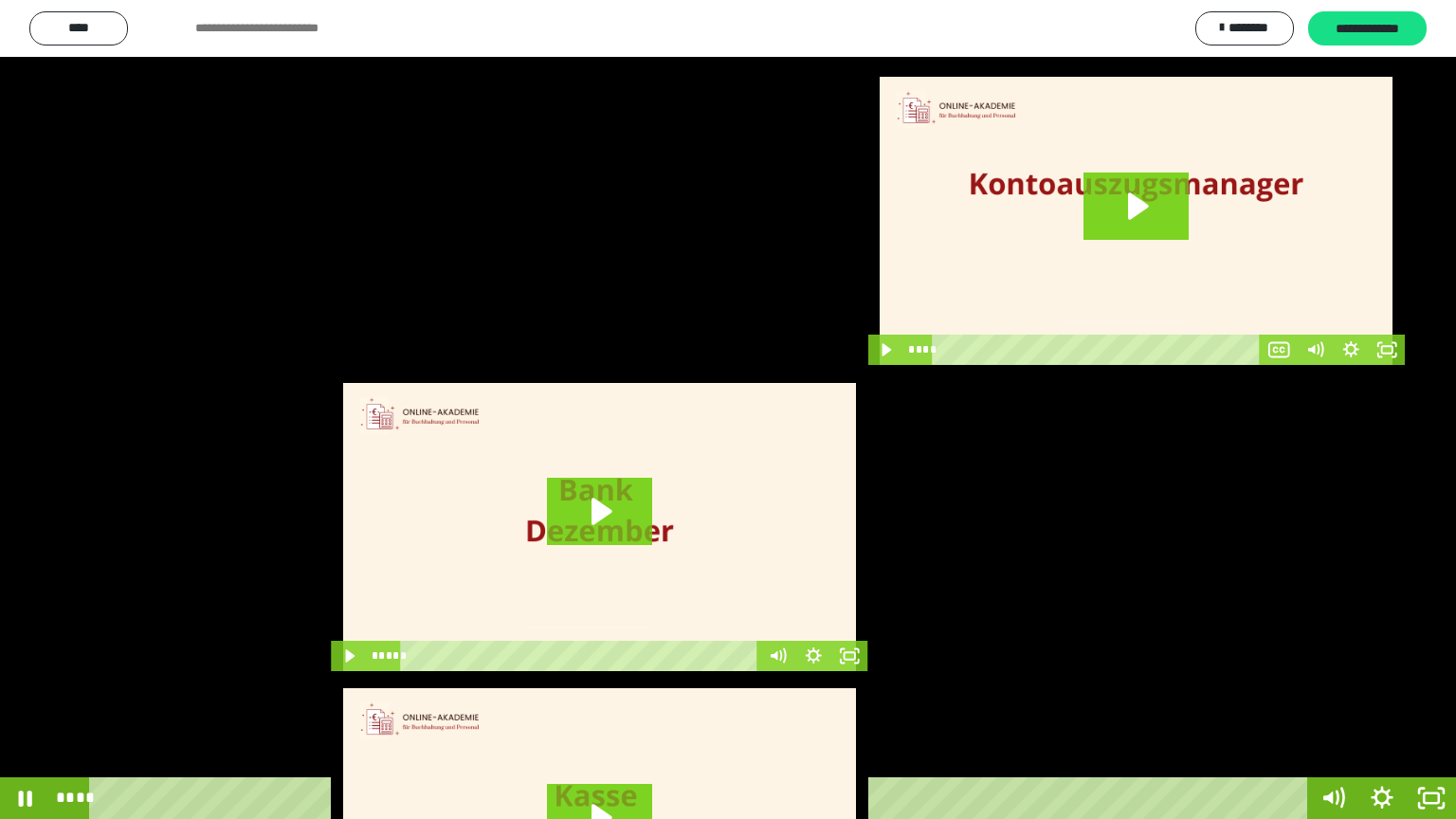 click at bounding box center [728, 410] 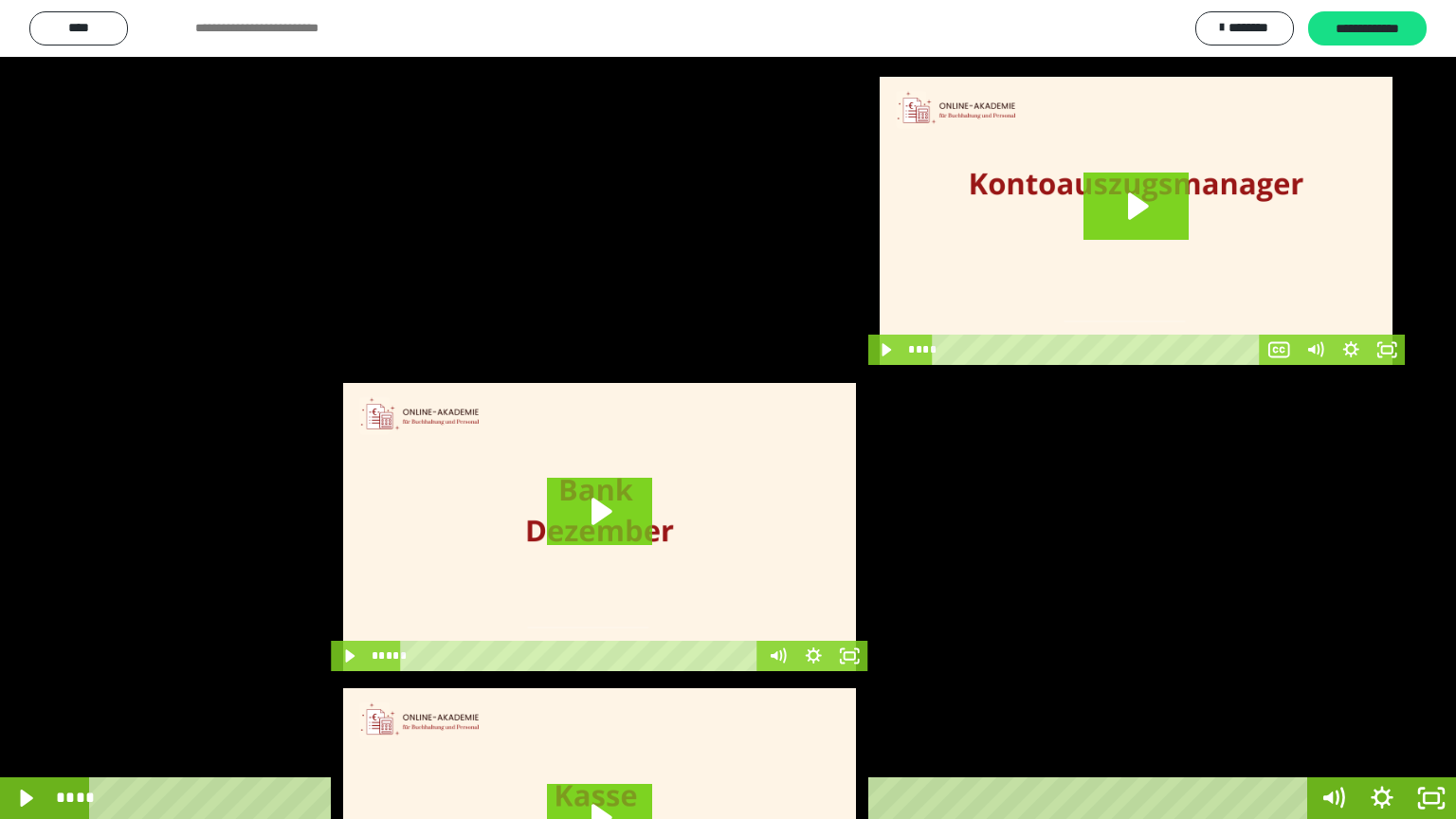 click at bounding box center [728, 410] 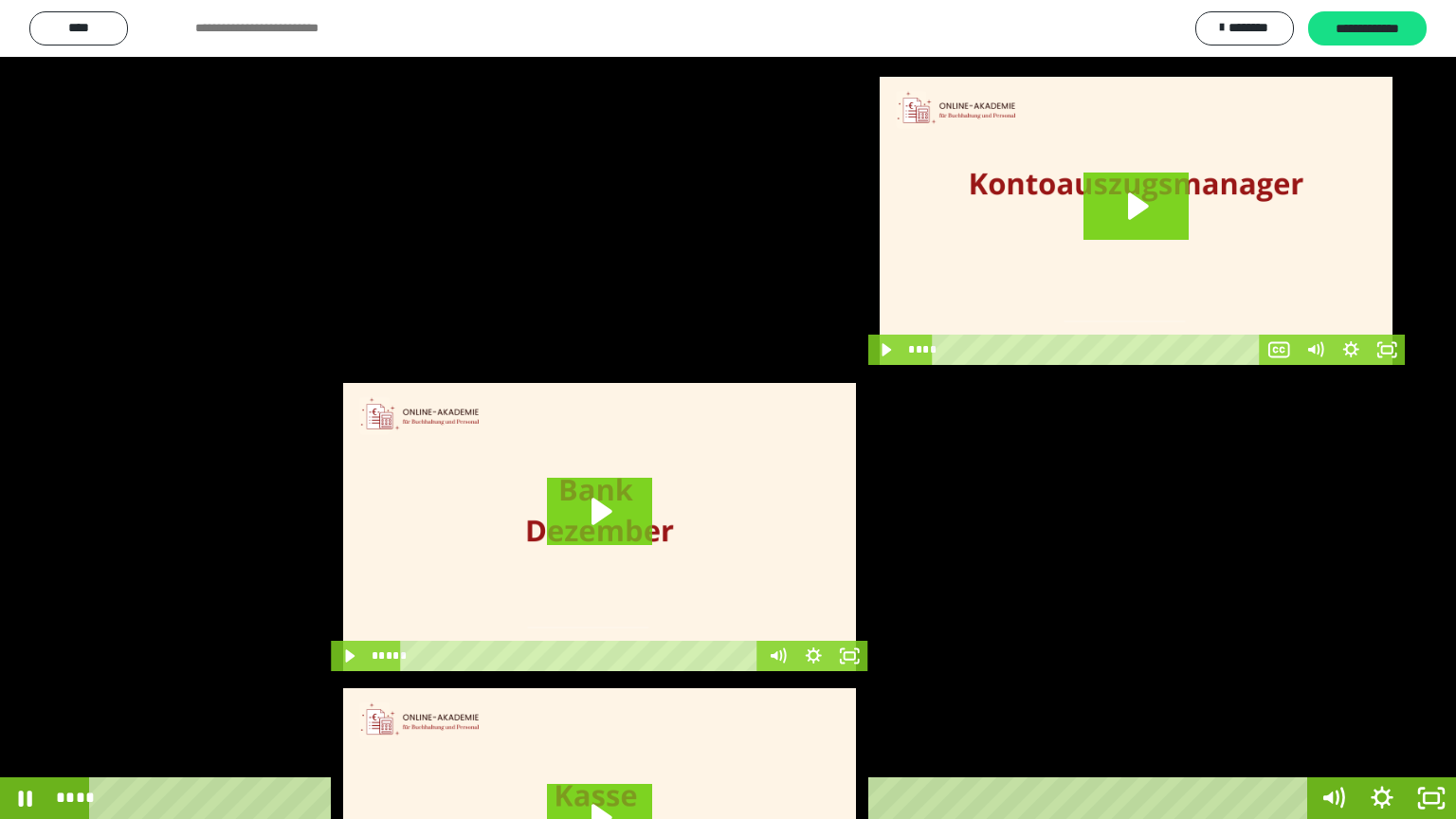 click at bounding box center (728, 410) 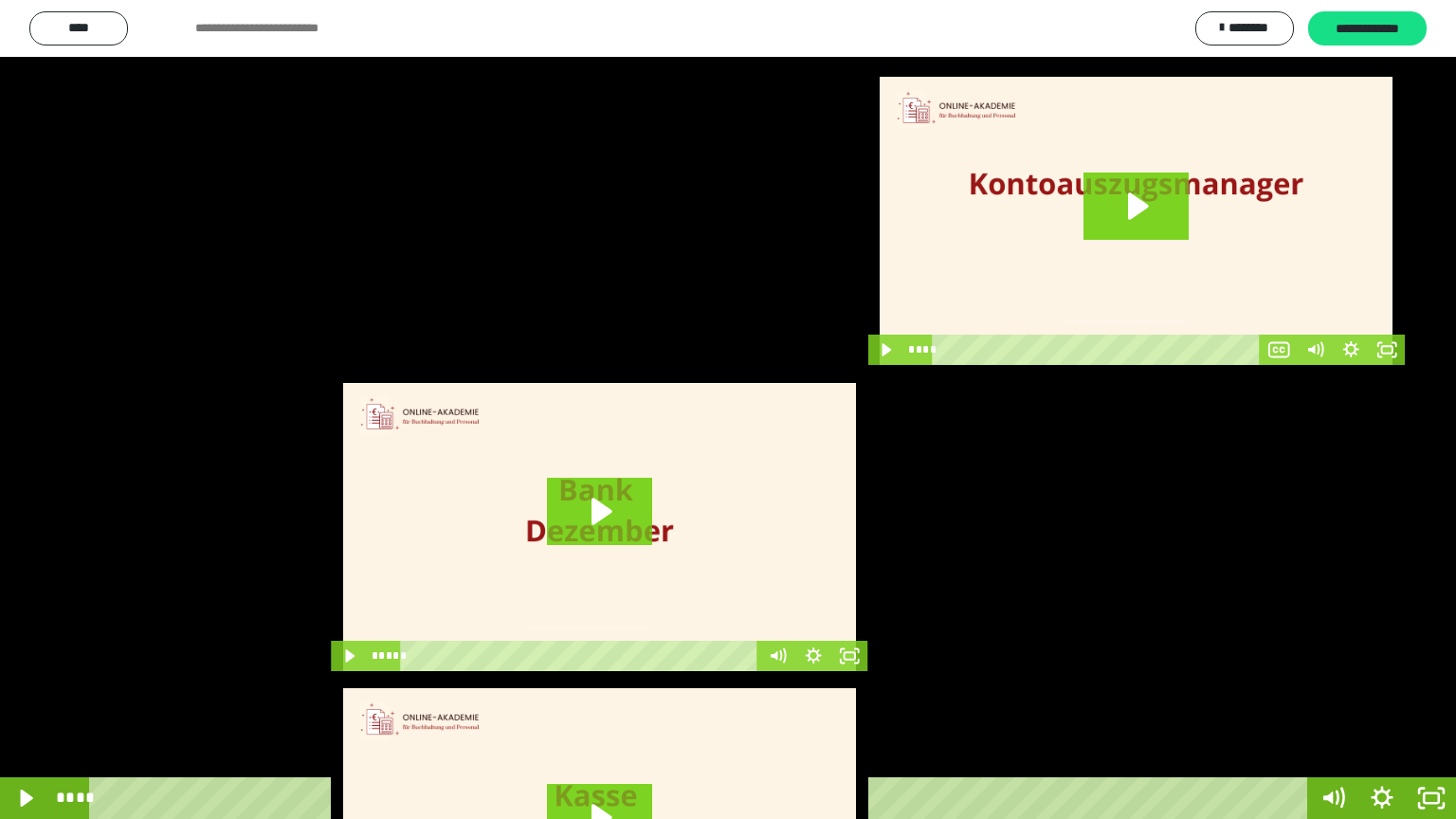 click at bounding box center [728, 410] 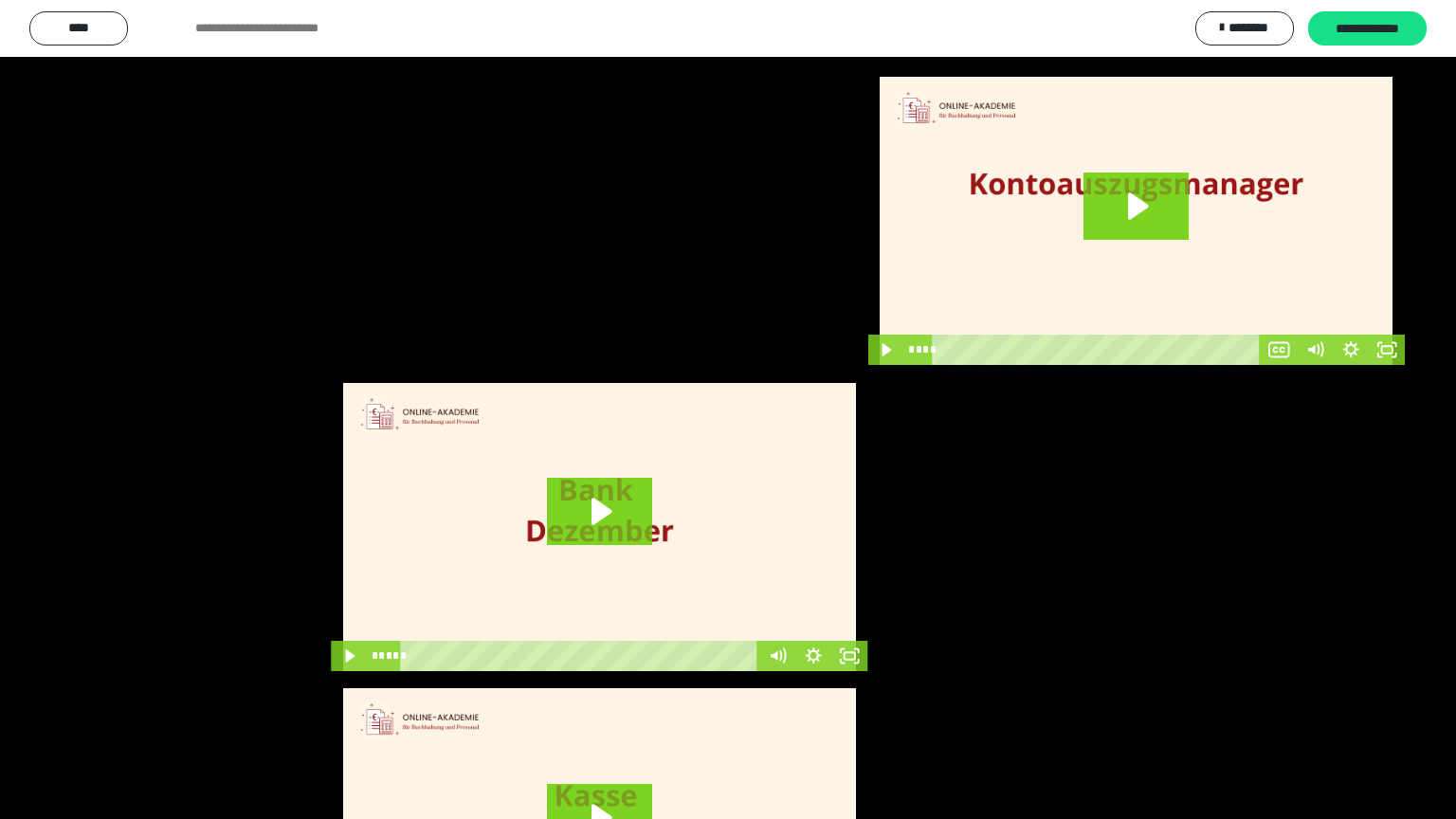 type 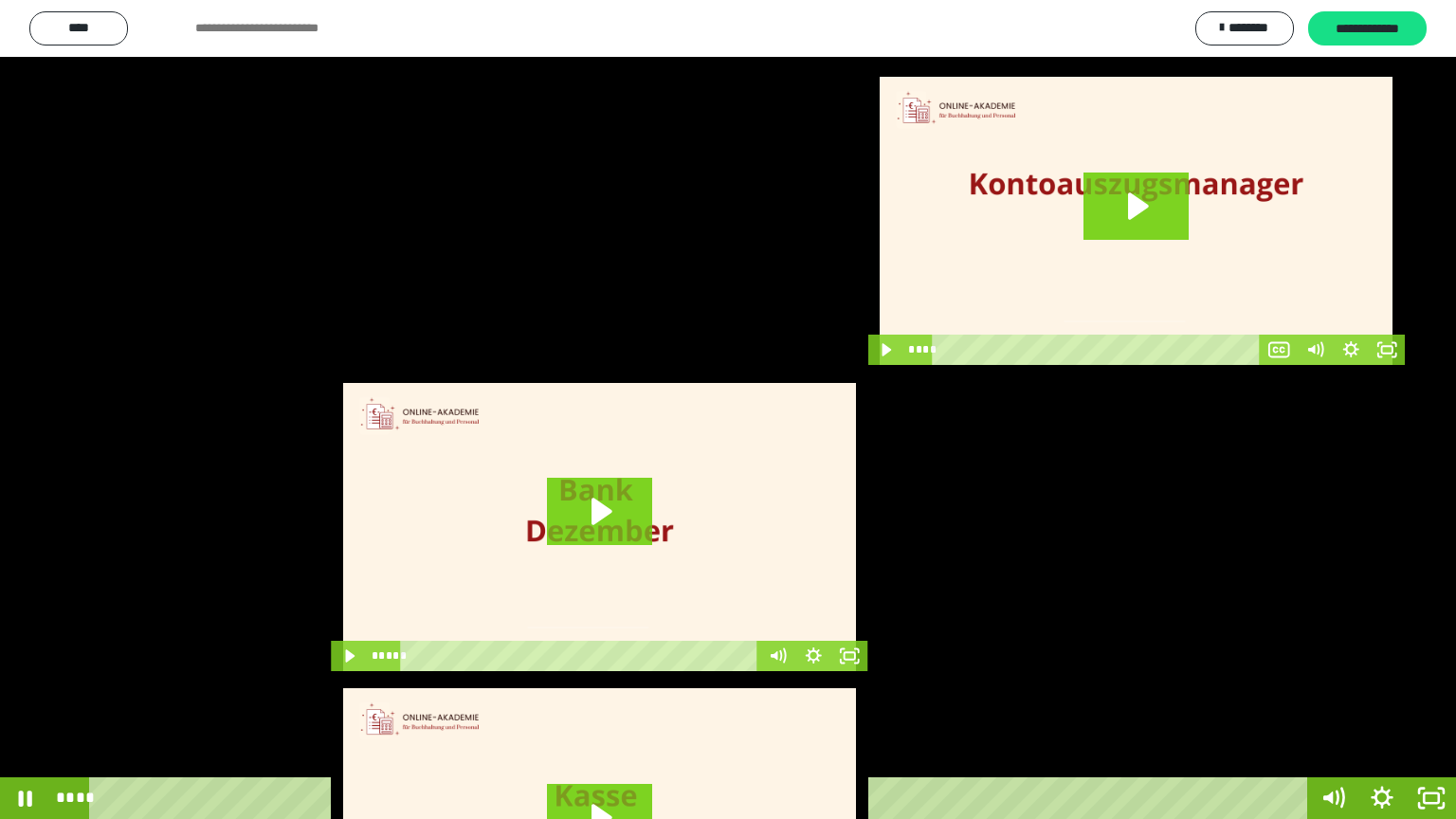 click at bounding box center [728, 410] 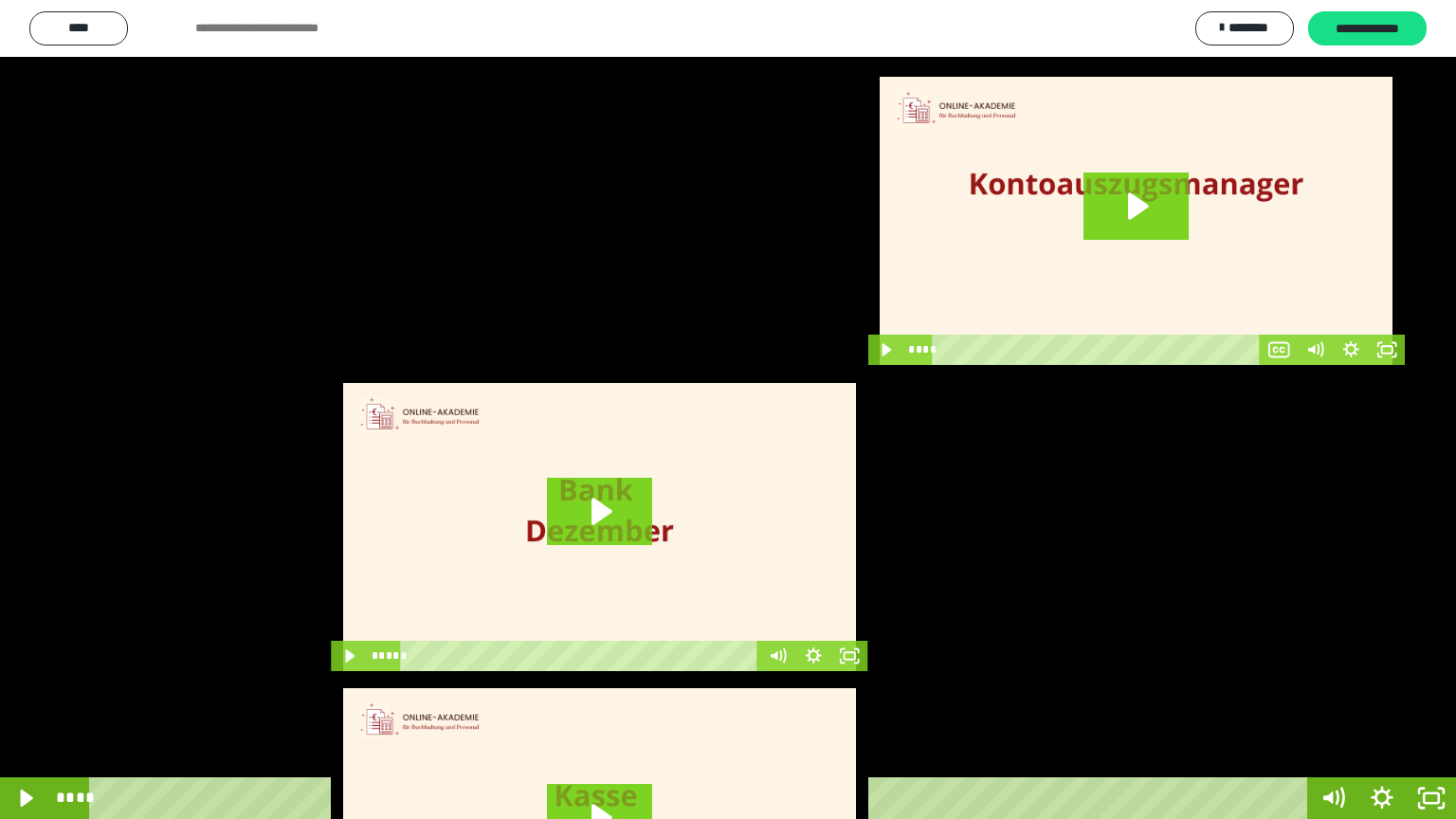 click at bounding box center (728, 410) 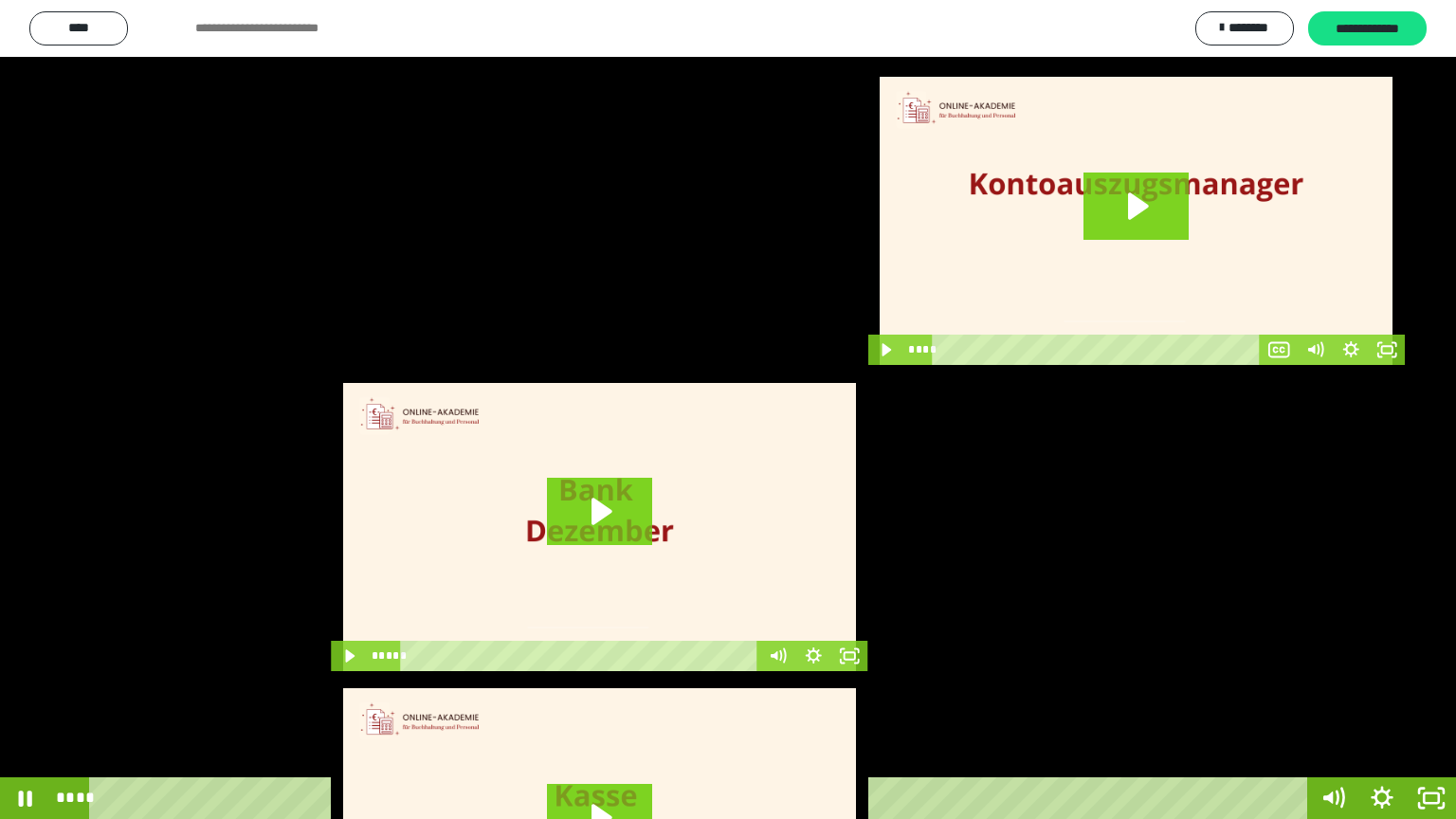 click at bounding box center [728, 410] 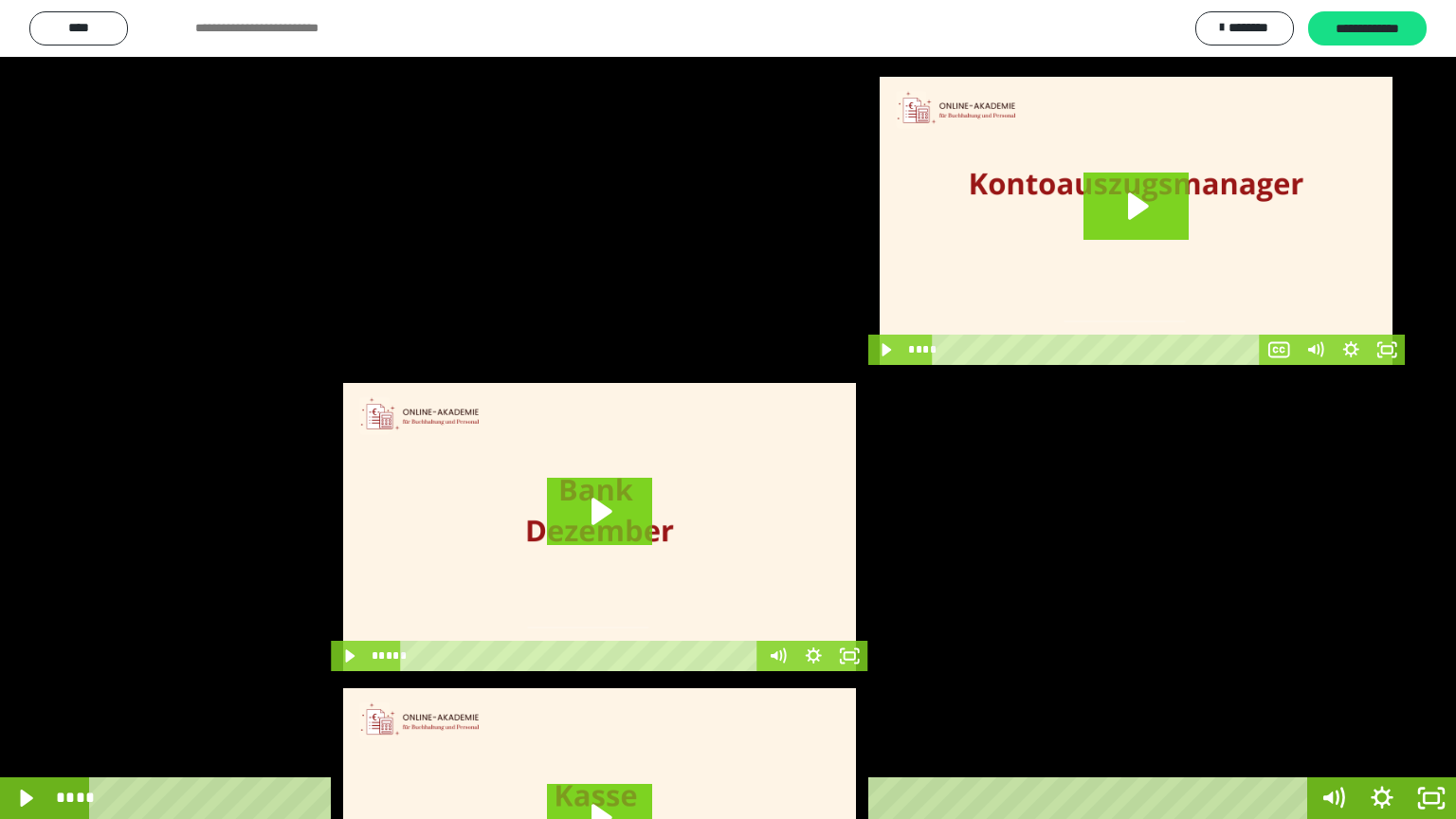 click at bounding box center (728, 410) 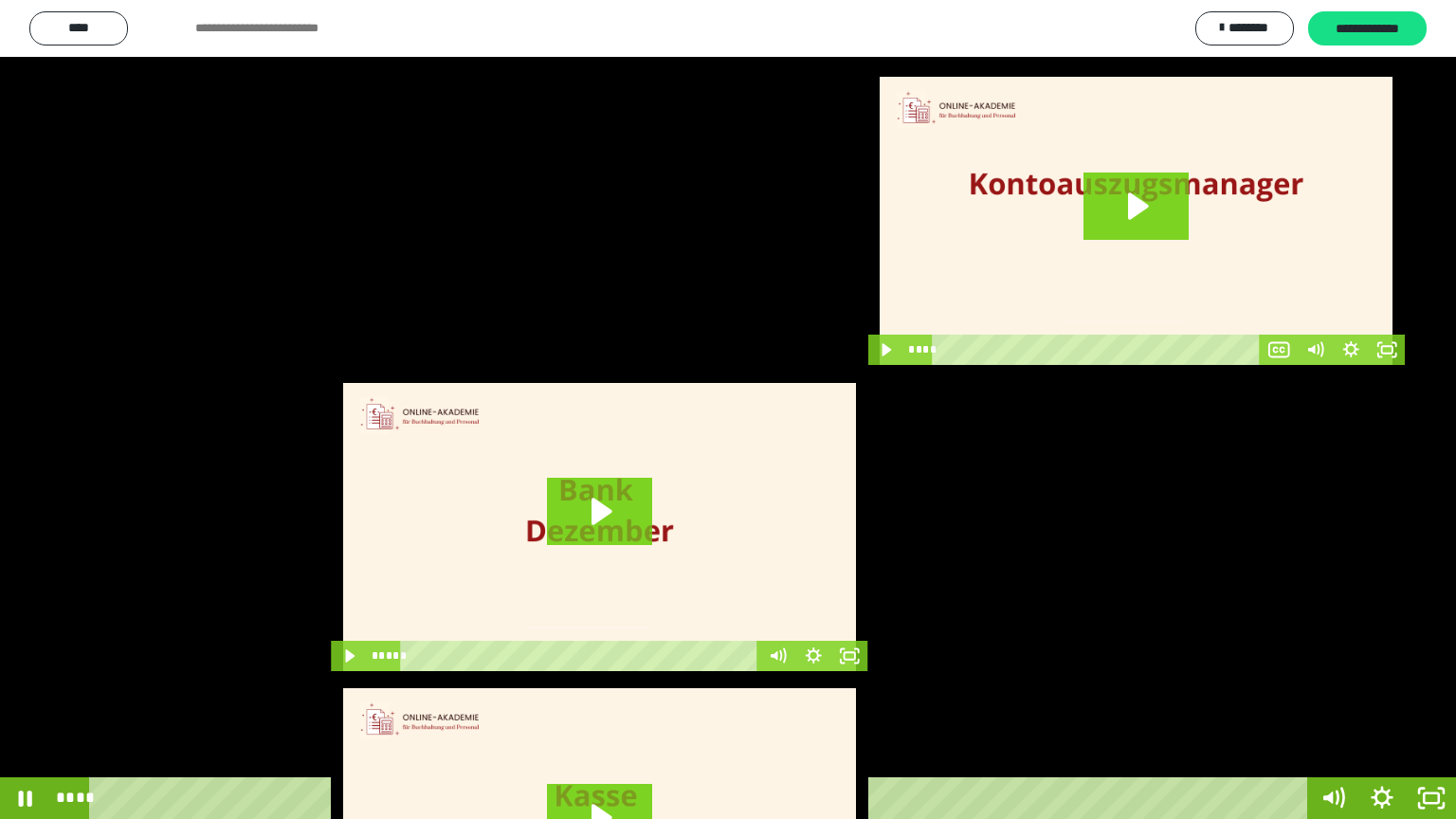 click at bounding box center [728, 410] 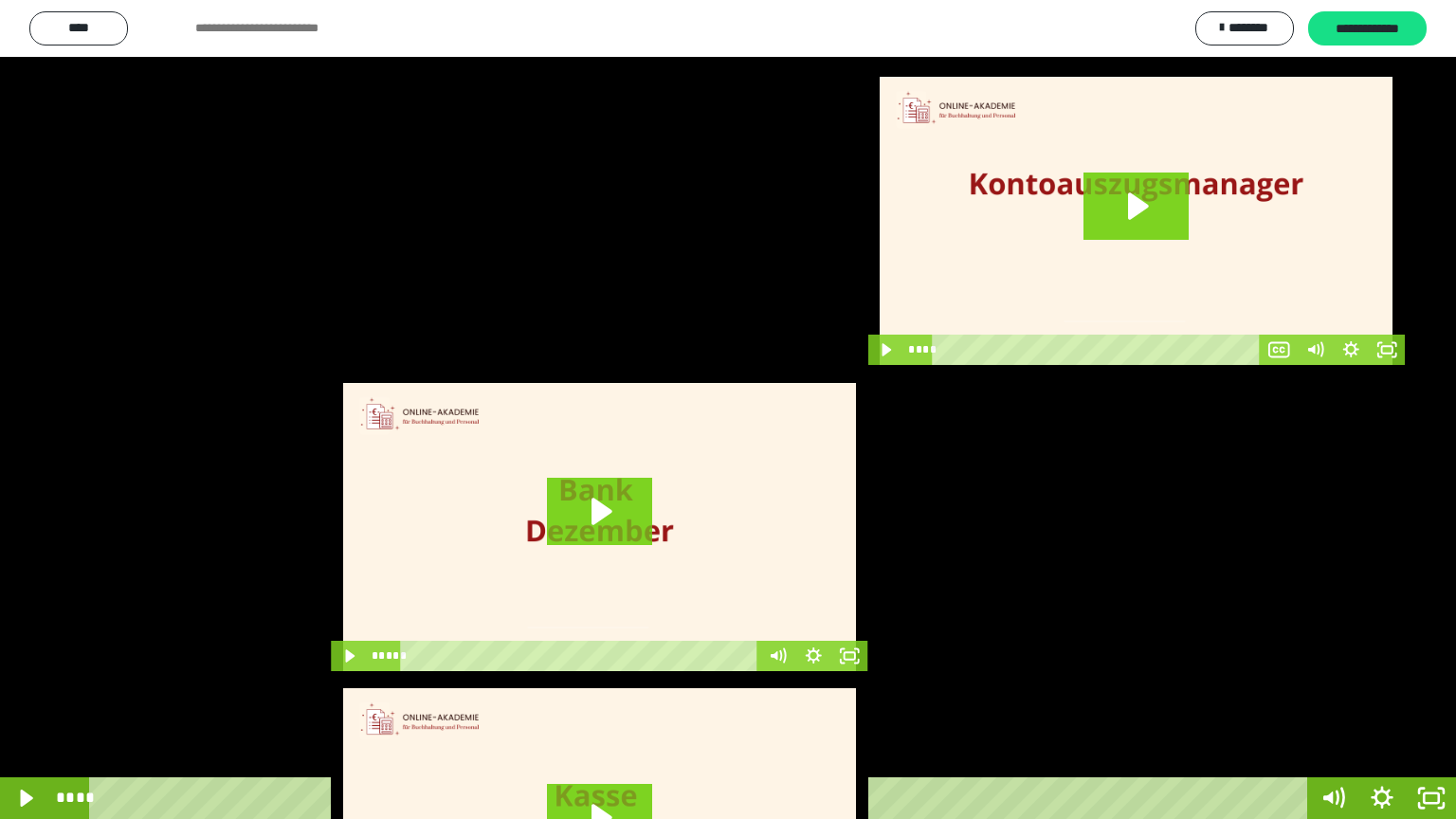 click at bounding box center [728, 410] 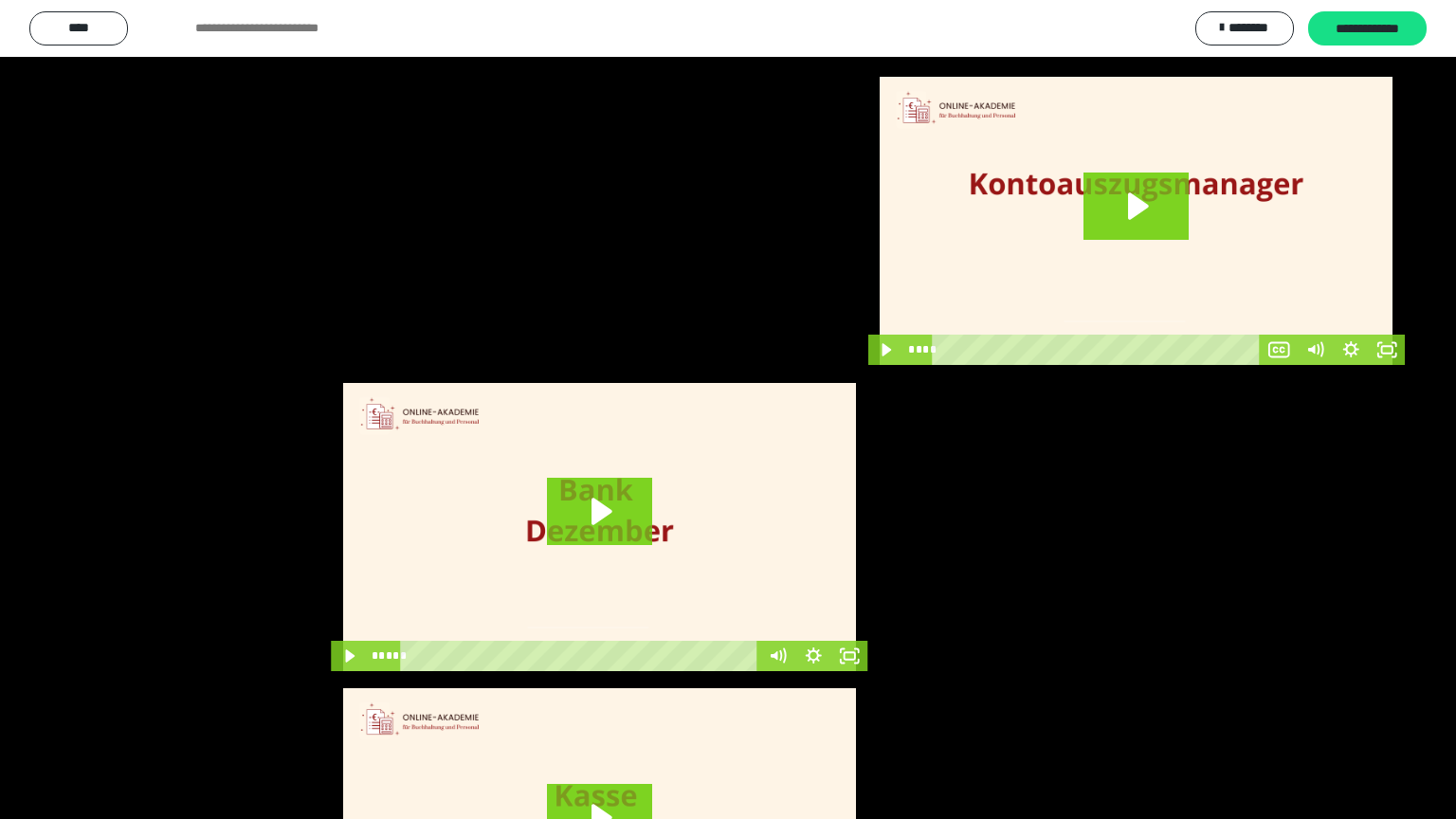 click at bounding box center (728, 410) 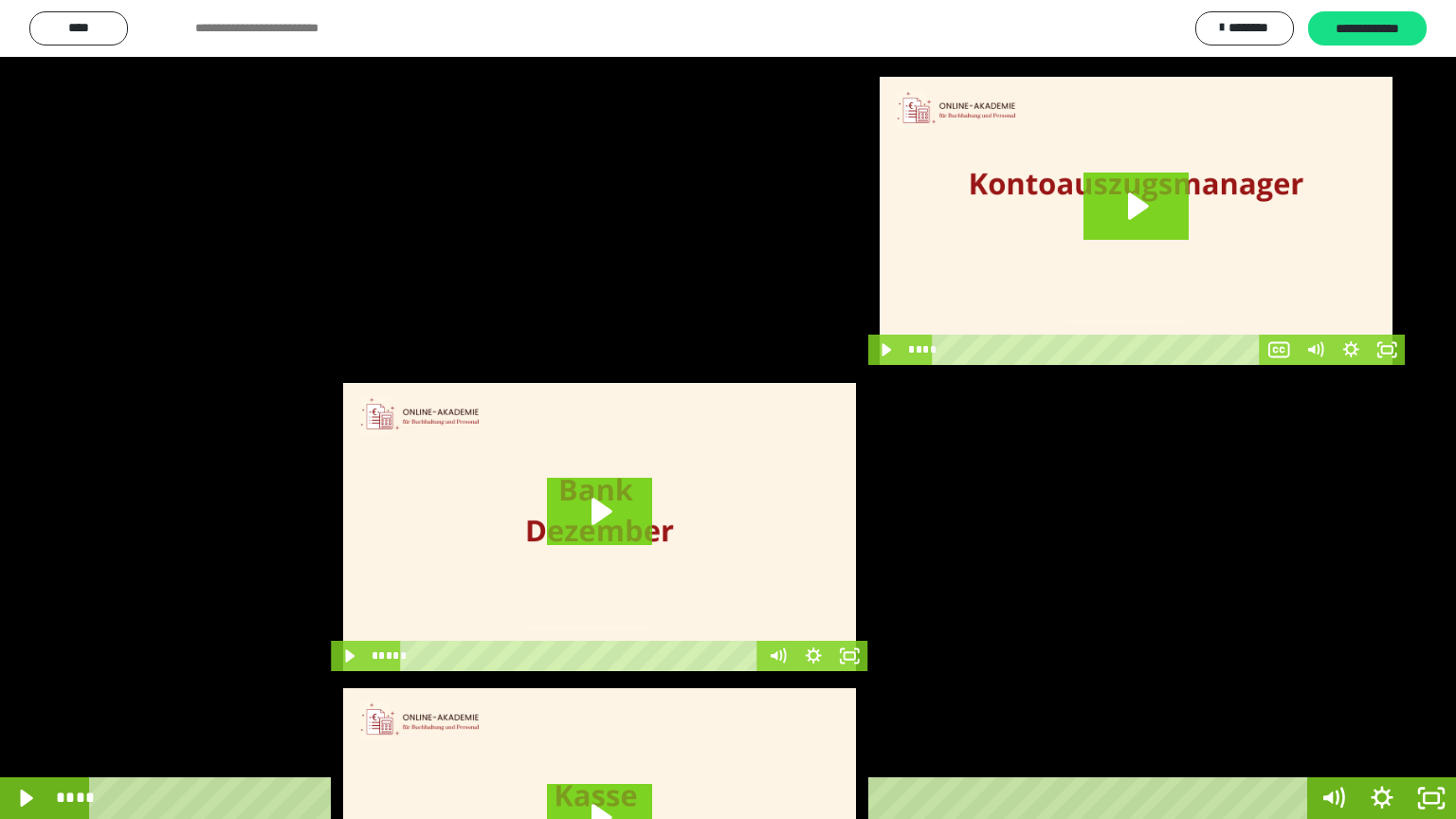 click at bounding box center (728, 410) 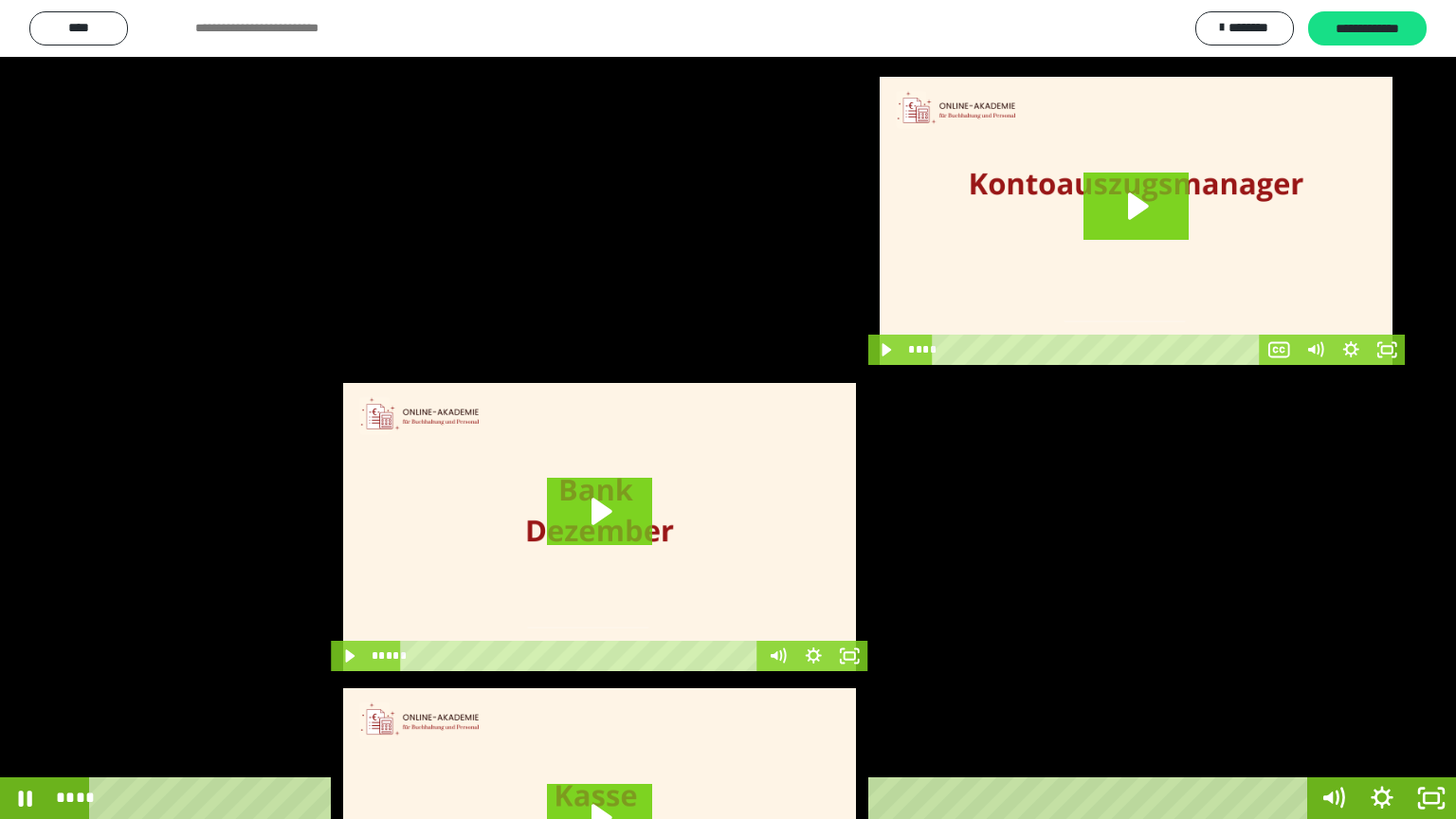 click at bounding box center (728, 410) 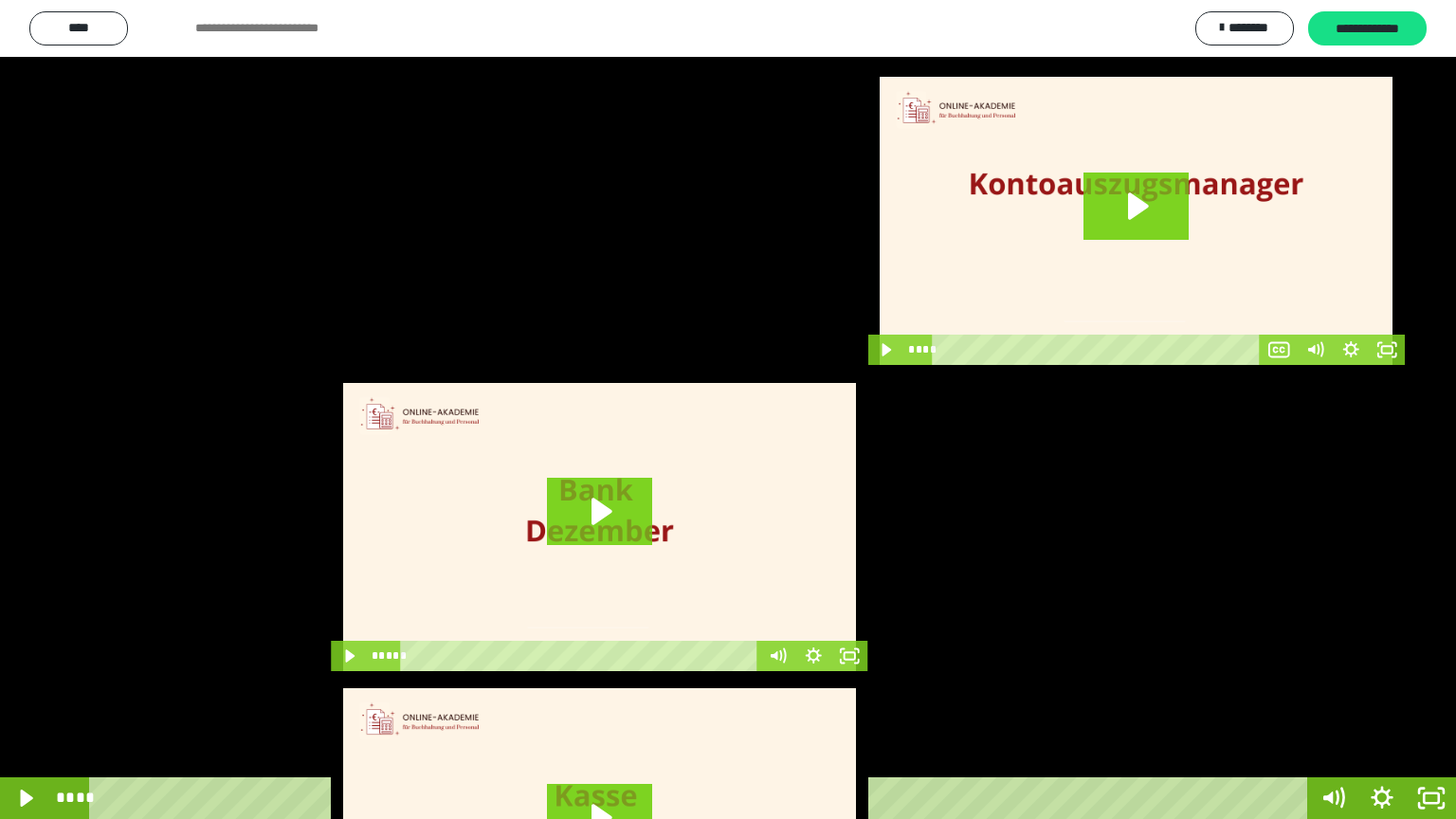click at bounding box center [728, 410] 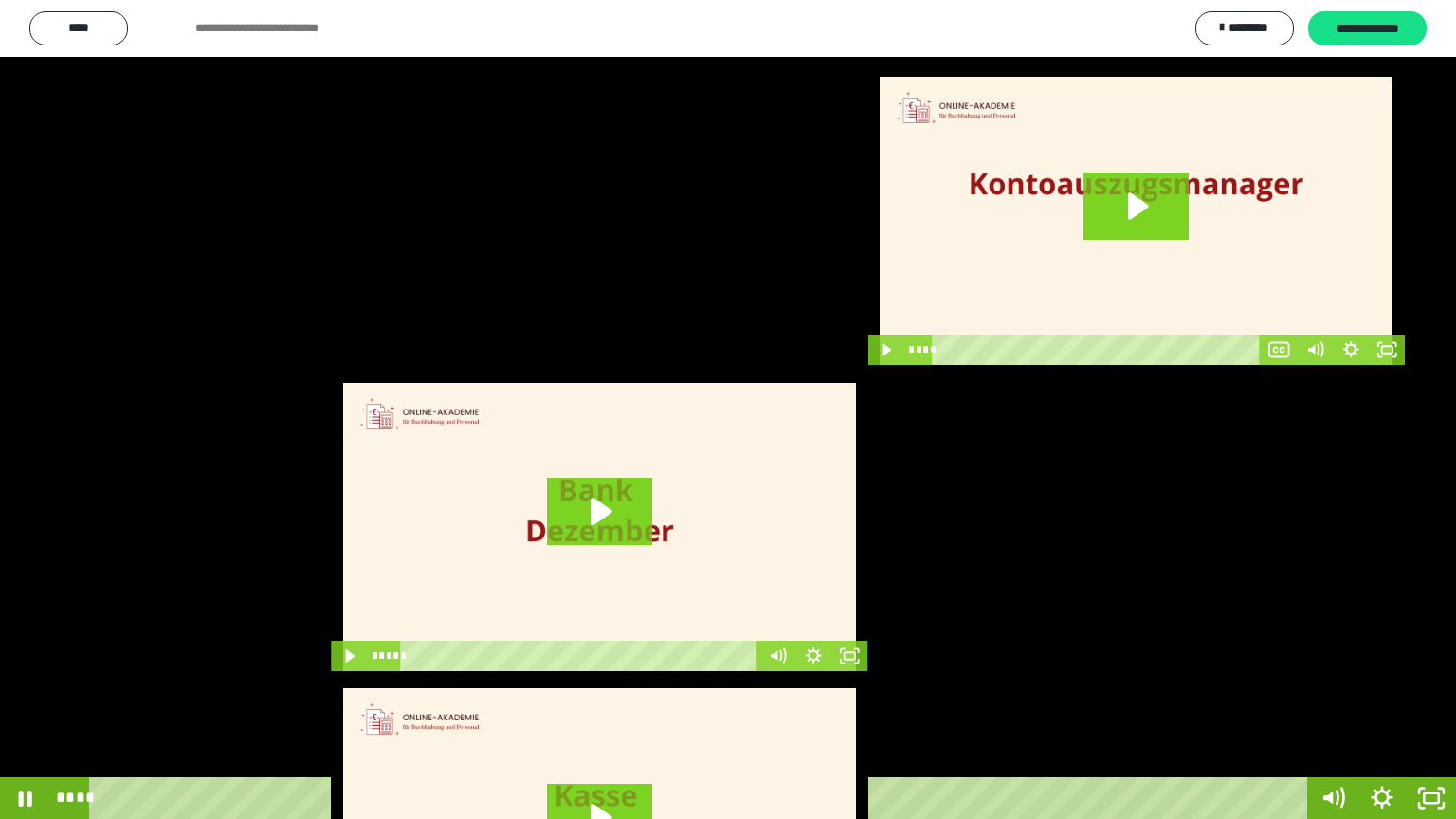 click at bounding box center (728, 410) 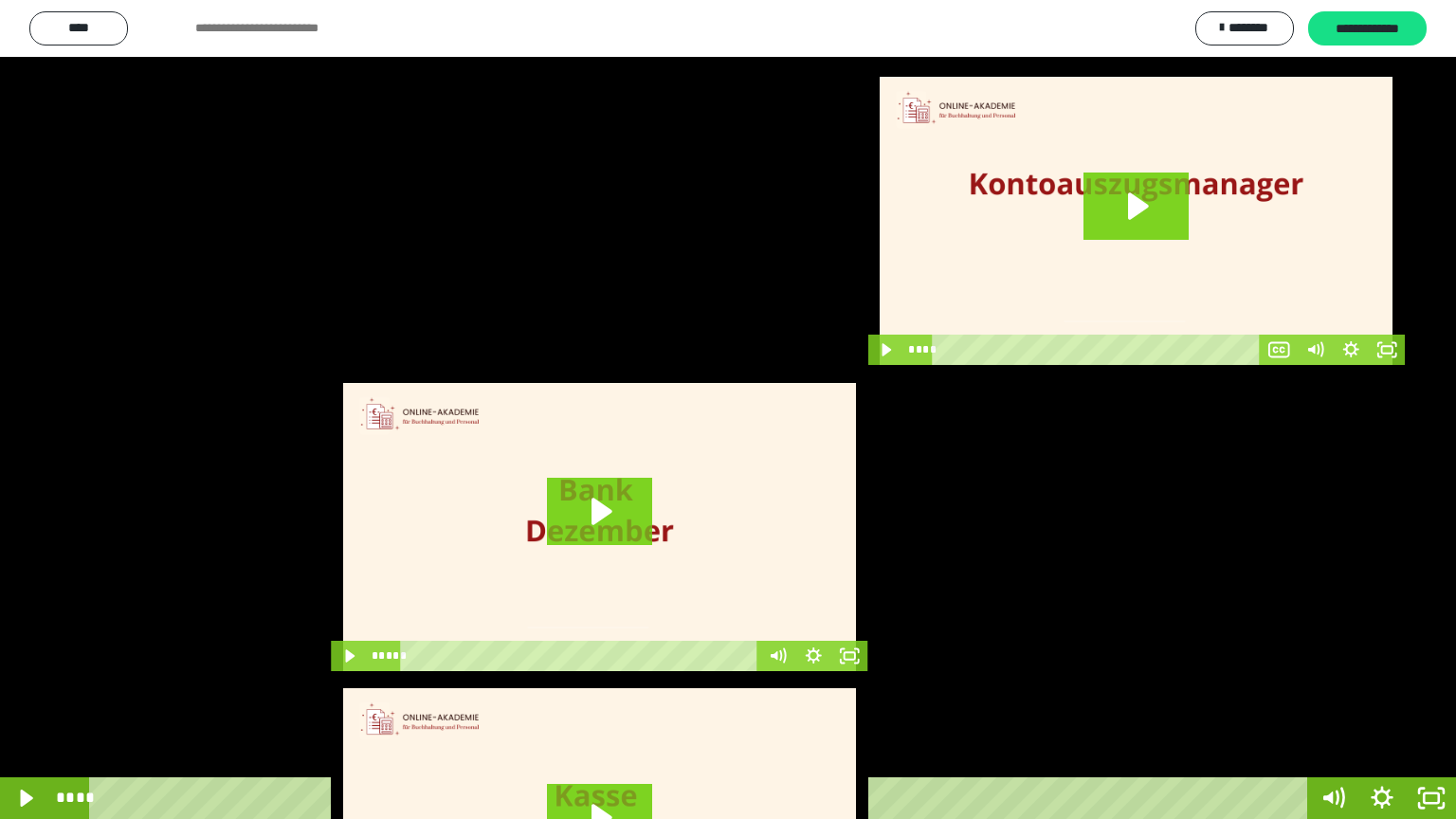click at bounding box center [728, 410] 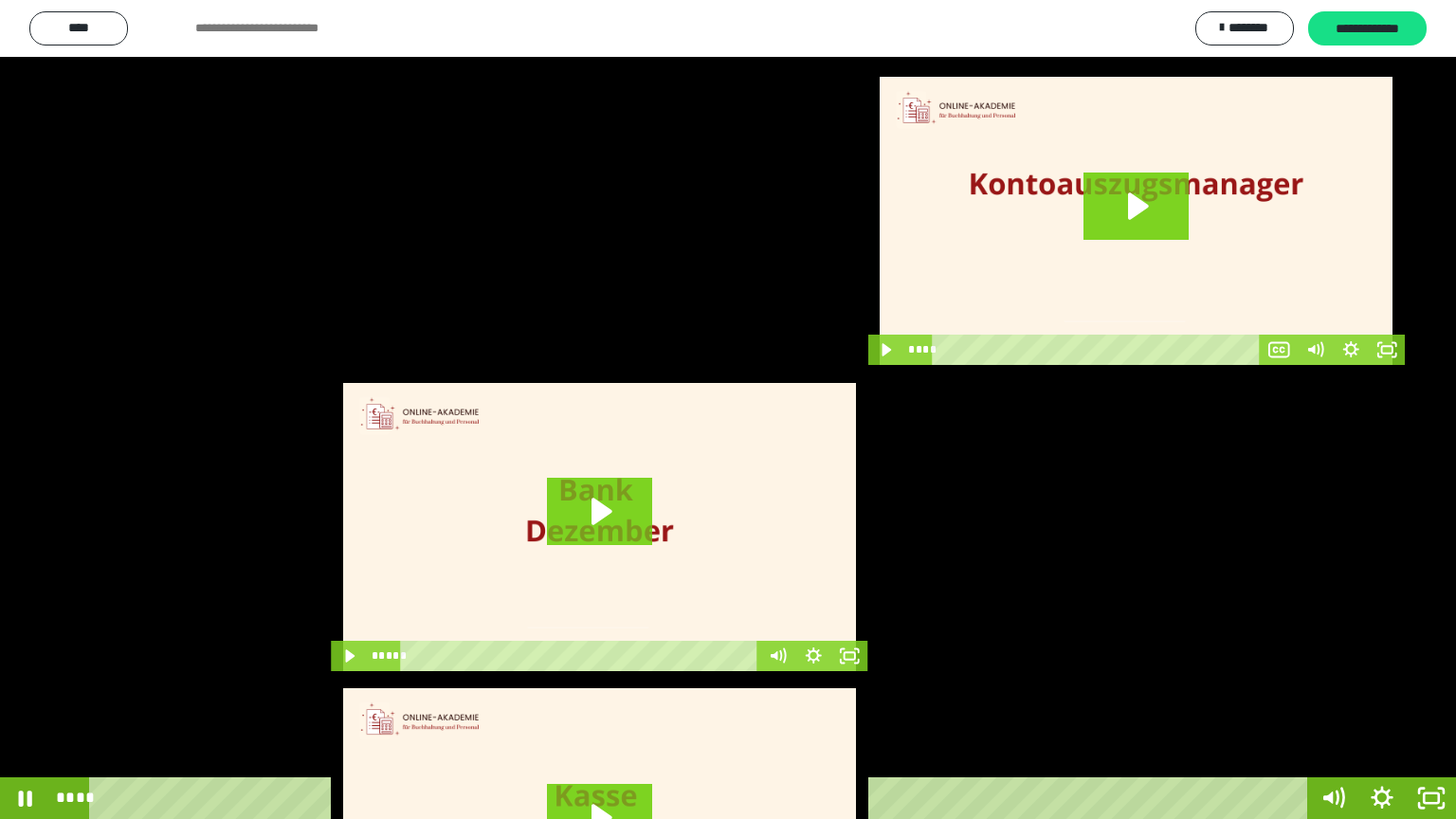 click at bounding box center (728, 410) 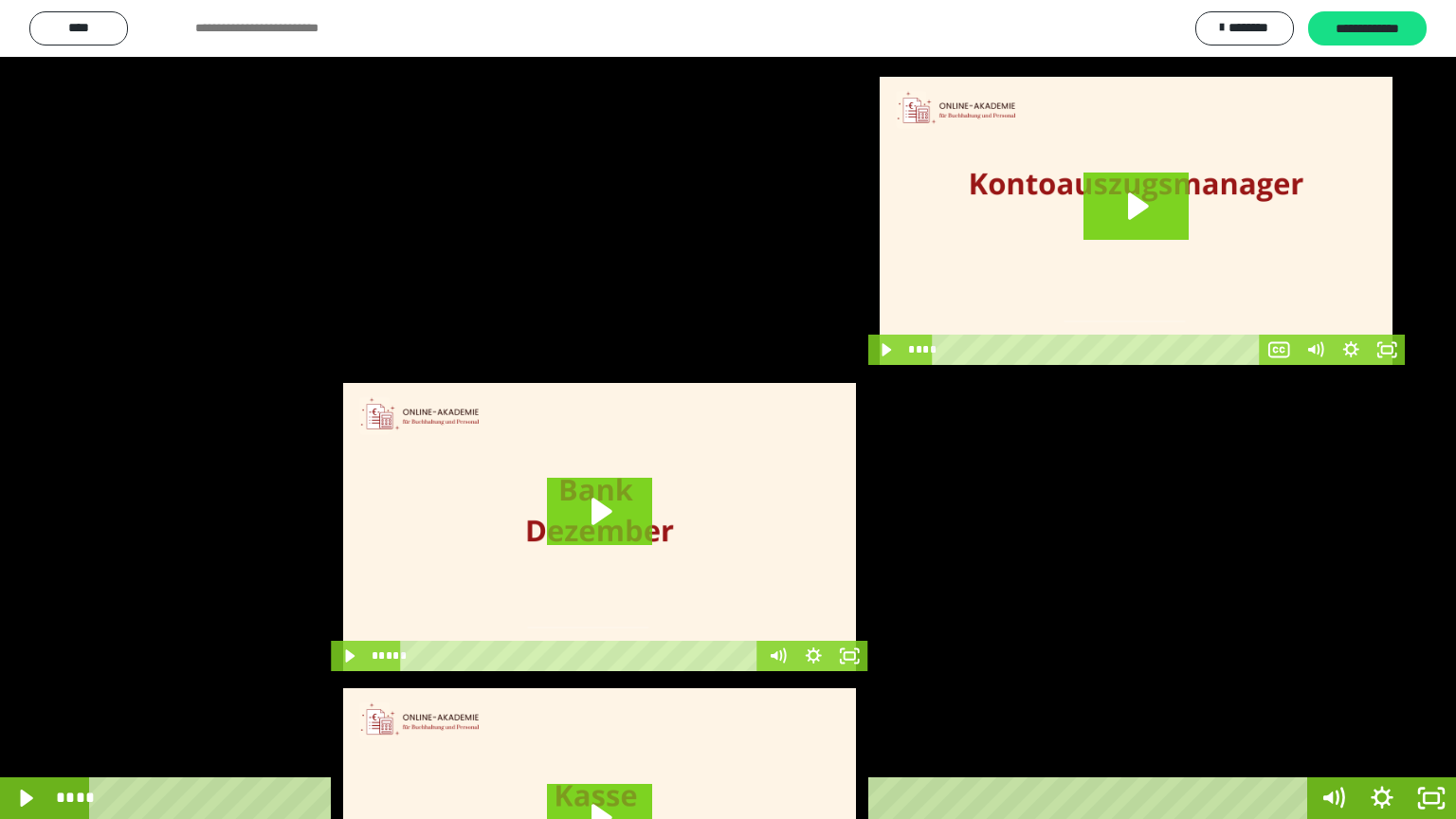 click at bounding box center (728, 410) 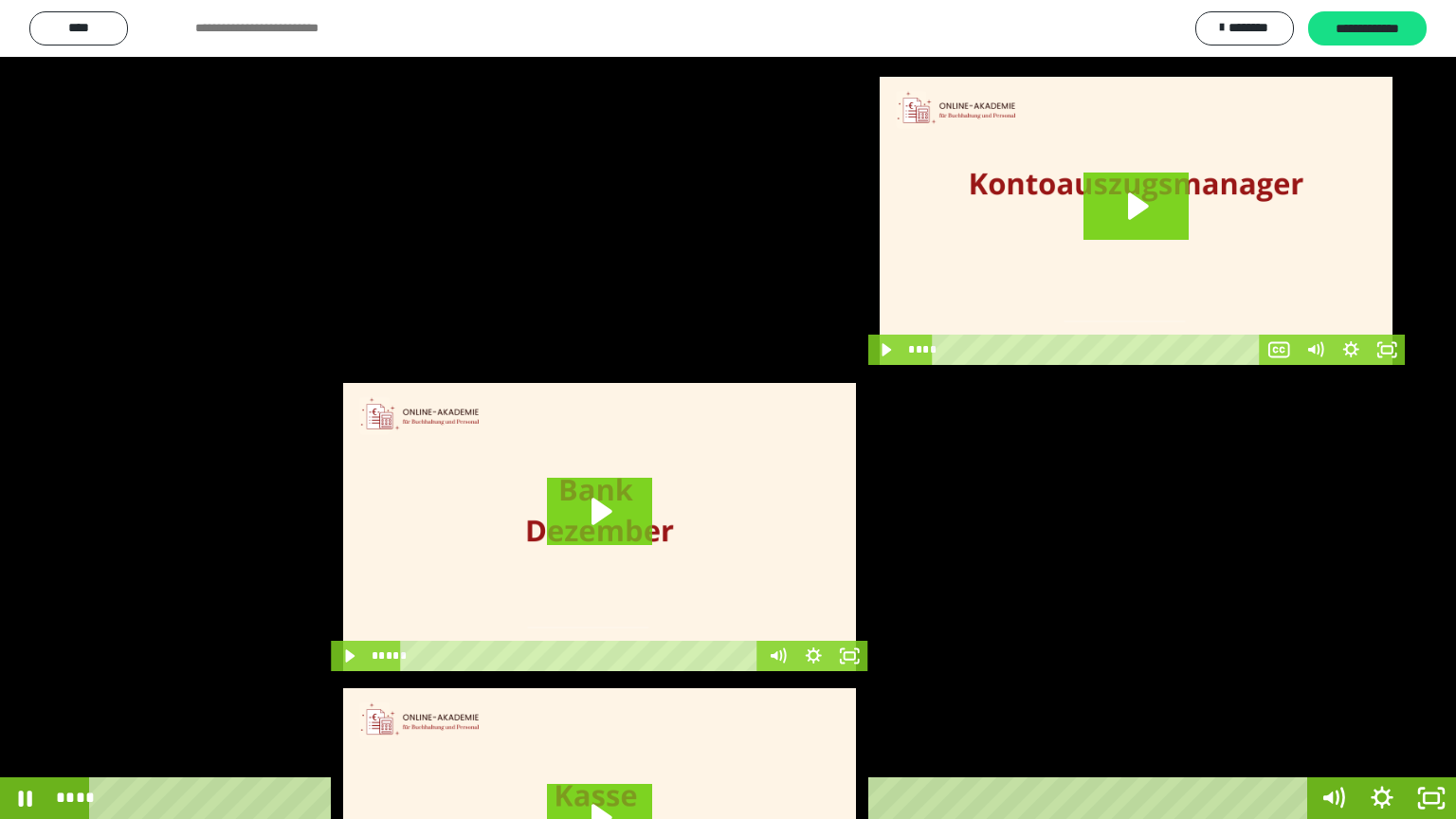 click at bounding box center (728, 410) 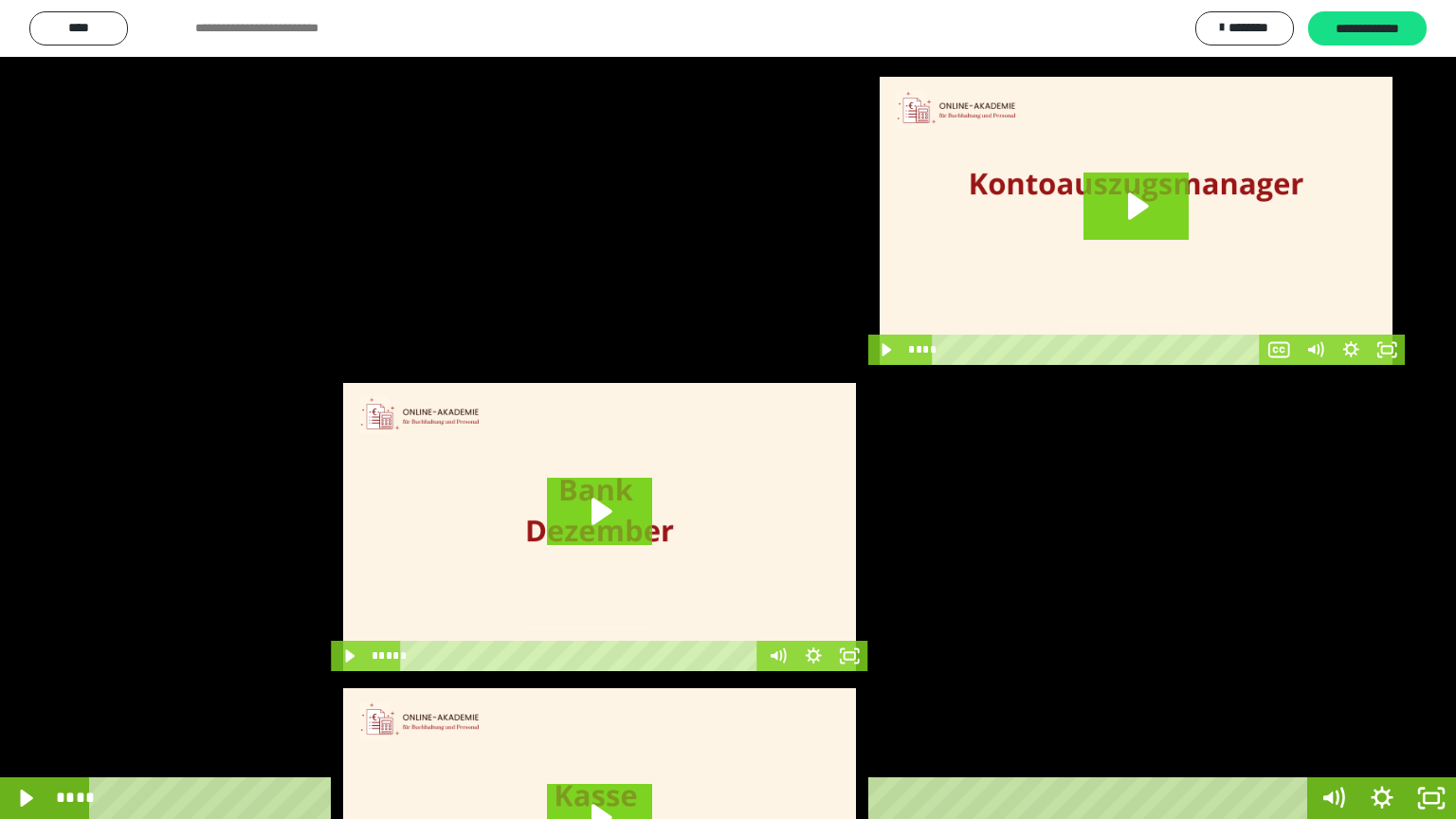click at bounding box center [728, 410] 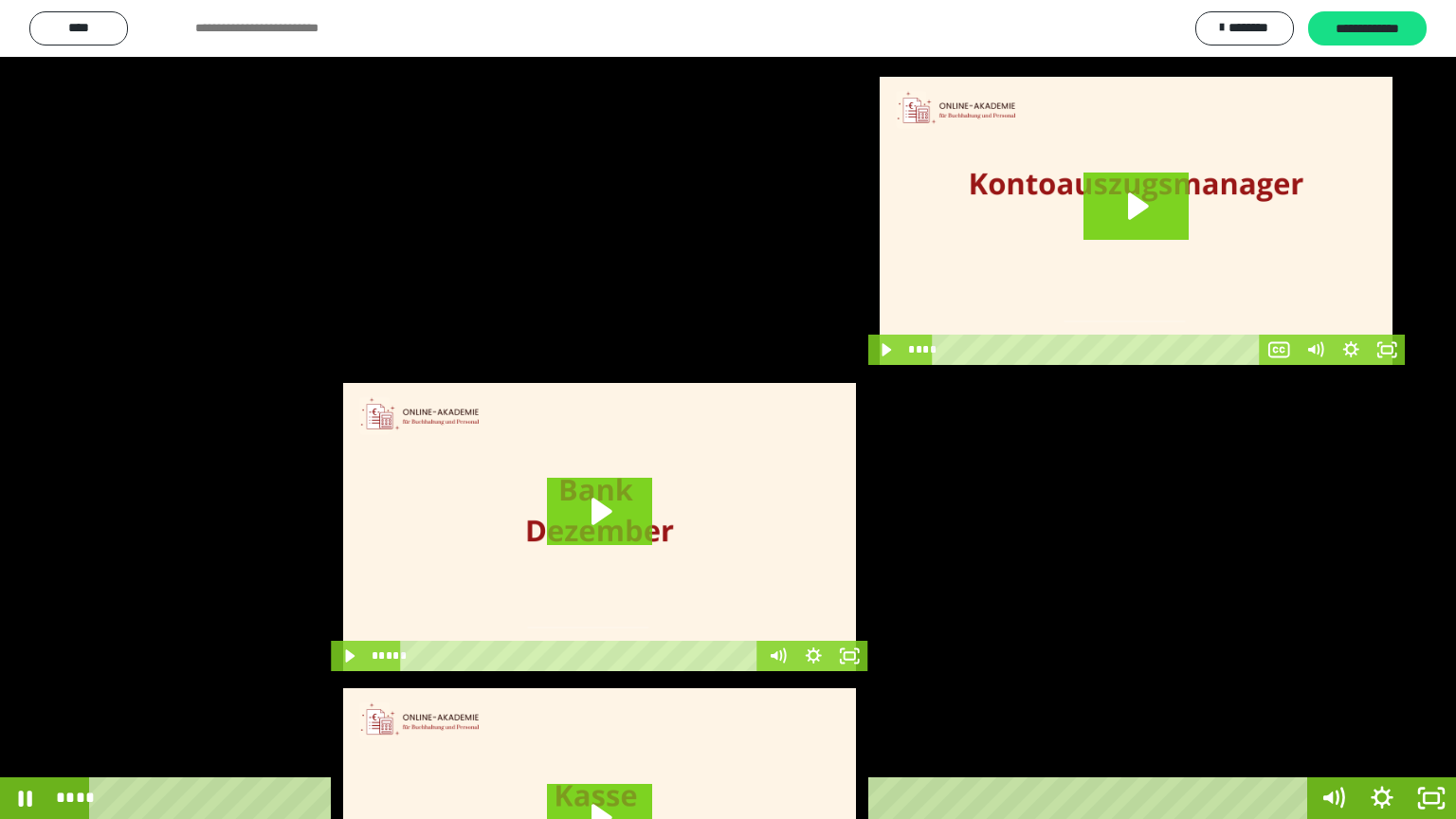 click at bounding box center (728, 410) 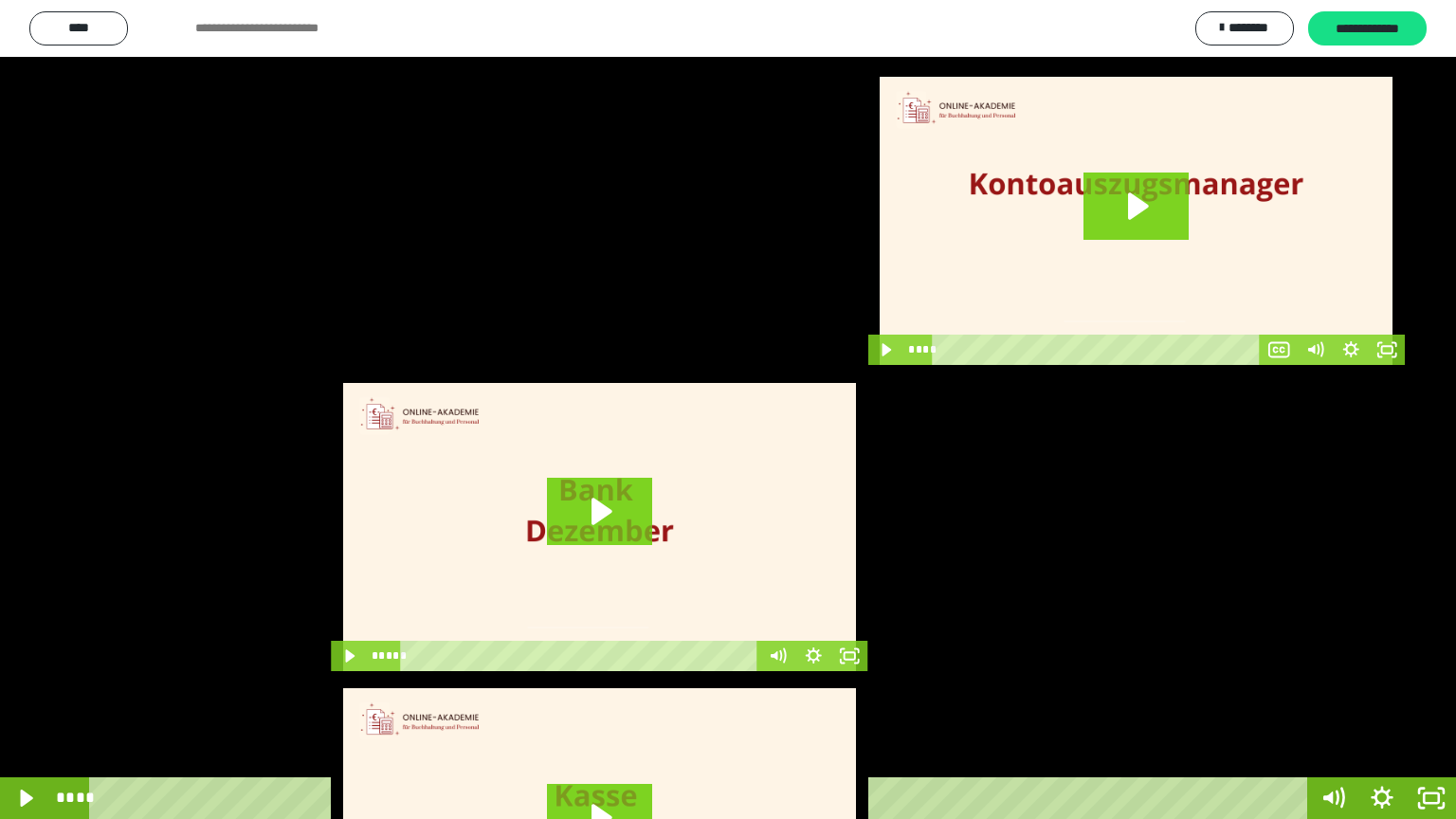 click at bounding box center [728, 410] 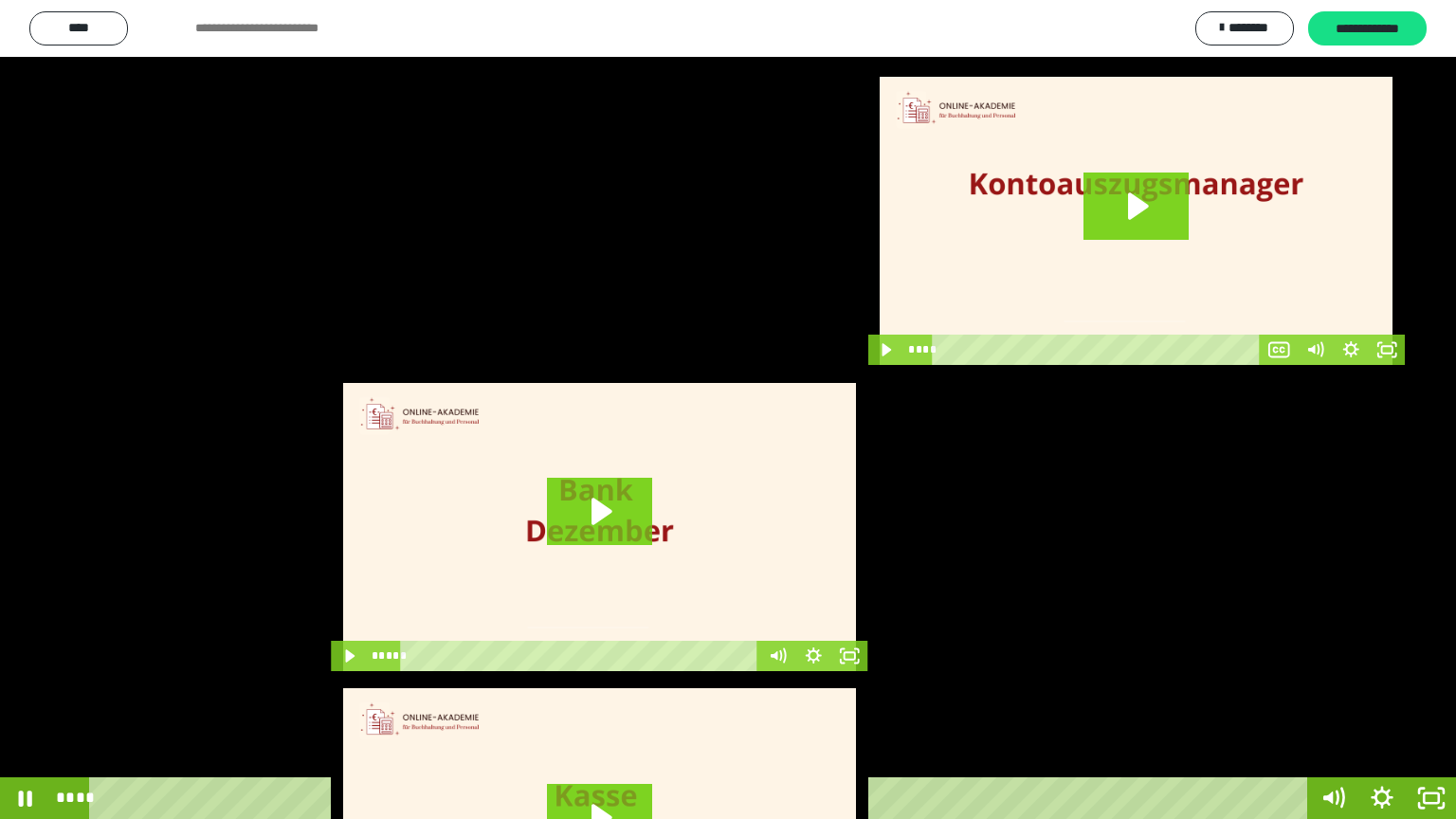 click at bounding box center (728, 410) 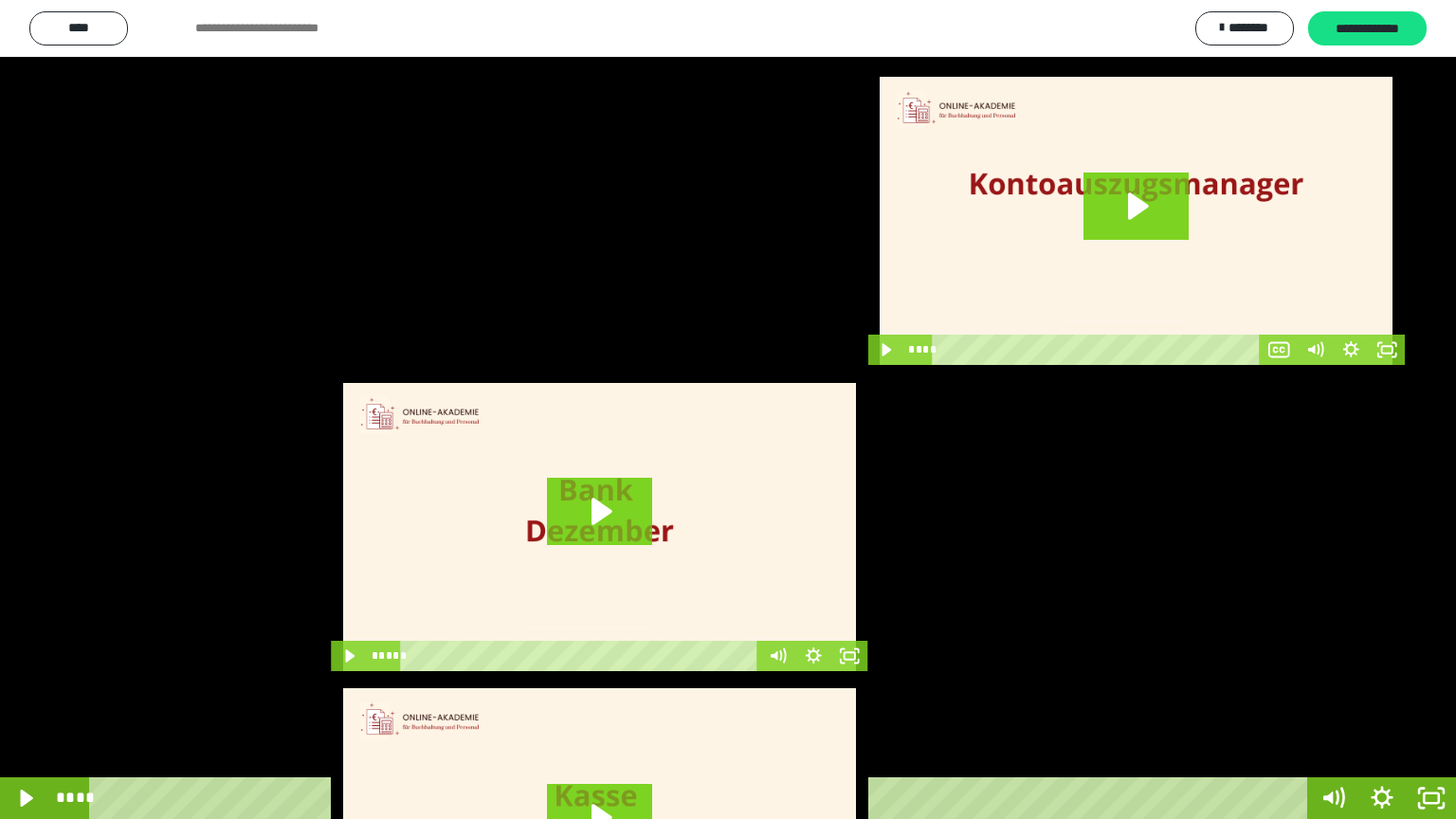 click at bounding box center [728, 410] 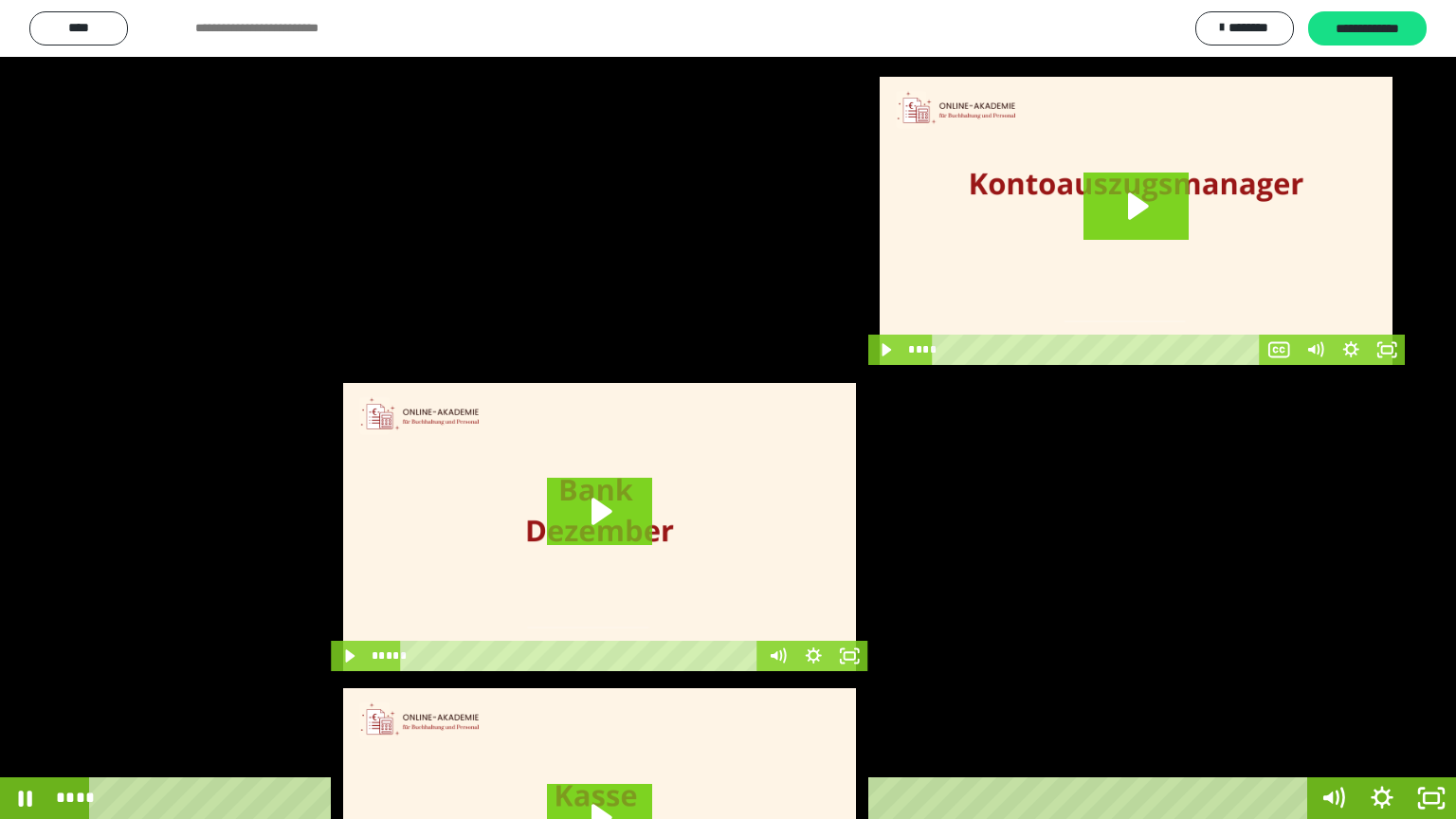 click at bounding box center [728, 410] 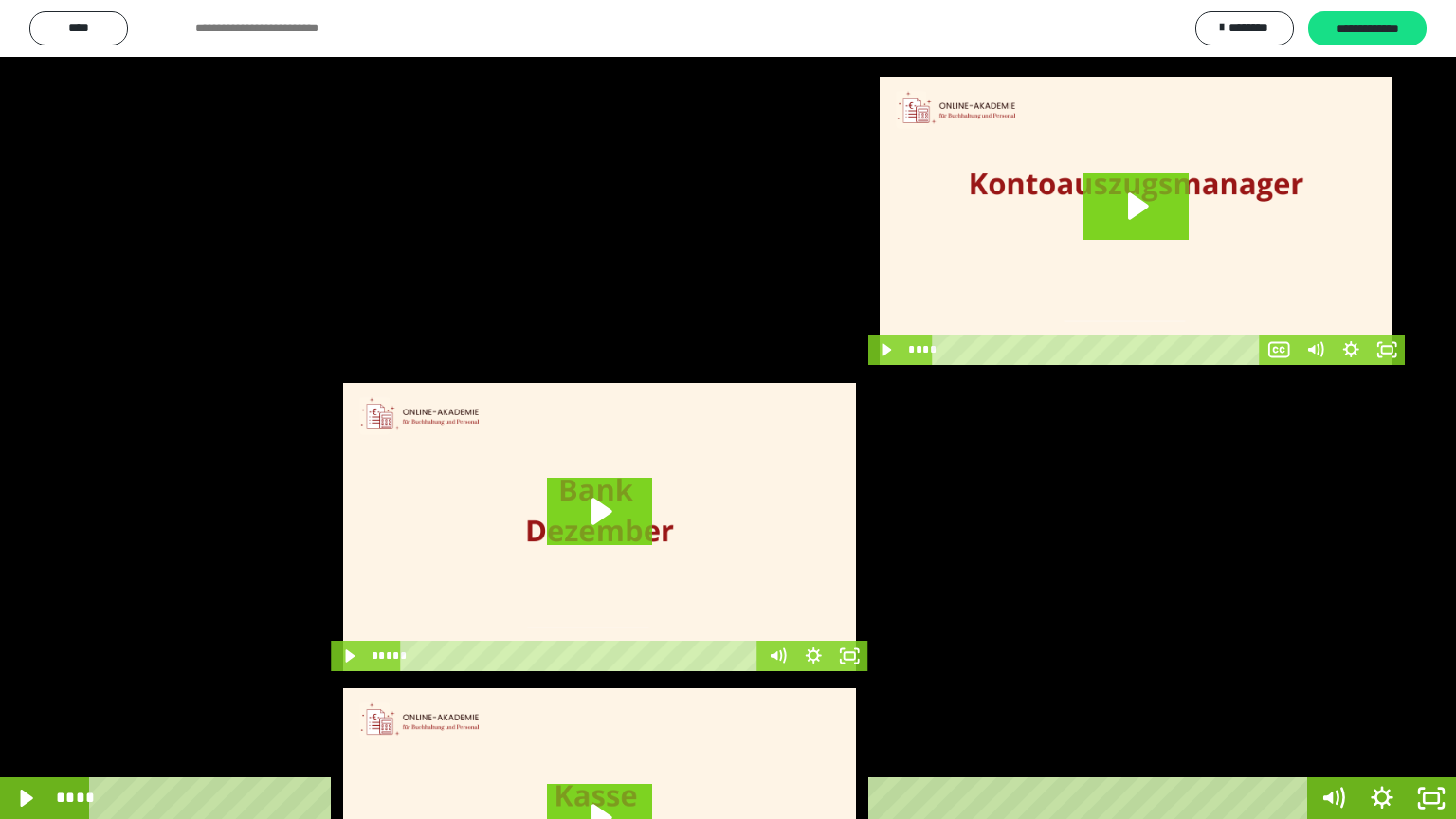 click at bounding box center [728, 410] 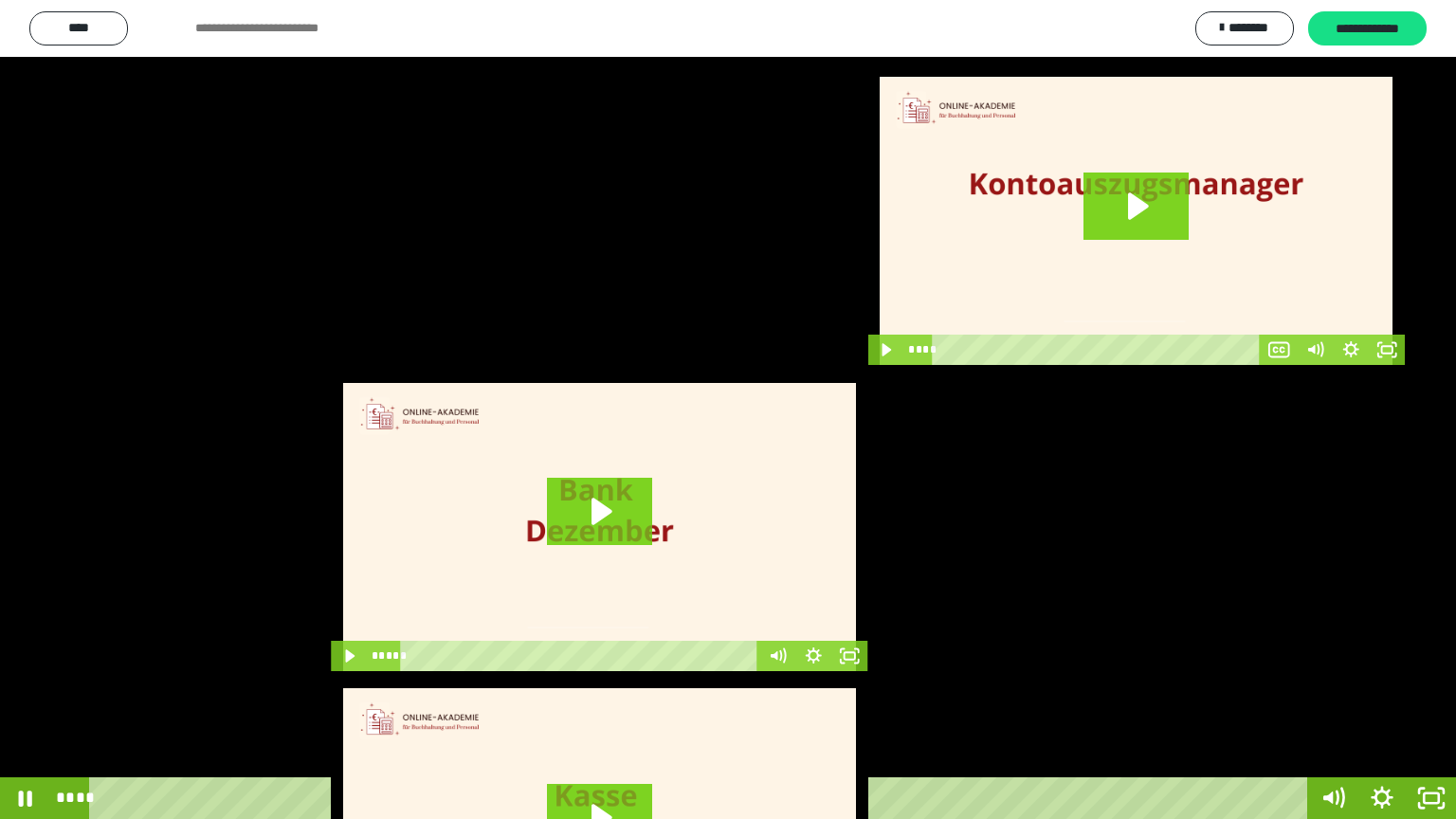 click at bounding box center [728, 410] 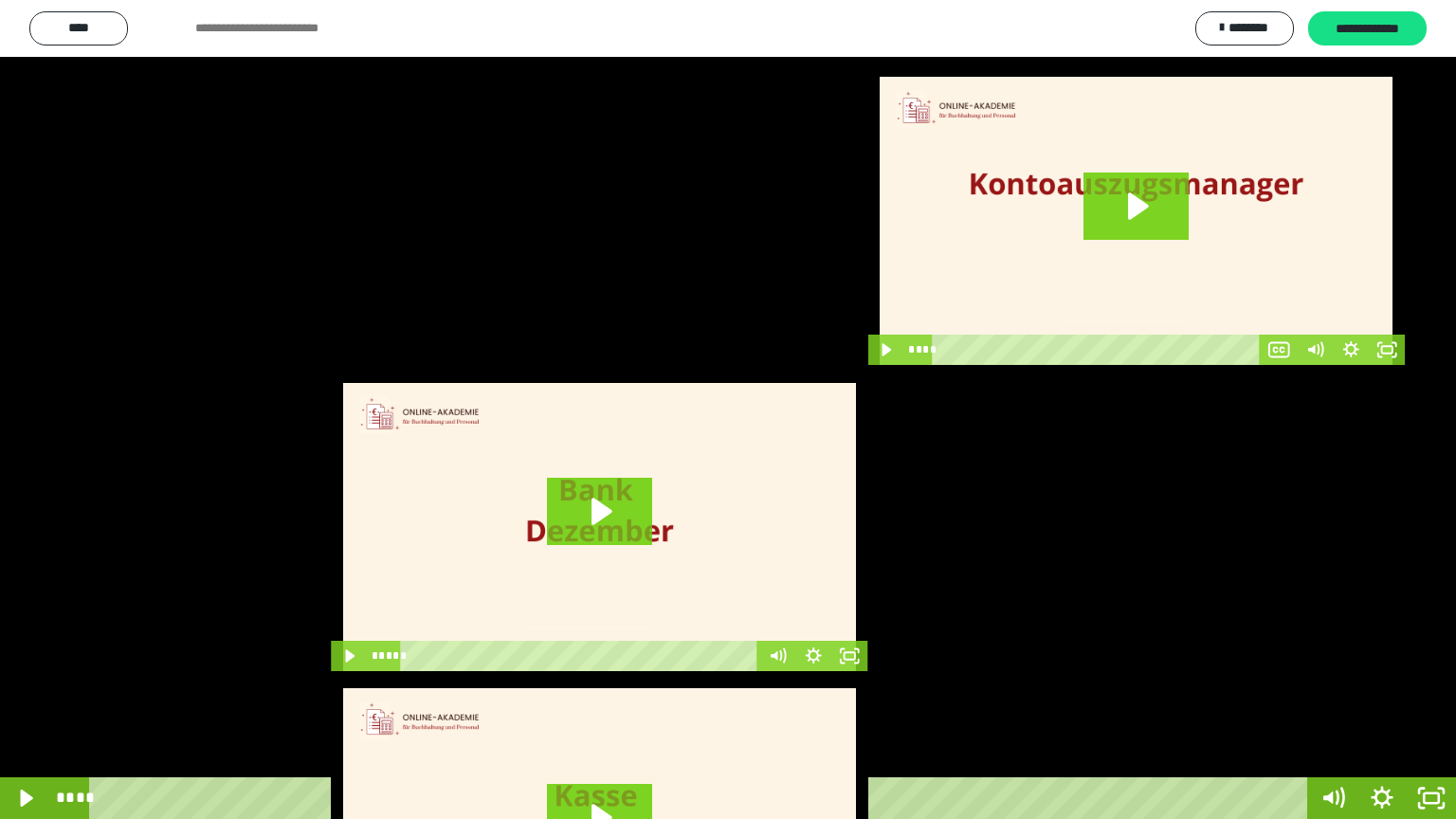 click at bounding box center (728, 410) 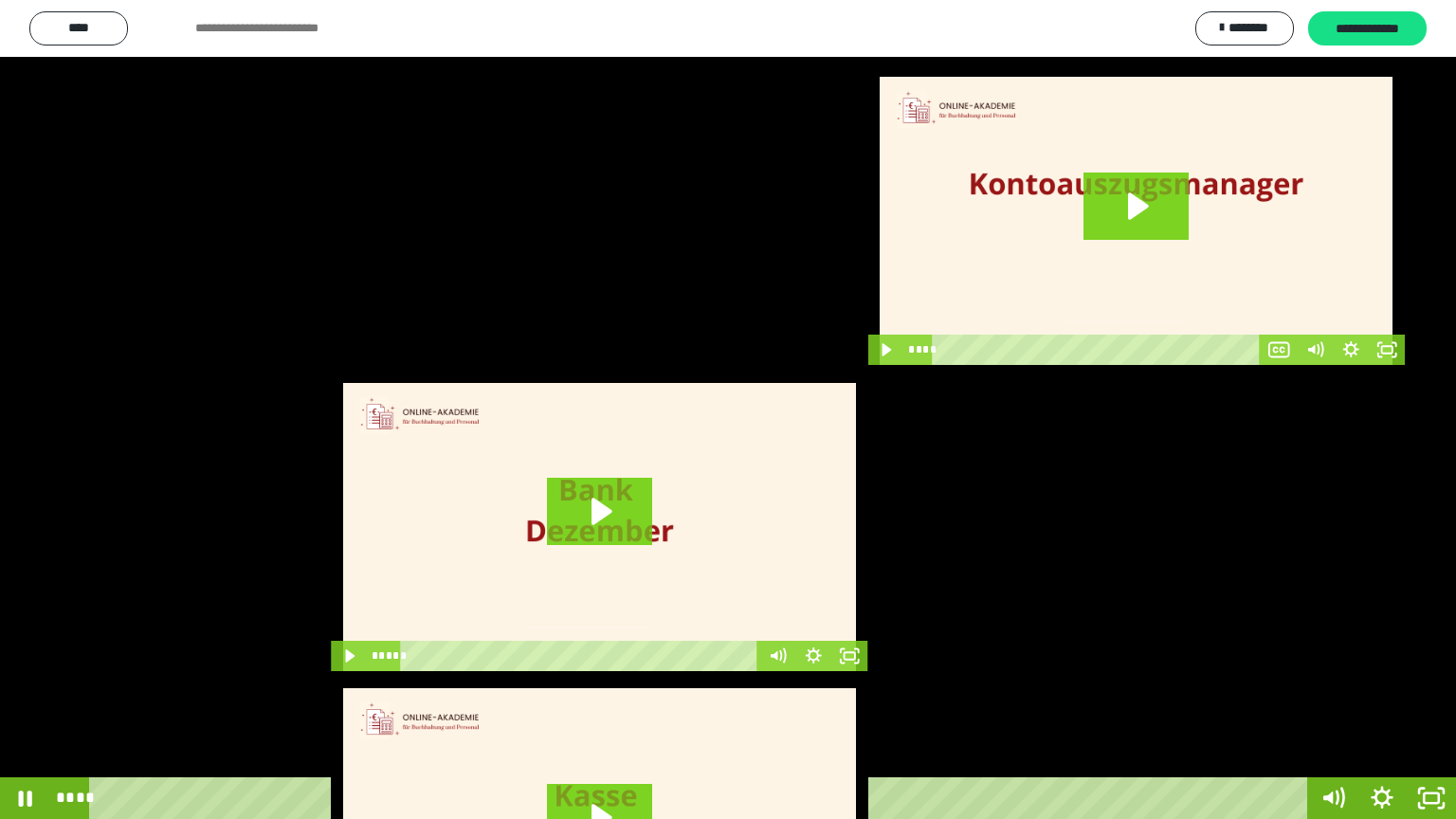 click at bounding box center (728, 410) 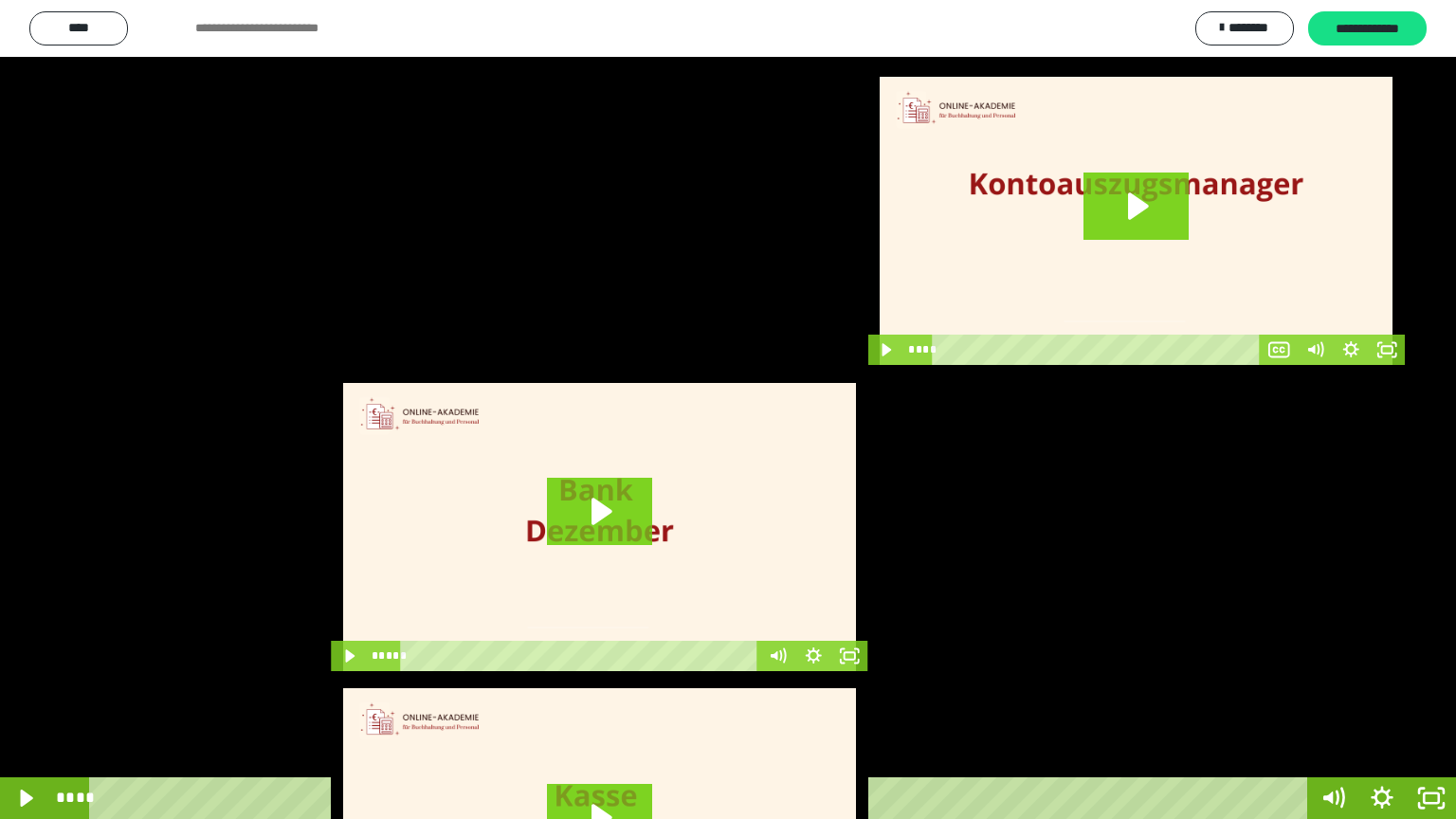 click at bounding box center [728, 410] 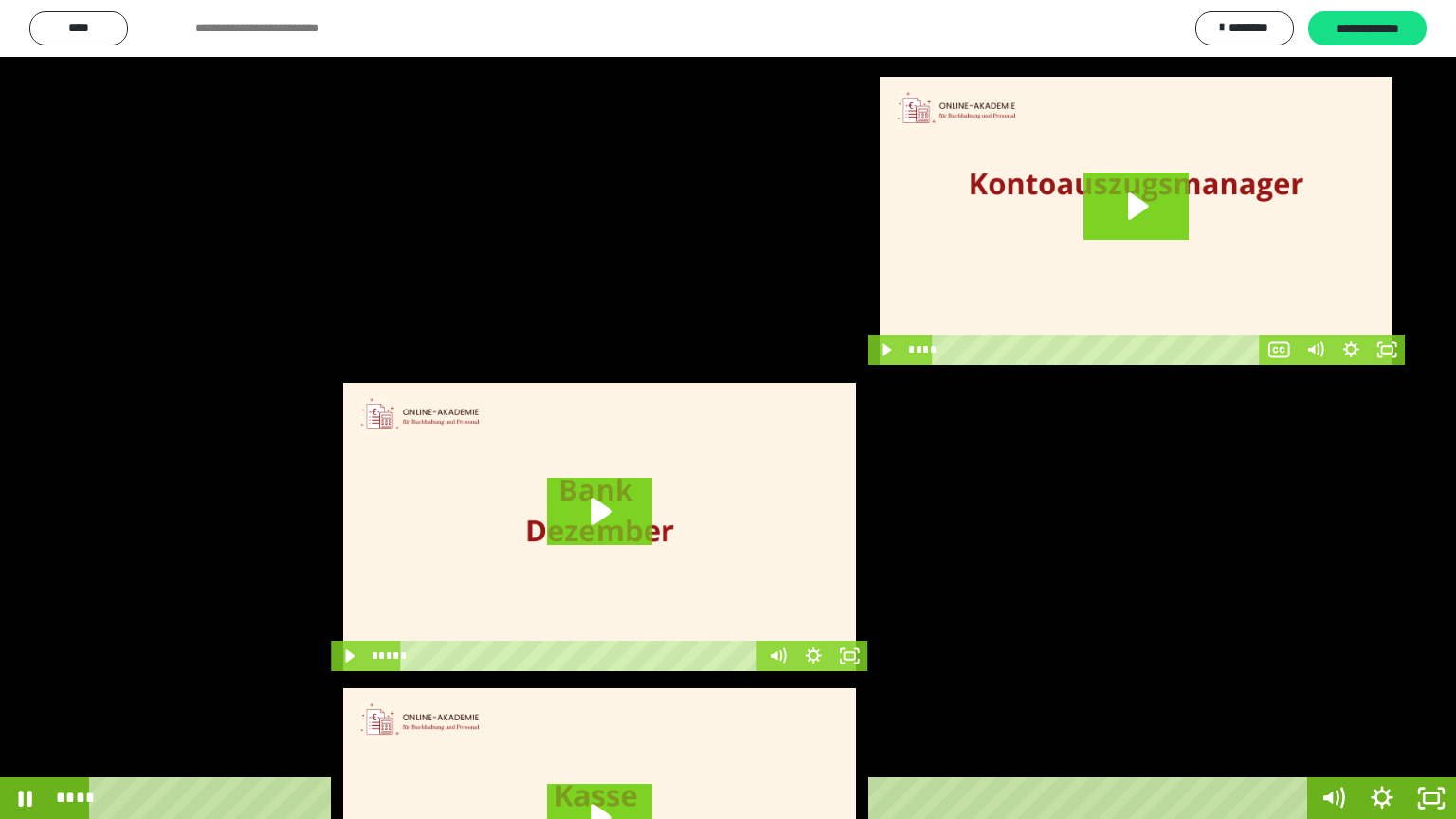 click at bounding box center (728, 410) 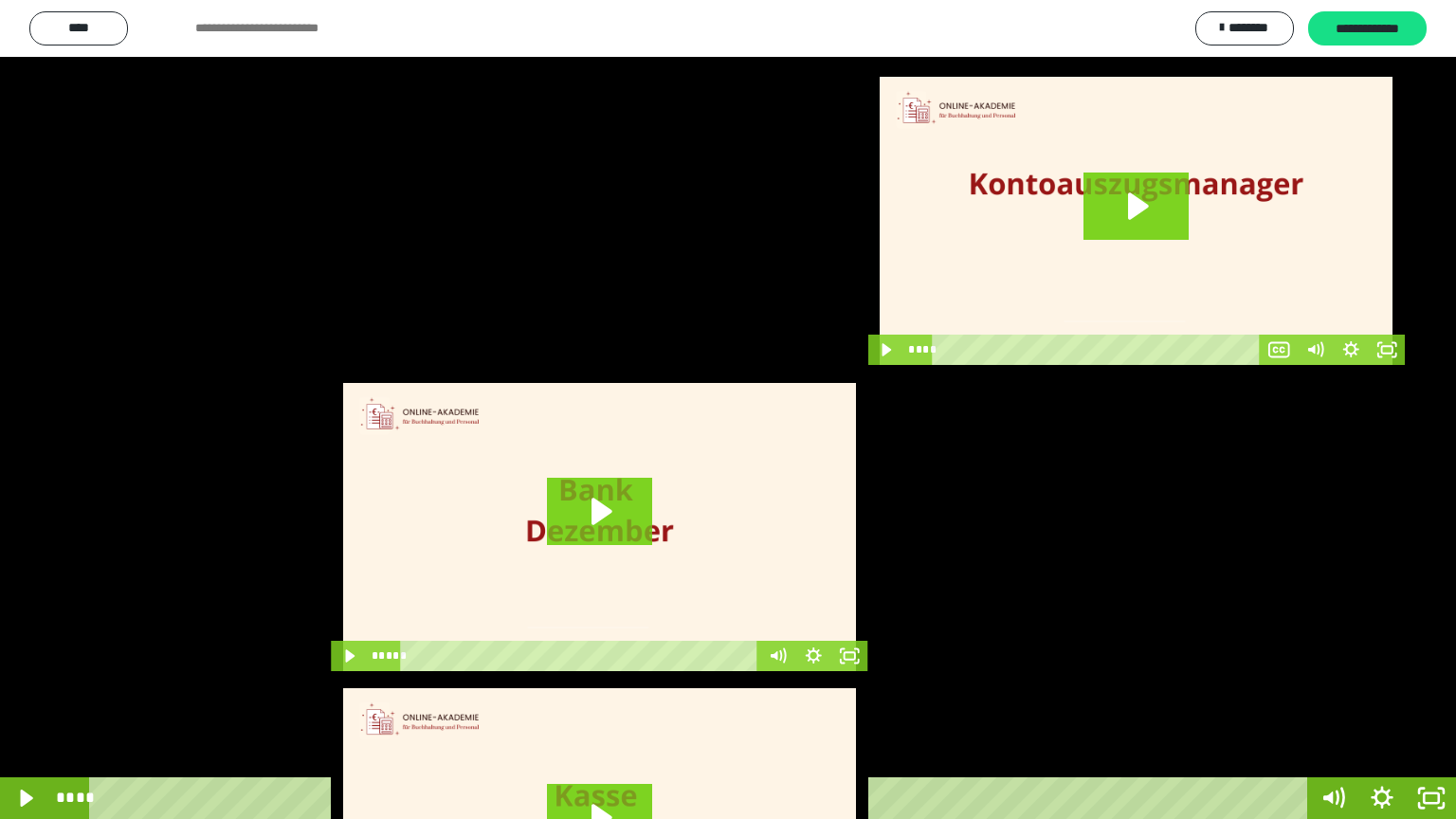 click at bounding box center (728, 410) 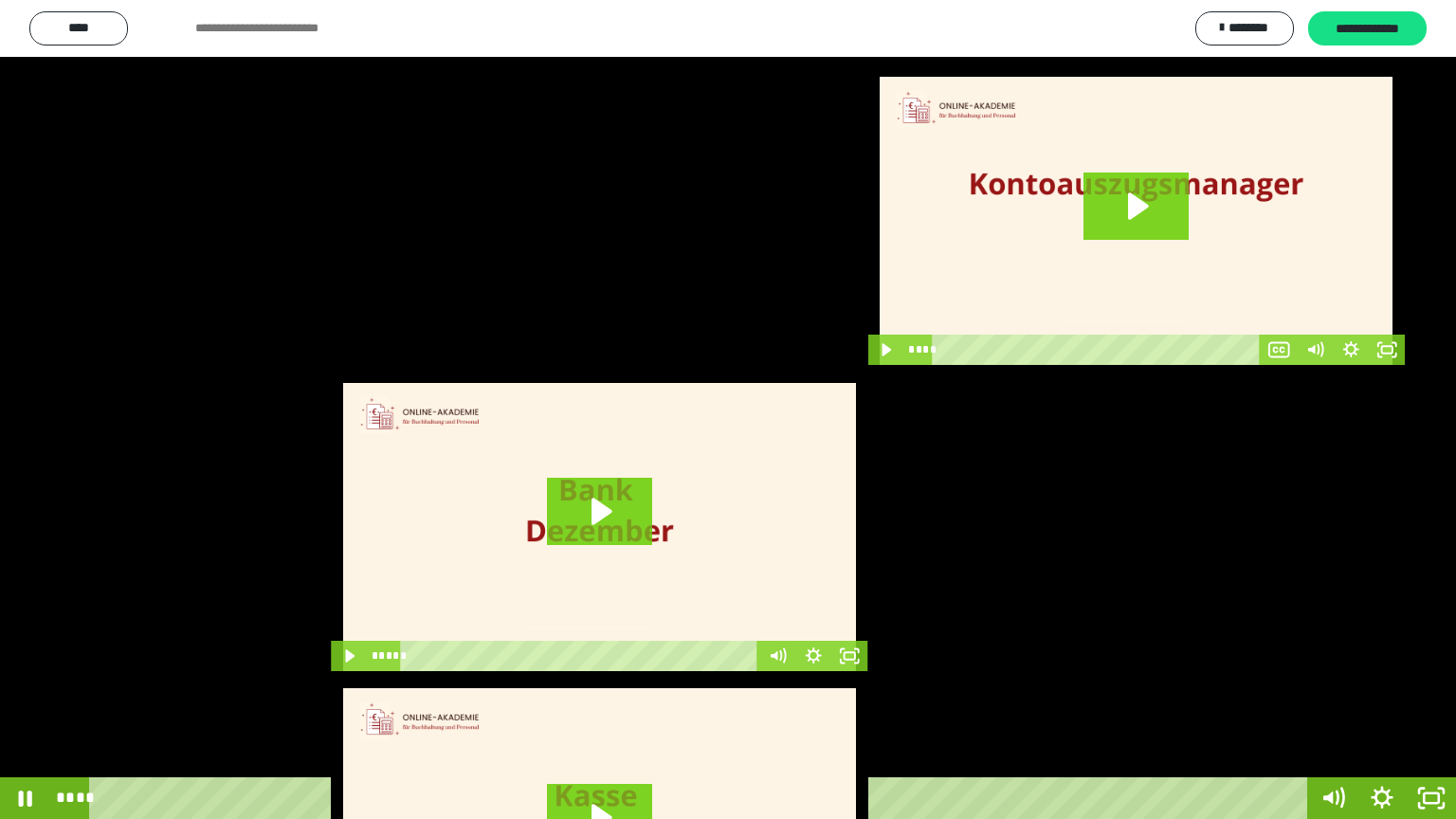 click at bounding box center [728, 410] 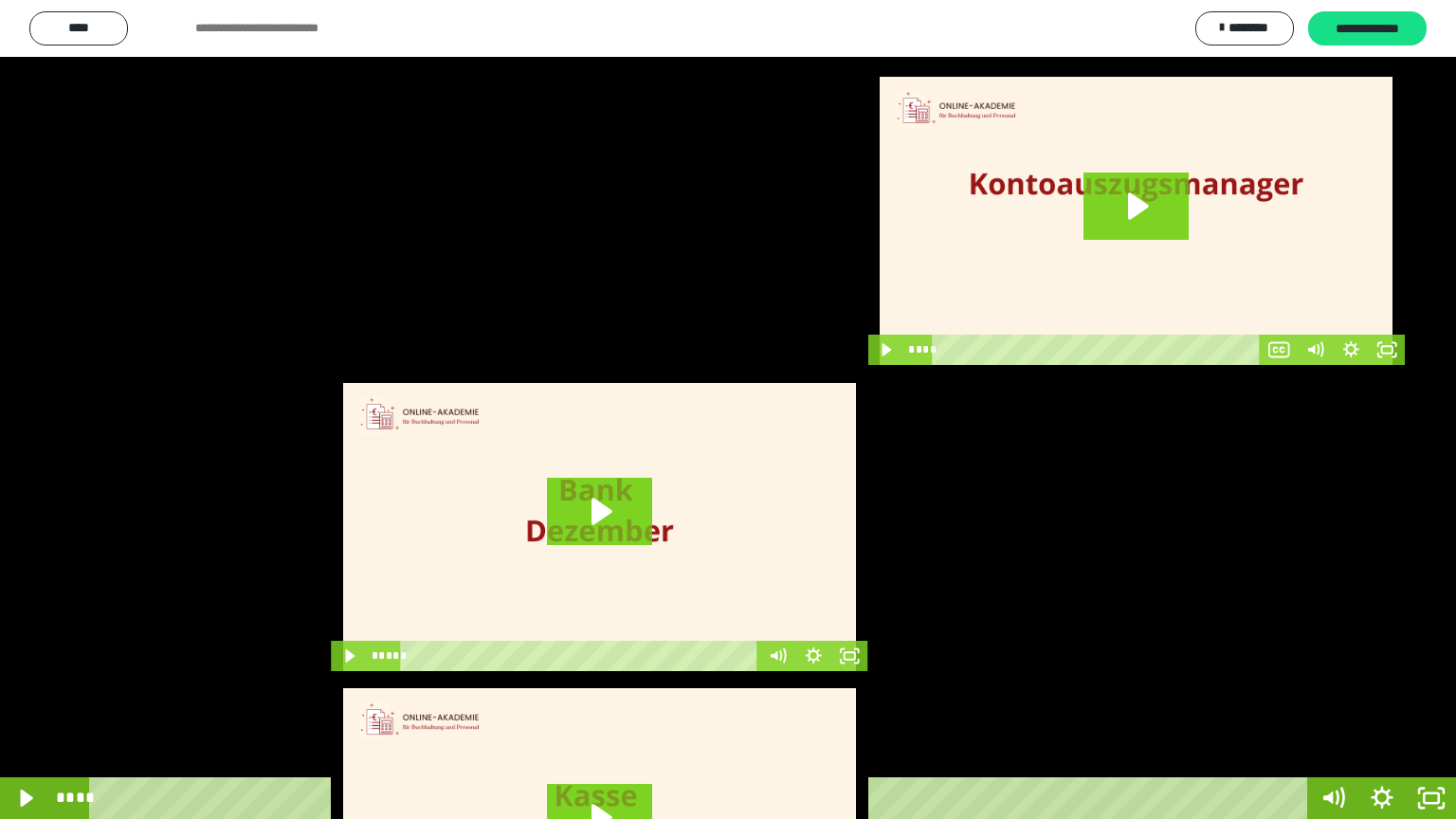 click at bounding box center (728, 410) 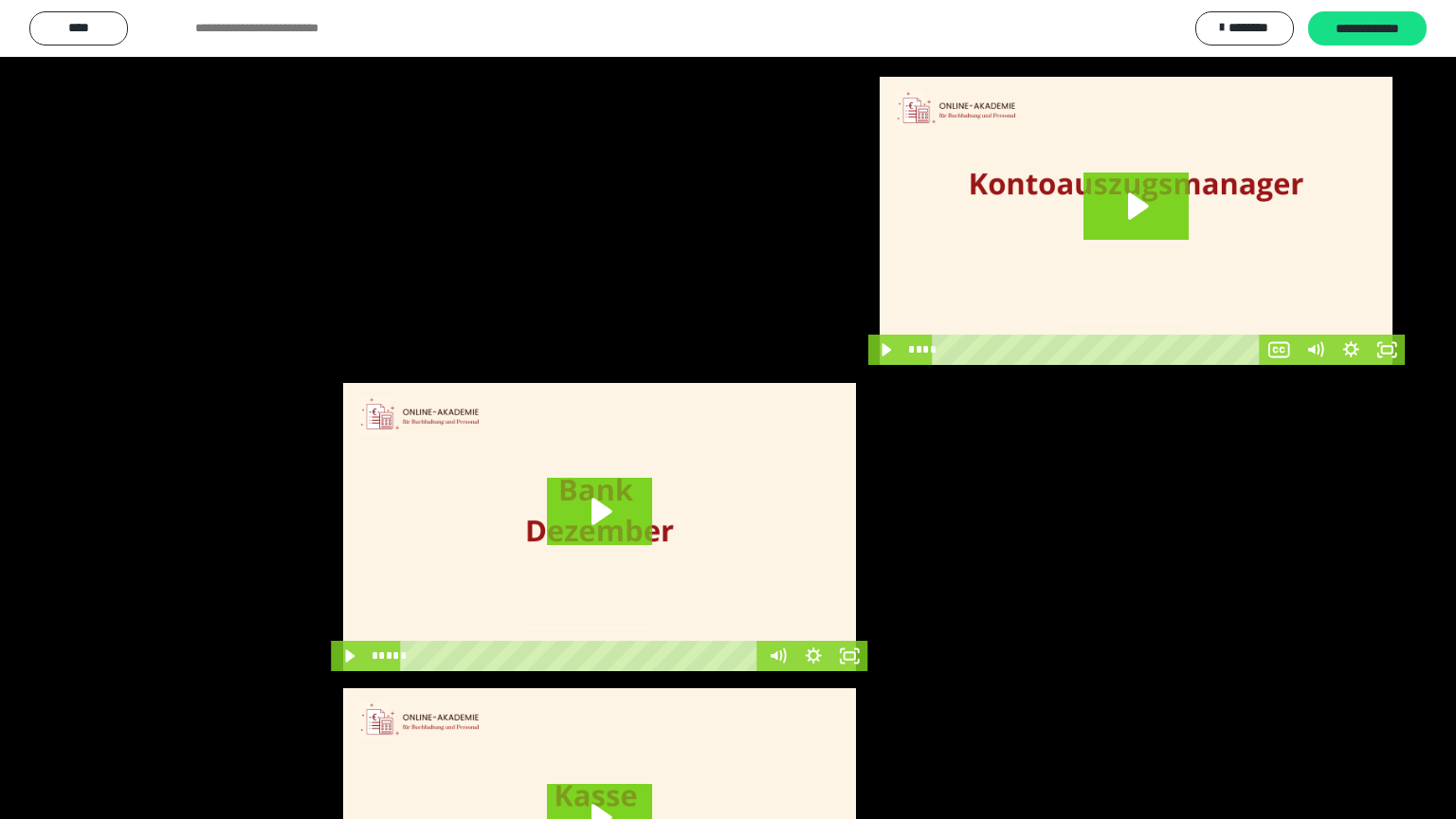 click at bounding box center (728, 410) 